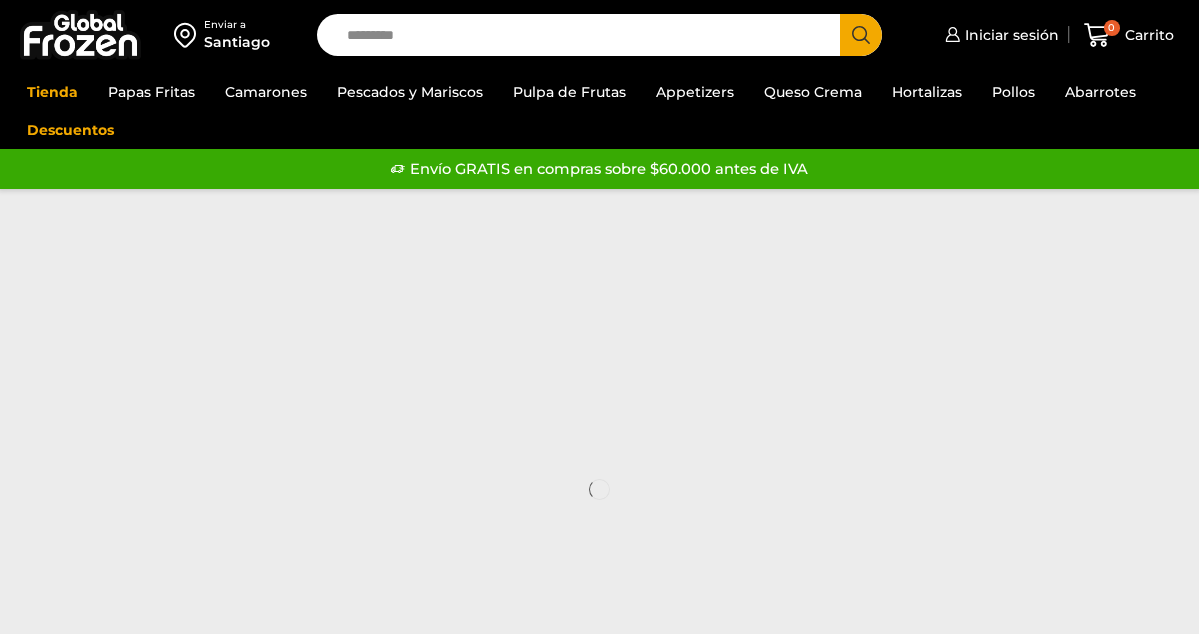 scroll, scrollTop: 0, scrollLeft: 0, axis: both 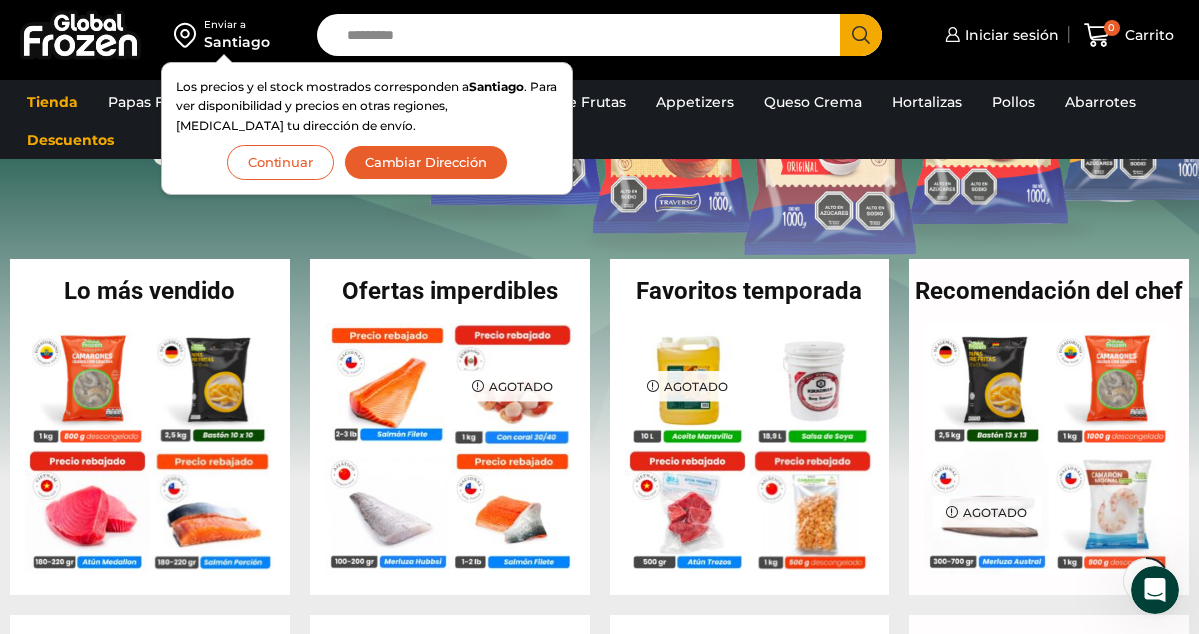click on "Continuar" at bounding box center (280, 162) 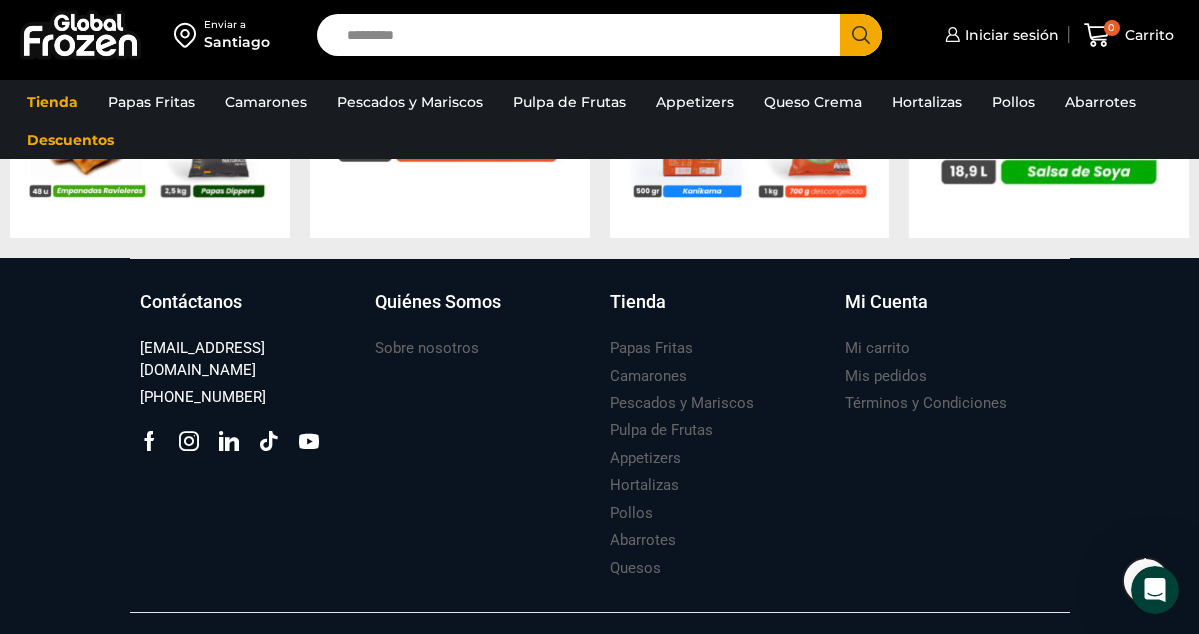 scroll, scrollTop: 2078, scrollLeft: 0, axis: vertical 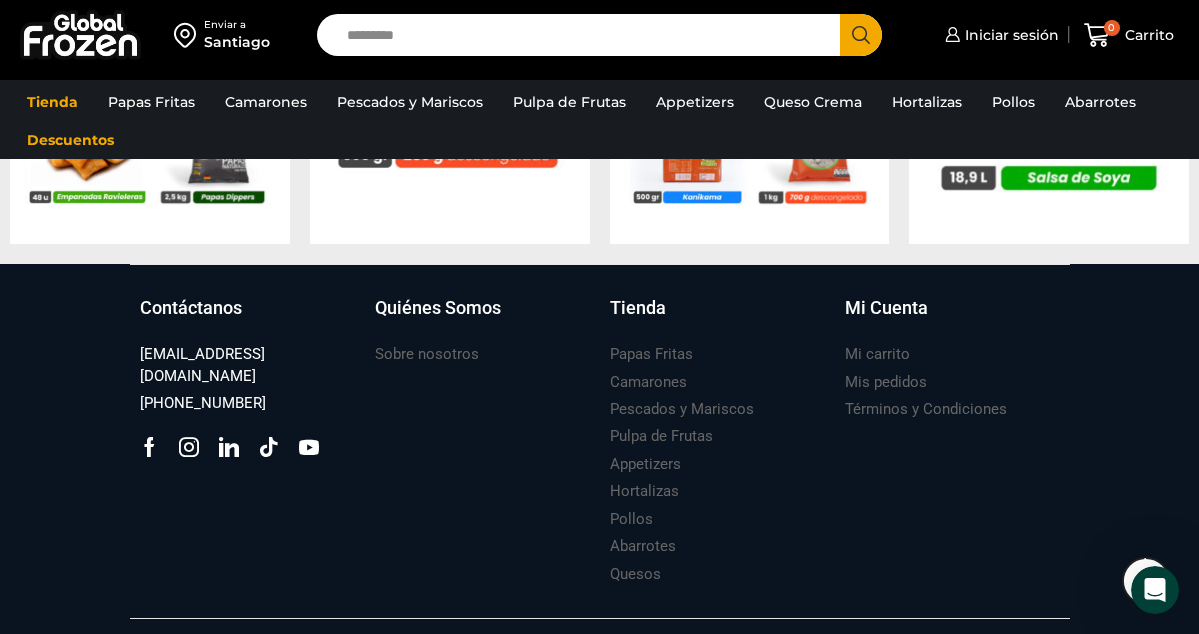 click on "Search input" at bounding box center (583, 35) 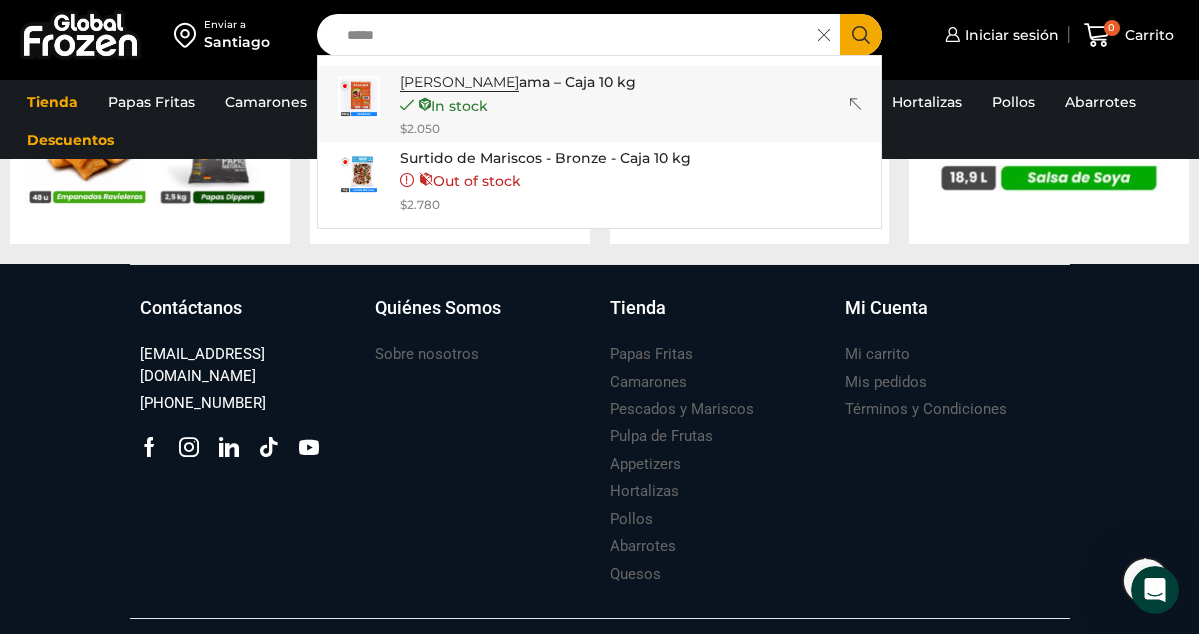 type on "*****" 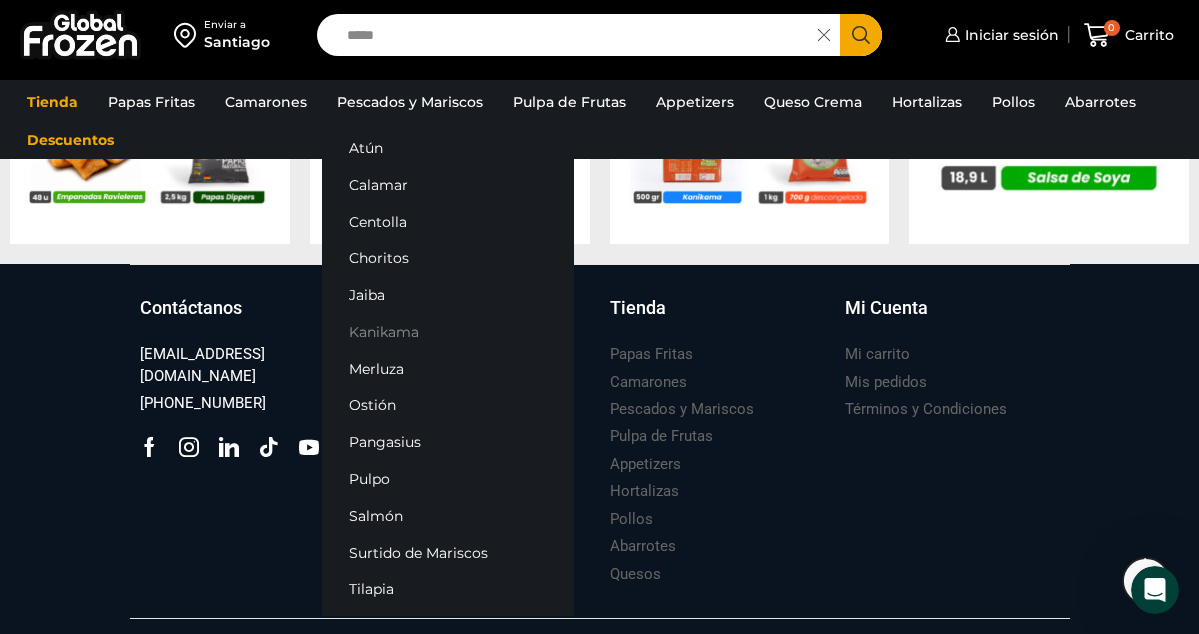 click on "Kanikama" at bounding box center [448, 332] 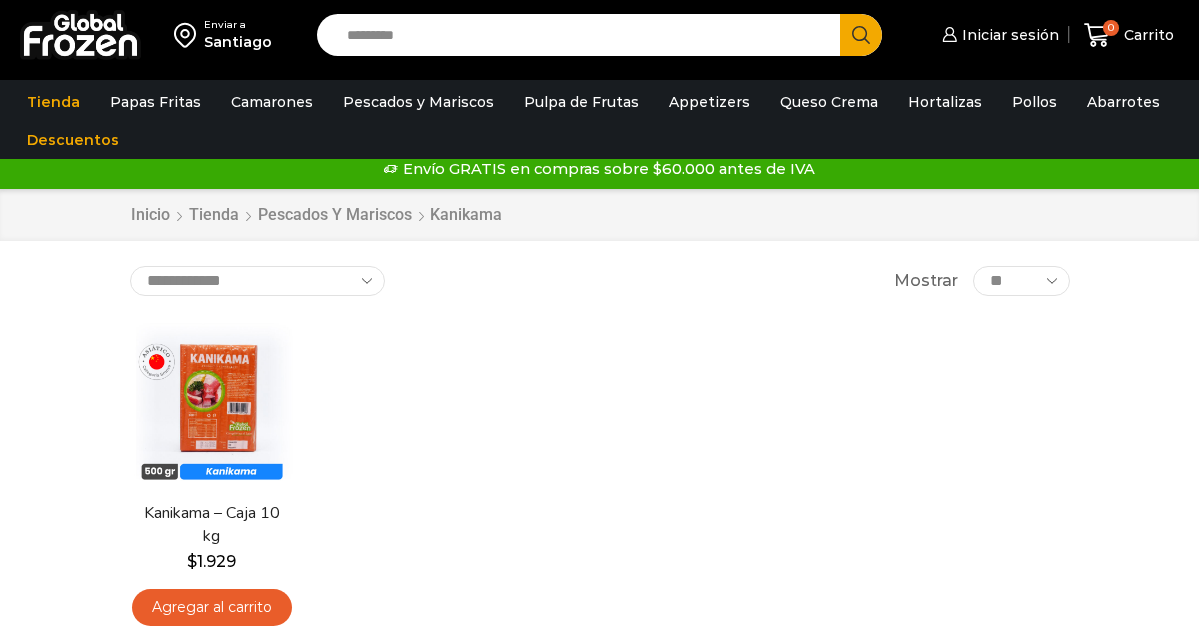 scroll, scrollTop: 0, scrollLeft: 0, axis: both 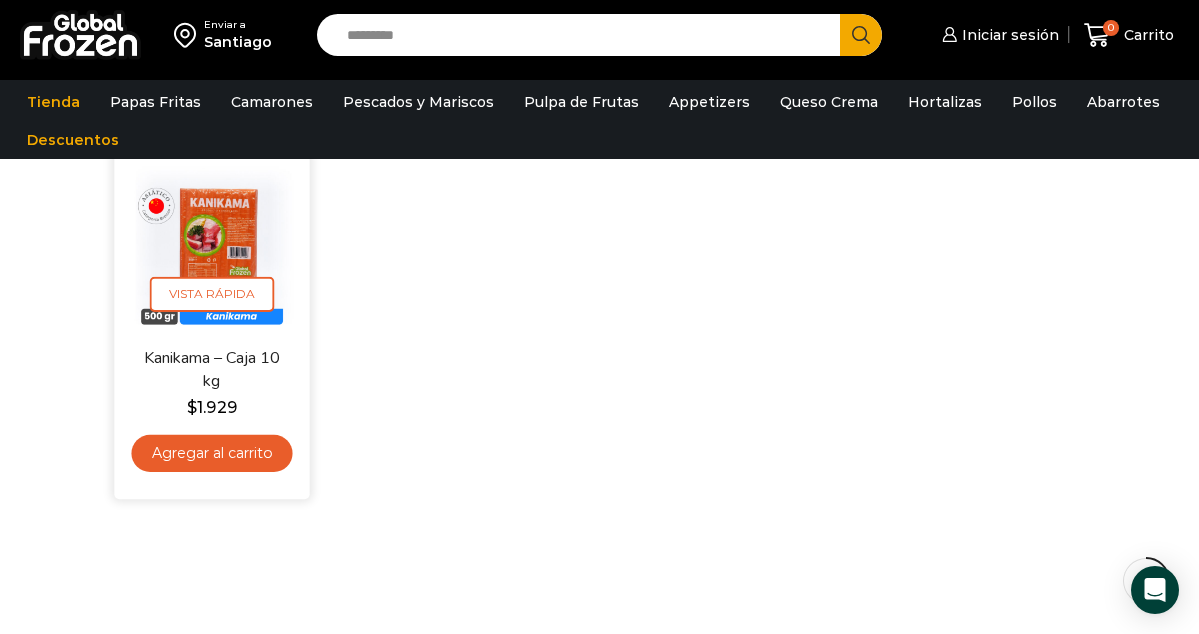 click on "Agregar al carrito" at bounding box center [211, 453] 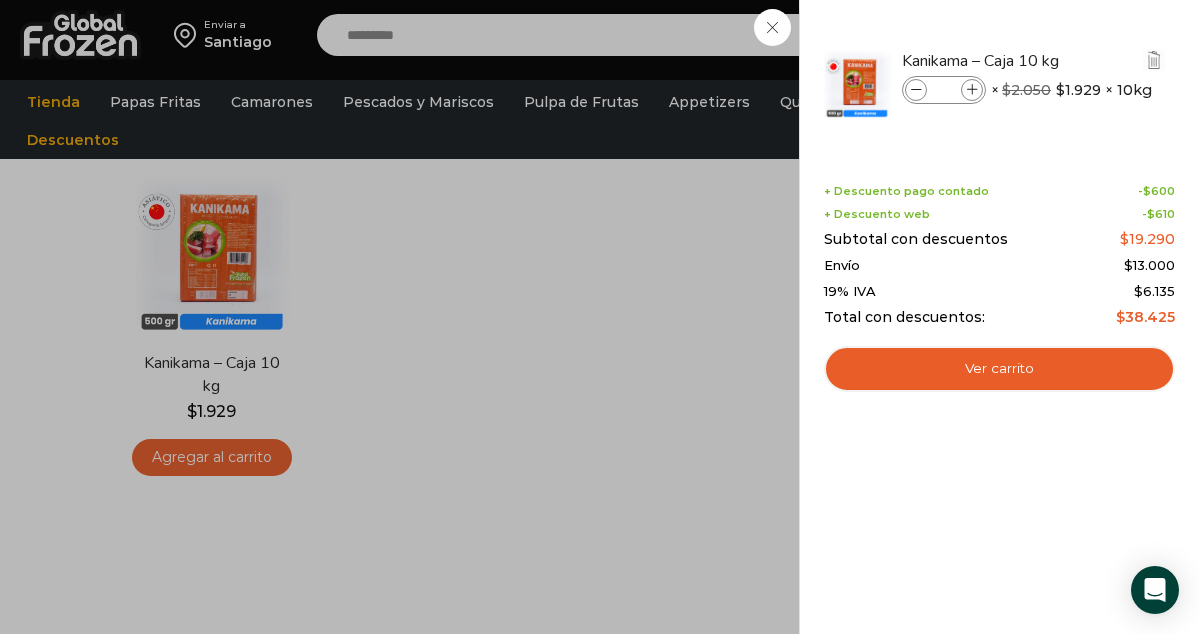 click at bounding box center (972, 90) 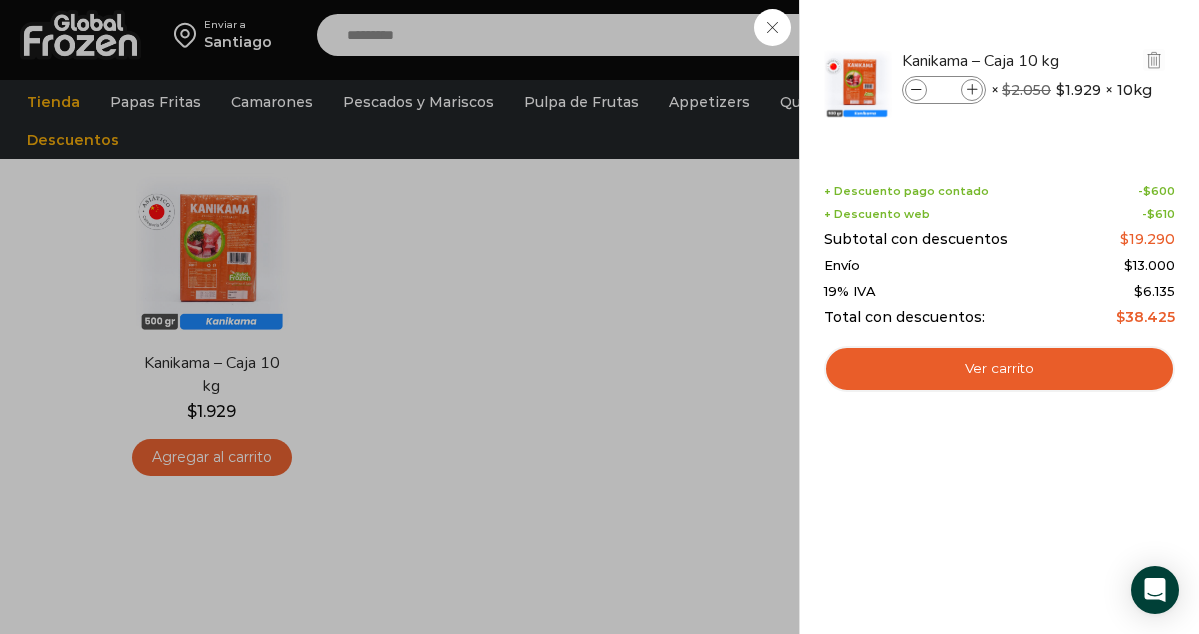 click at bounding box center (972, 90) 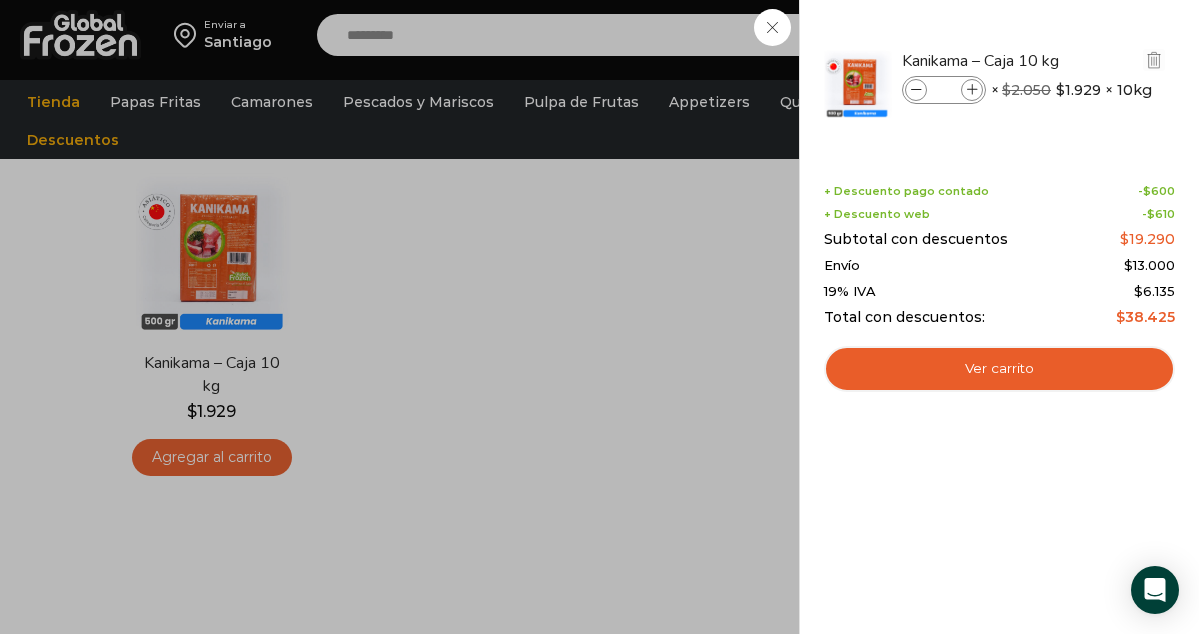 click at bounding box center [972, 90] 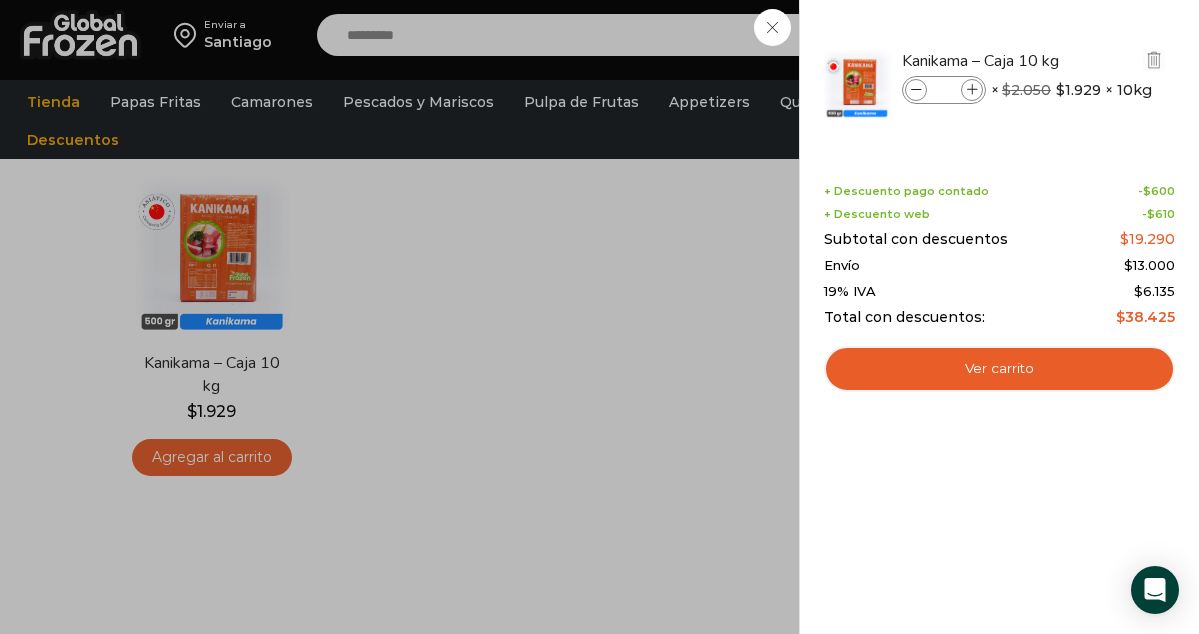 type on "*" 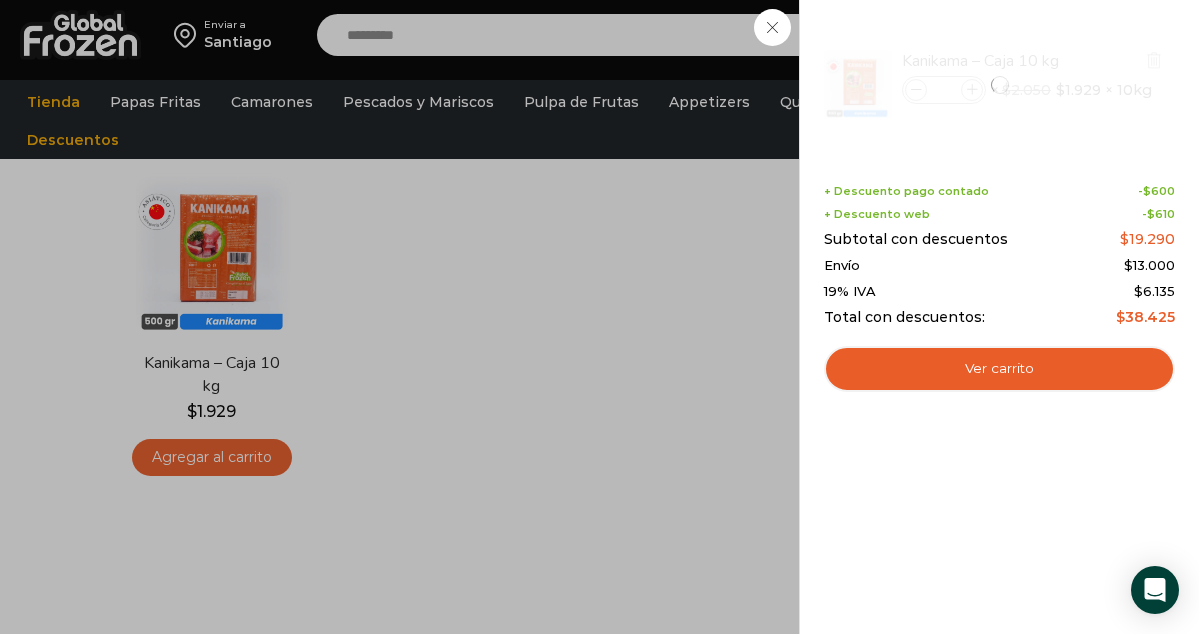 click at bounding box center [999, 85] 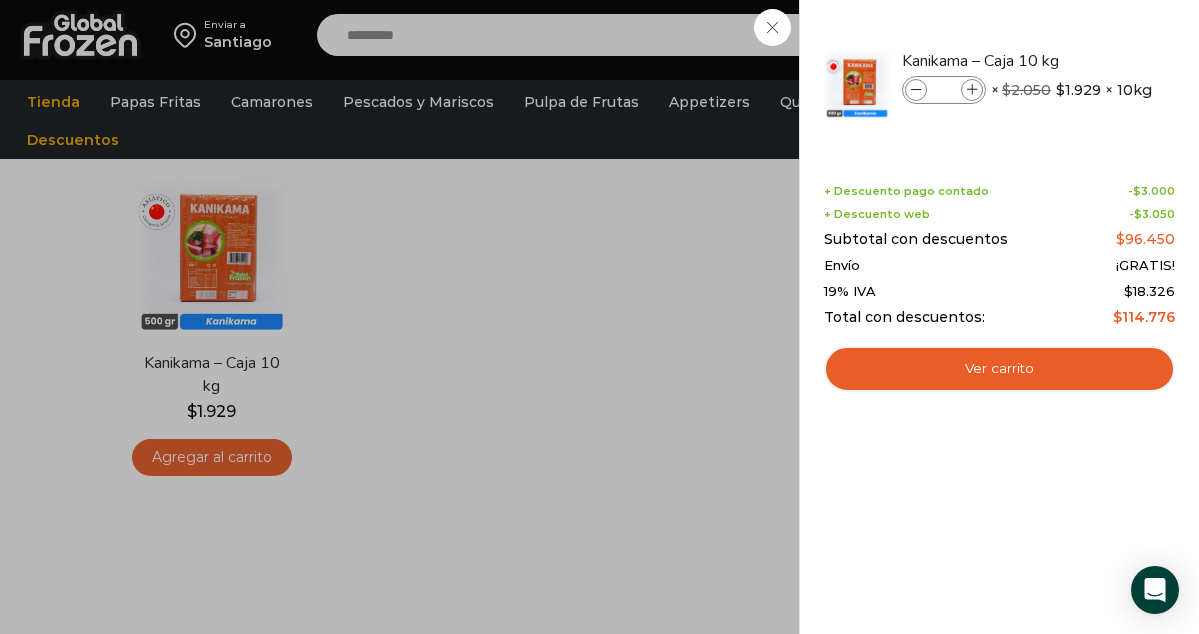 click at bounding box center (972, 90) 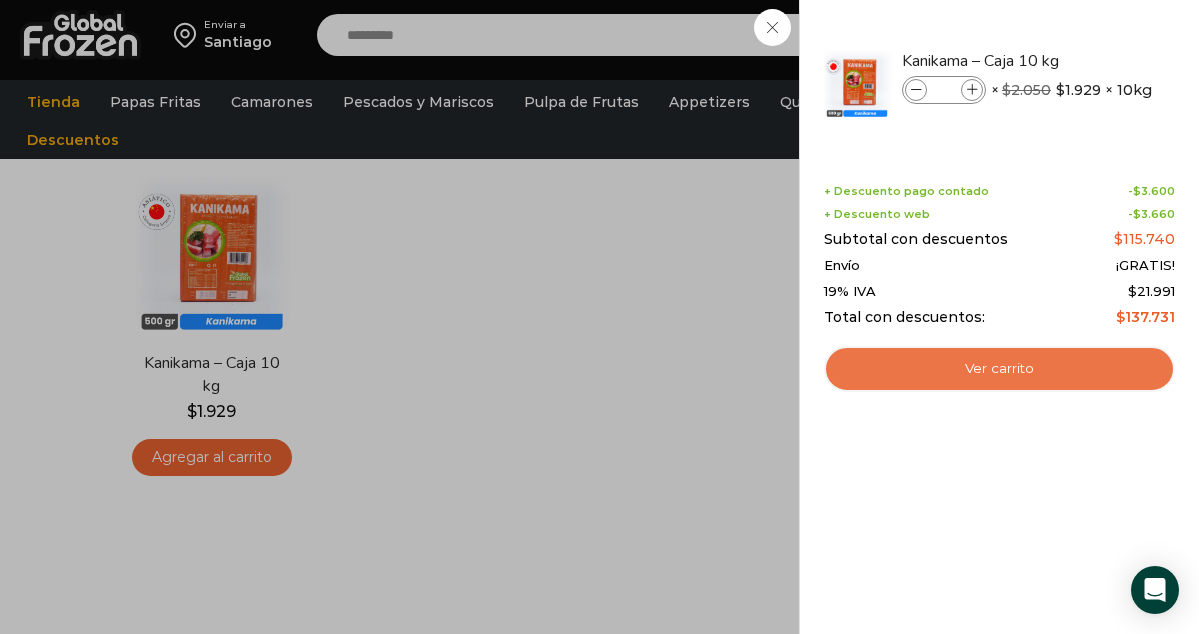 click on "Ver carrito" at bounding box center (999, 369) 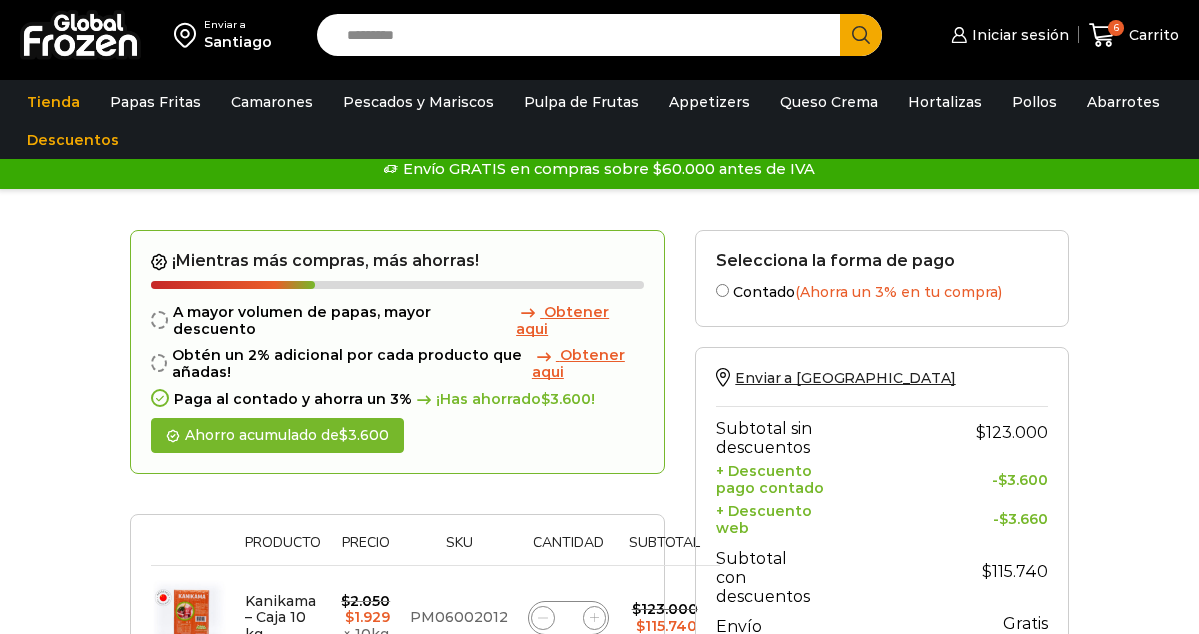 scroll, scrollTop: 0, scrollLeft: 0, axis: both 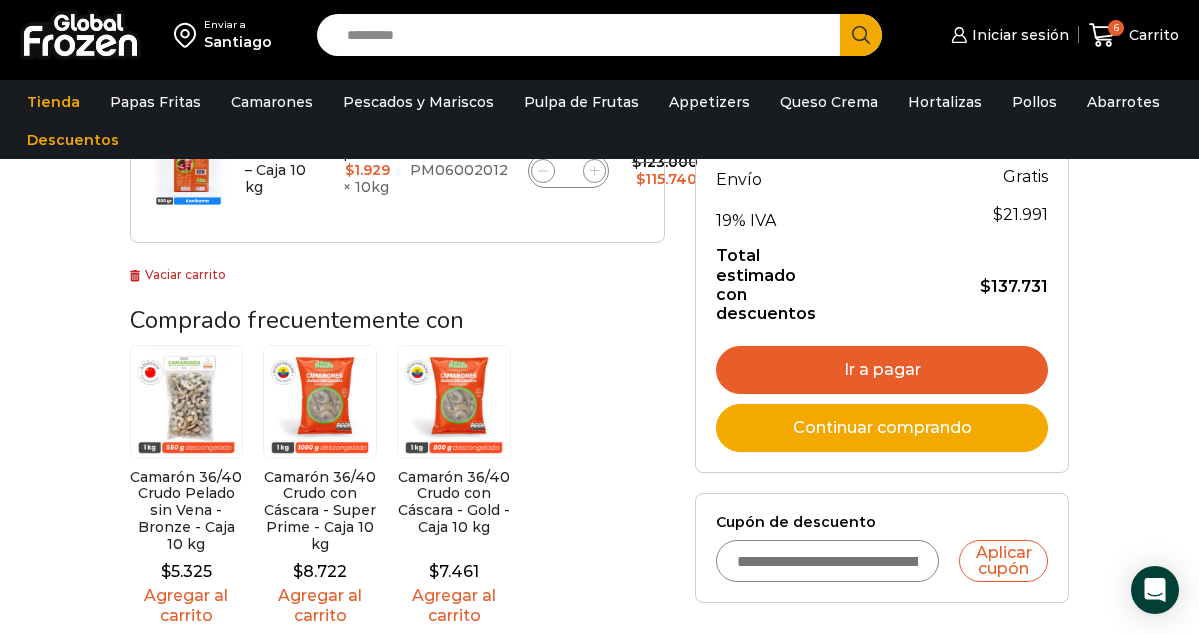 click on "Cupón de descuento" at bounding box center [827, 561] 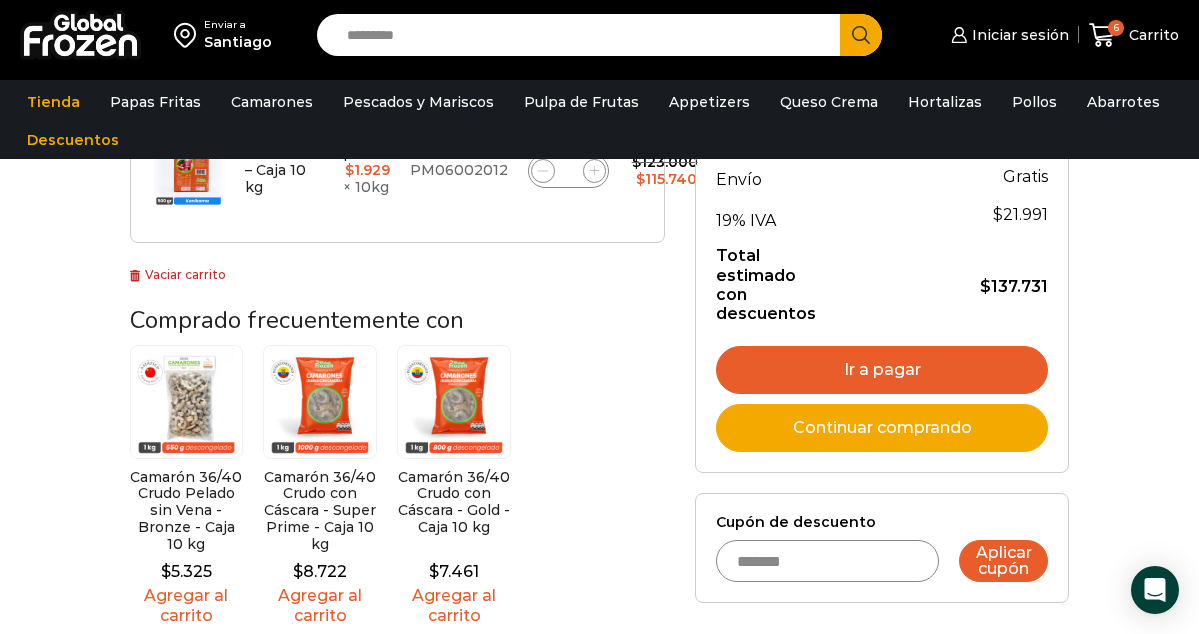type on "*******" 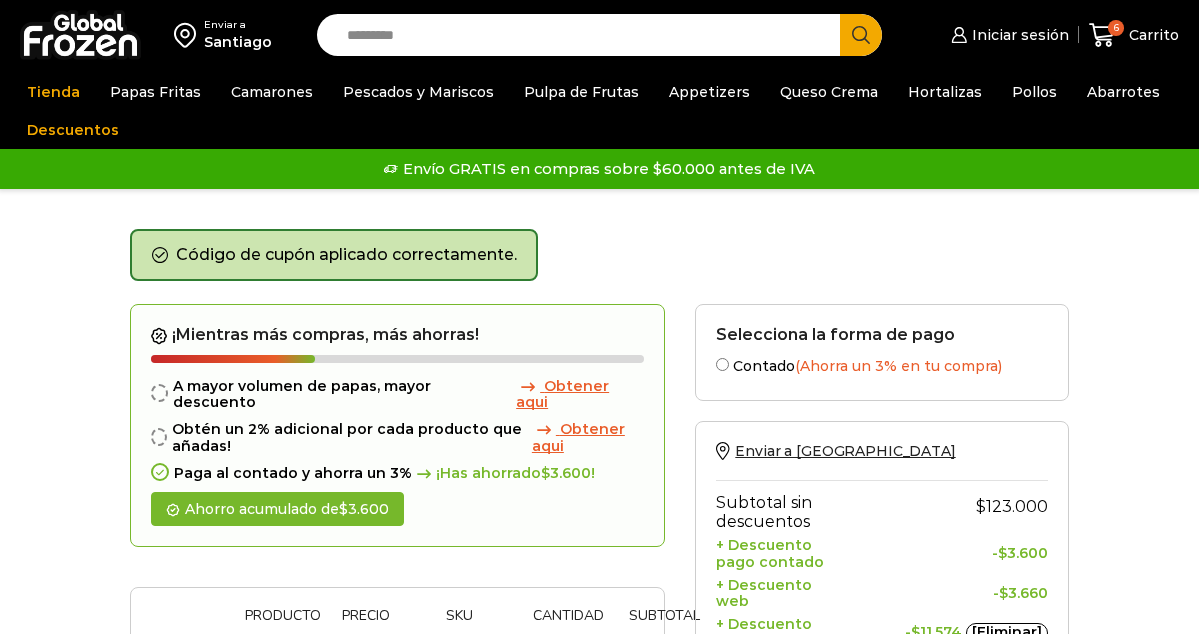 scroll, scrollTop: 0, scrollLeft: 0, axis: both 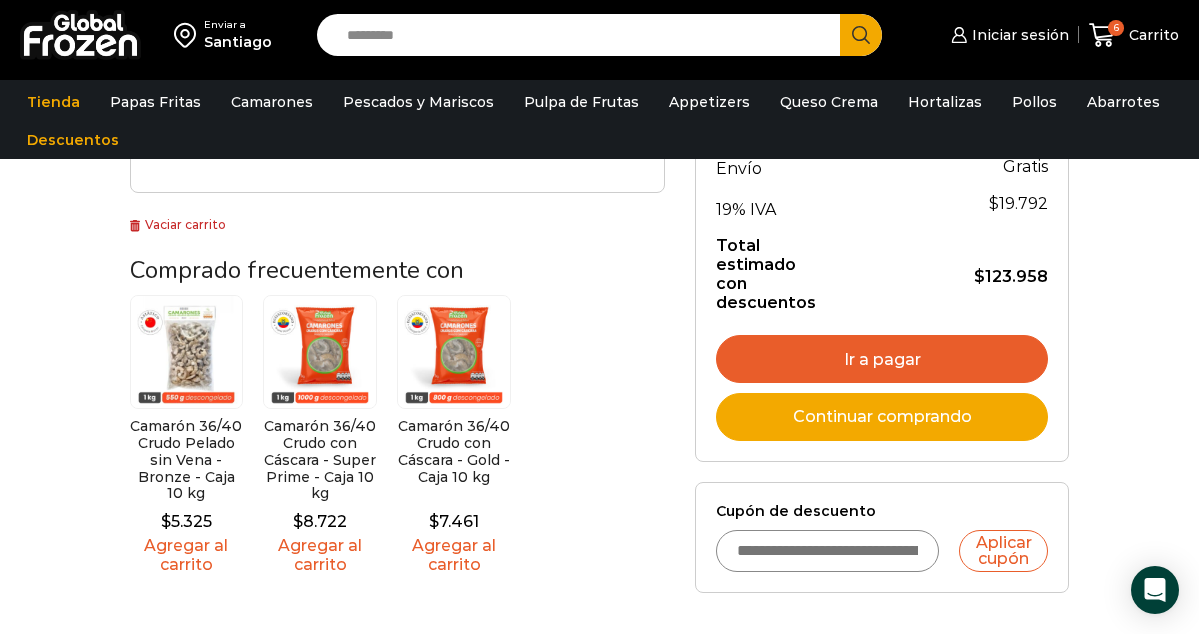 click on "Ir a pagar" at bounding box center [882, 359] 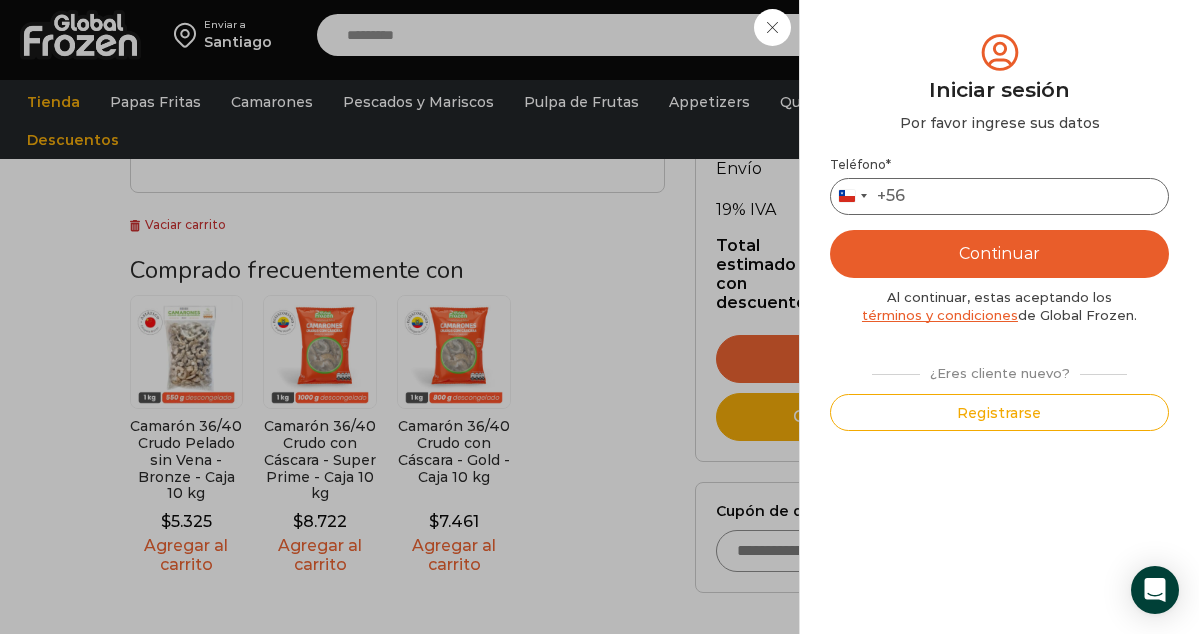 click on "Teléfono
*" at bounding box center [999, 196] 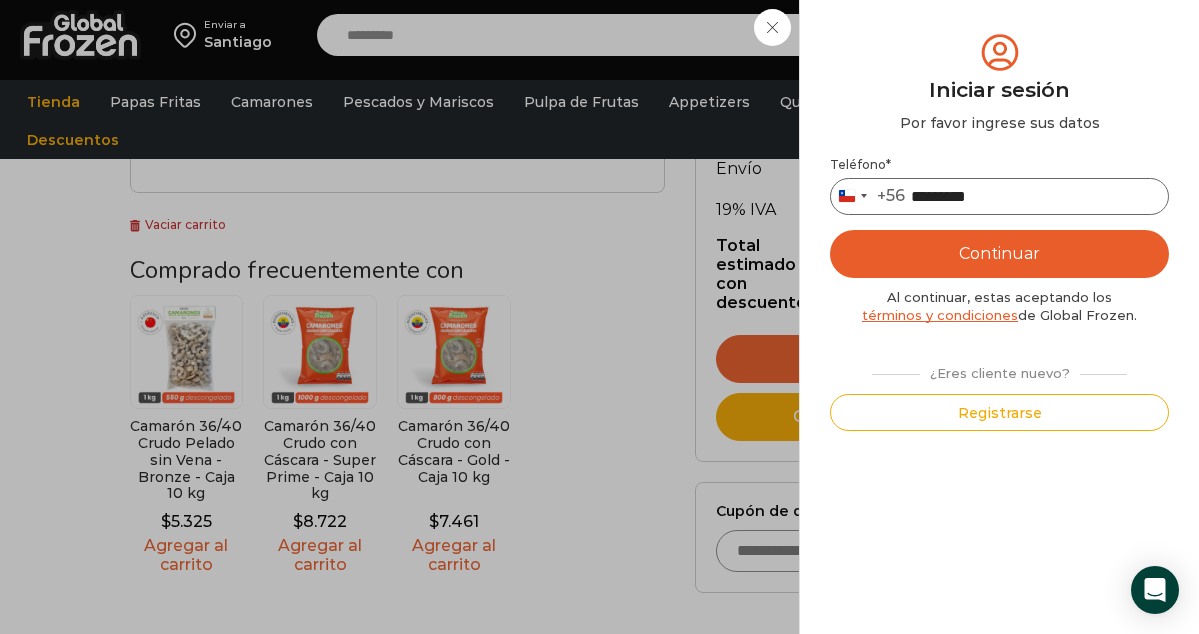 type on "*********" 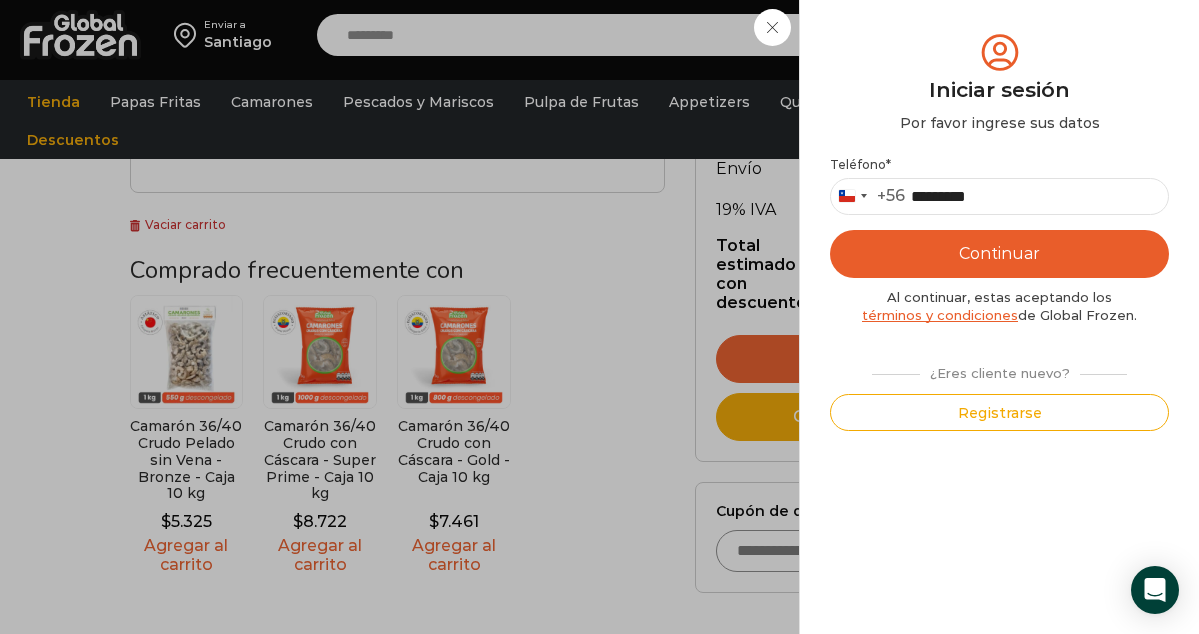 click on "Continuar" at bounding box center [999, 254] 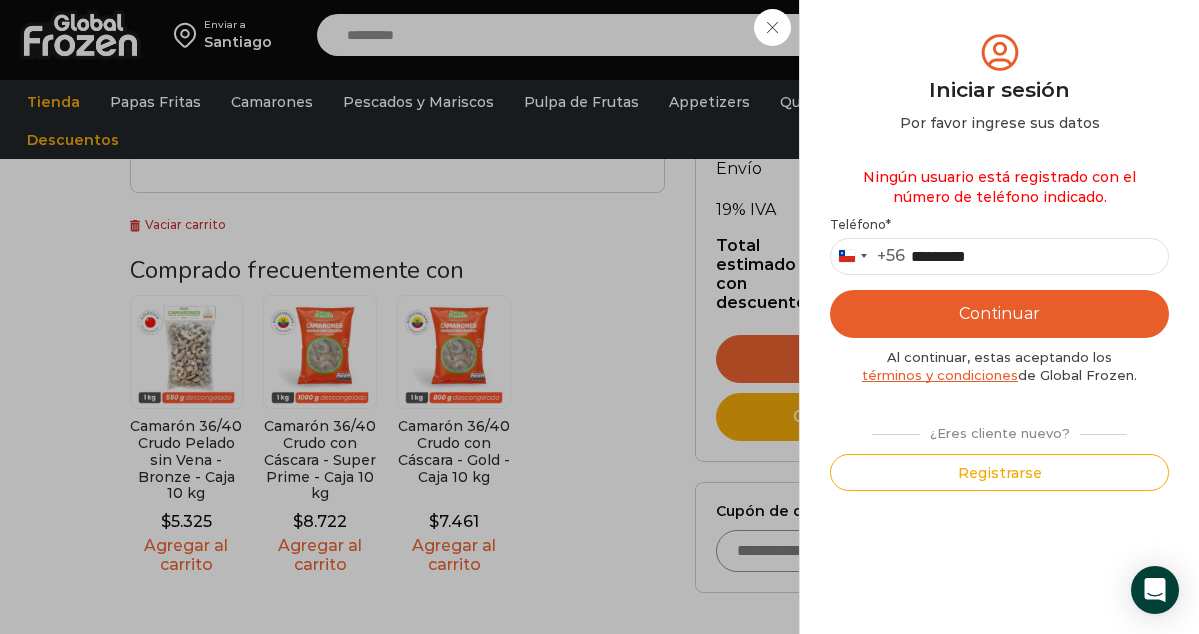 click on "Continuar" at bounding box center [999, 314] 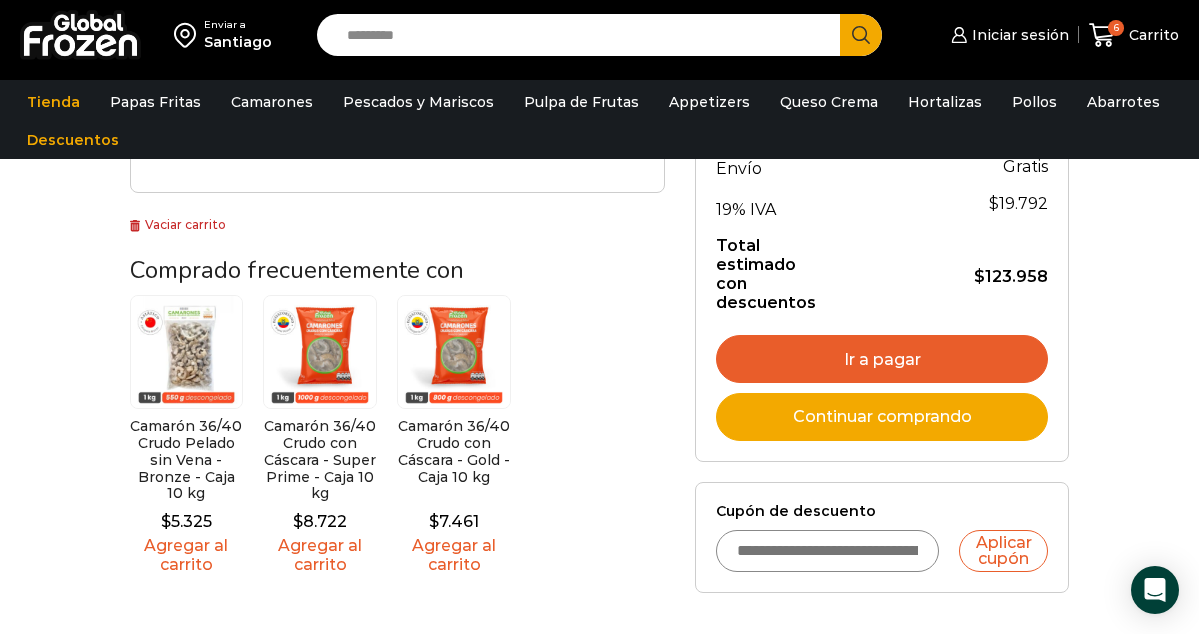 click on "Ir a pagar" at bounding box center (882, 359) 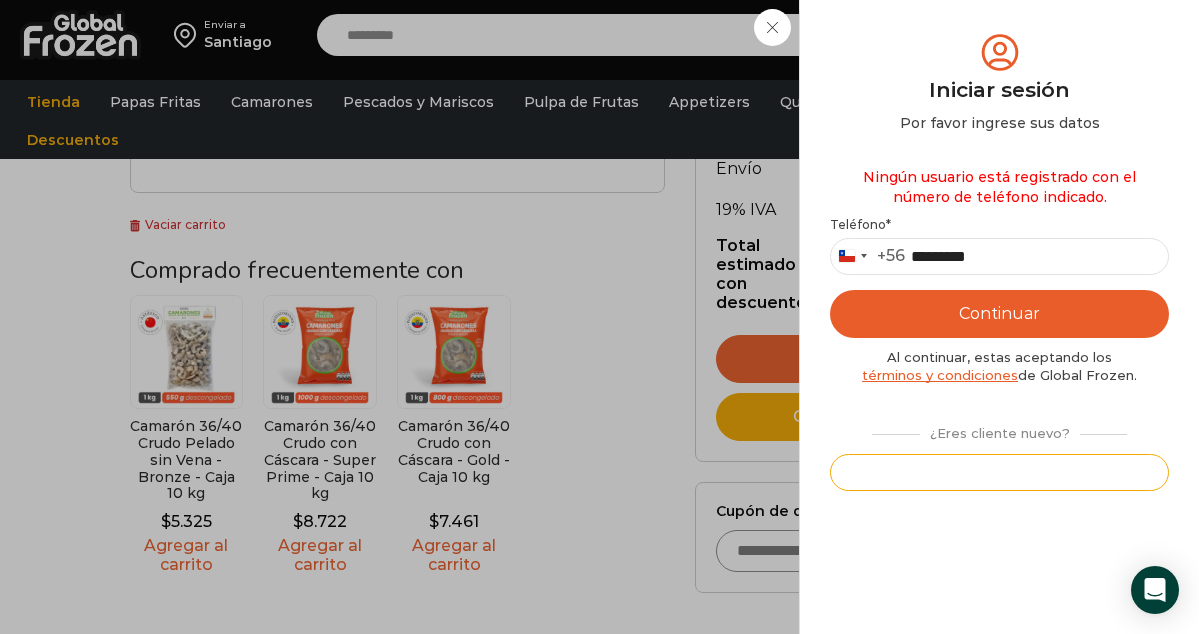 click on "Registrarse" at bounding box center (999, 472) 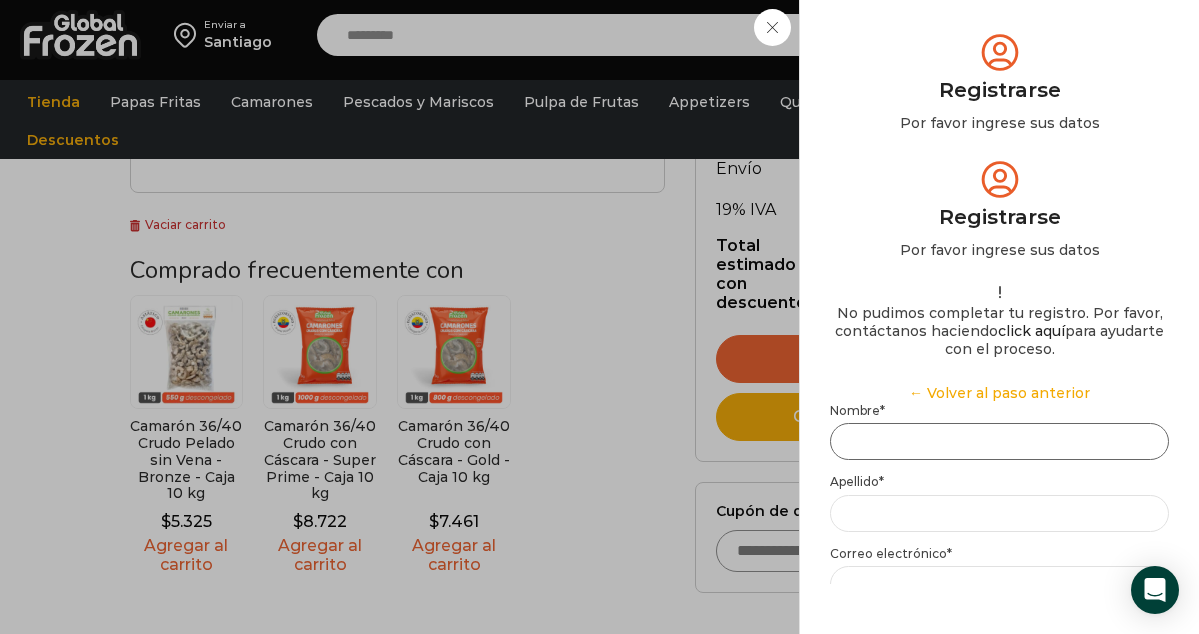 click on "Nombre  *" at bounding box center (999, 441) 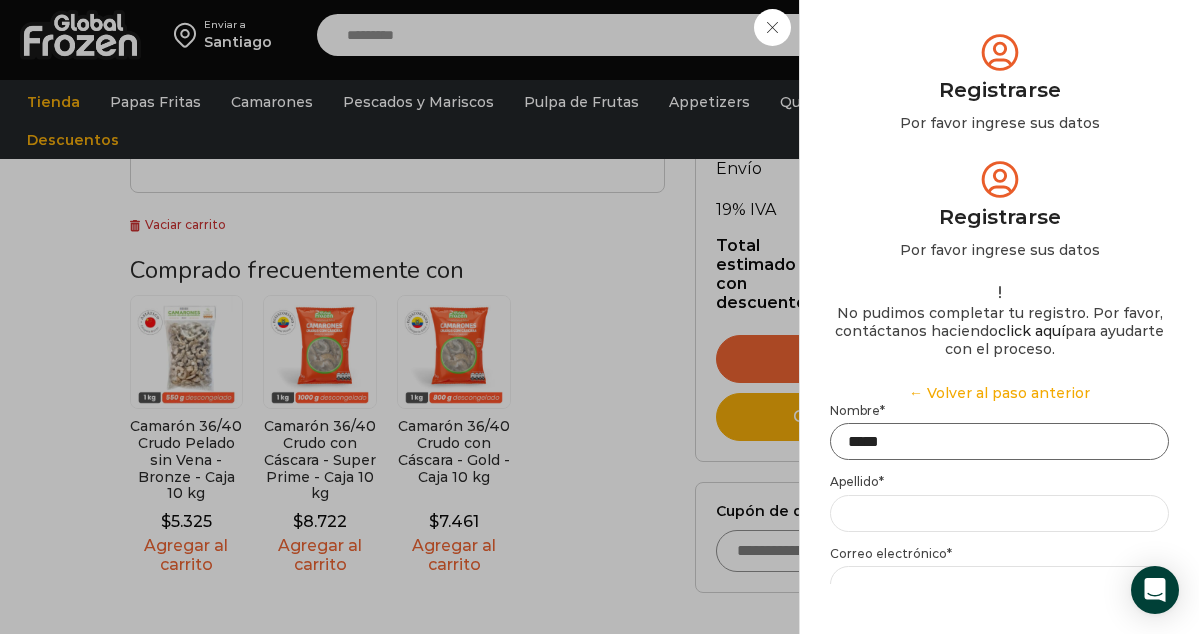 type on "*****" 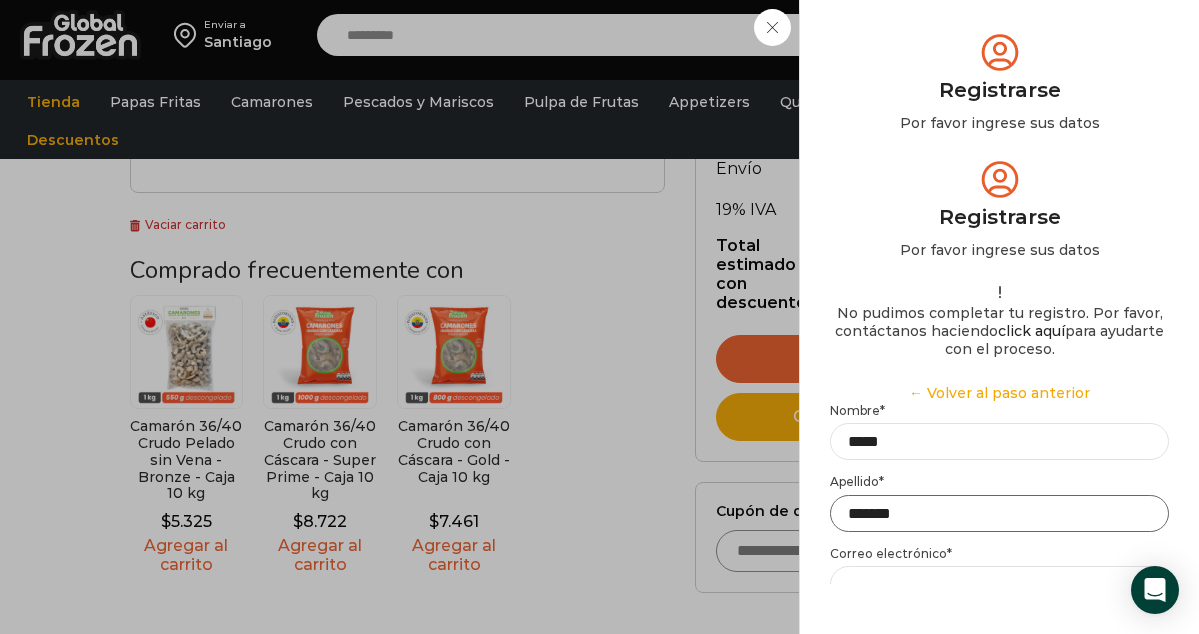 type on "*******" 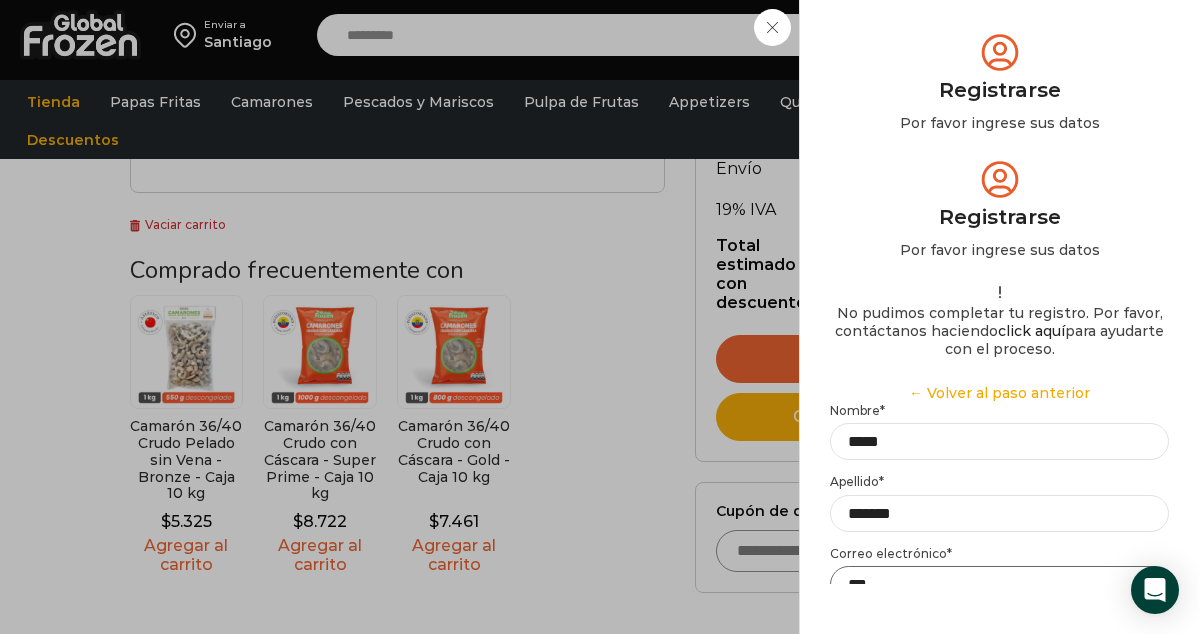 type on "**********" 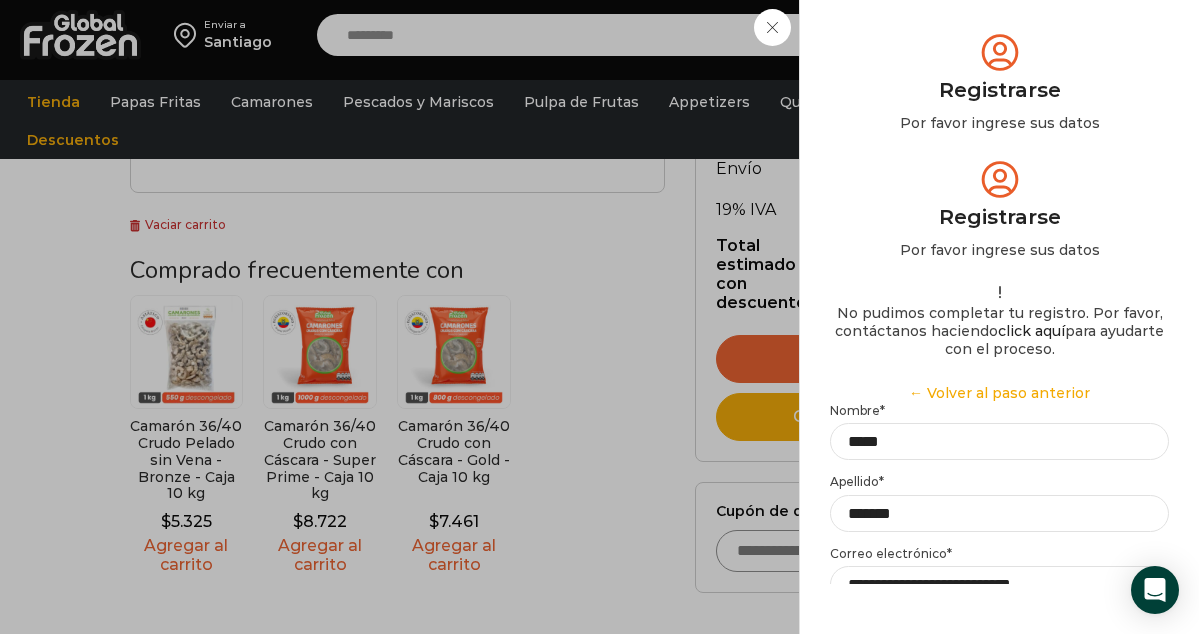 type on "*********" 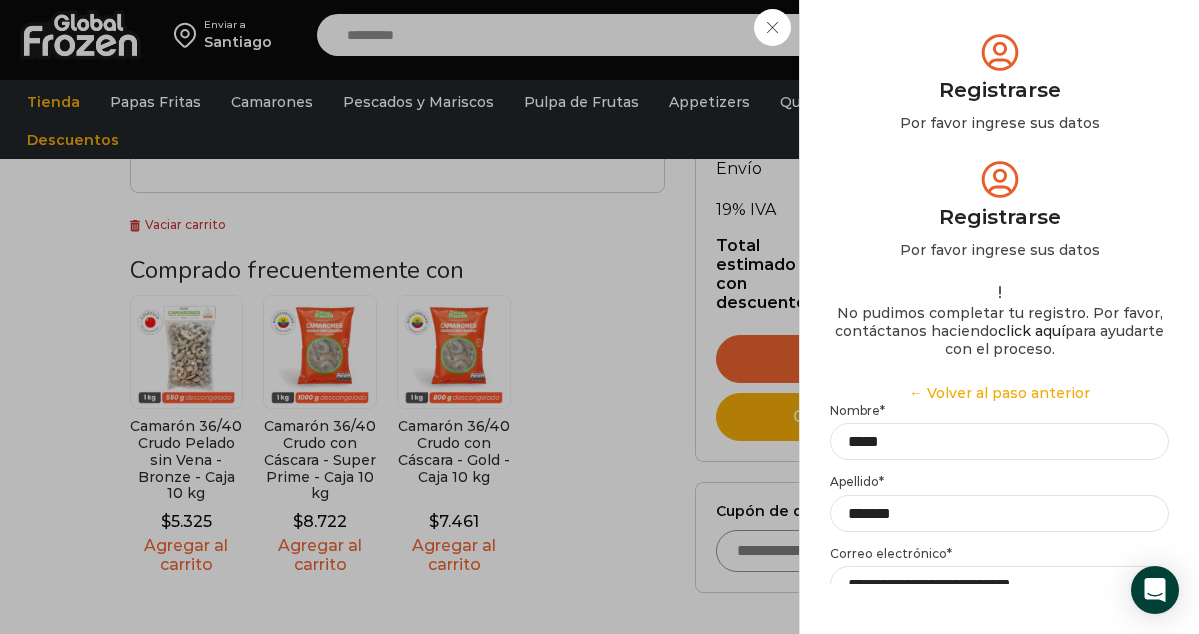 click on "**********" at bounding box center (999, 728) 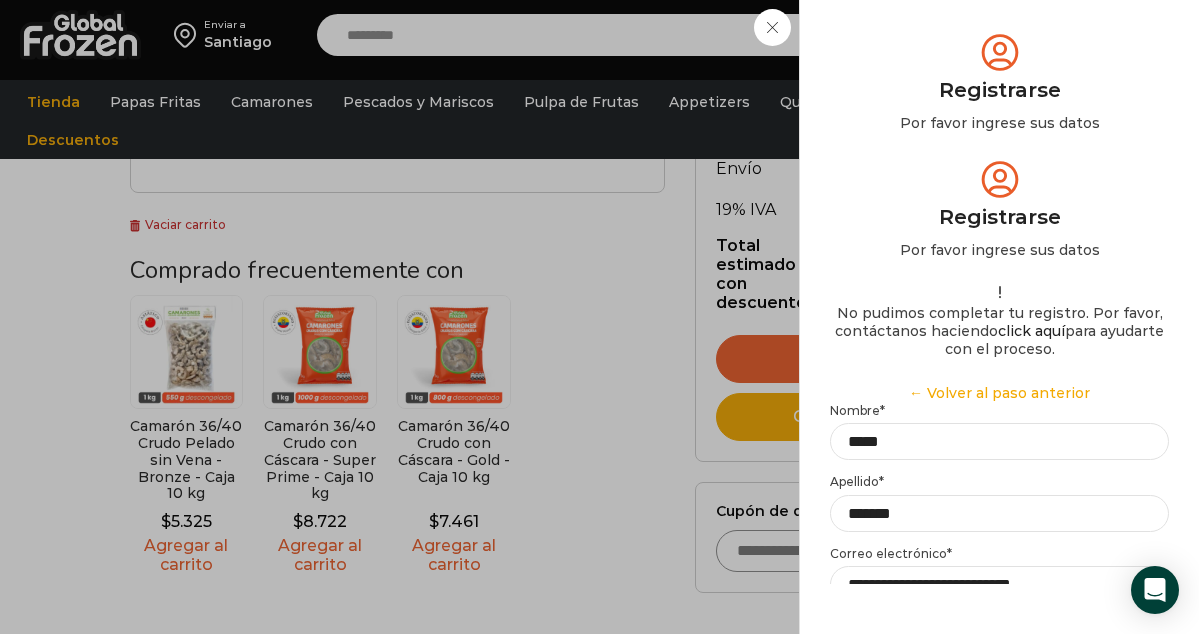 type on "**********" 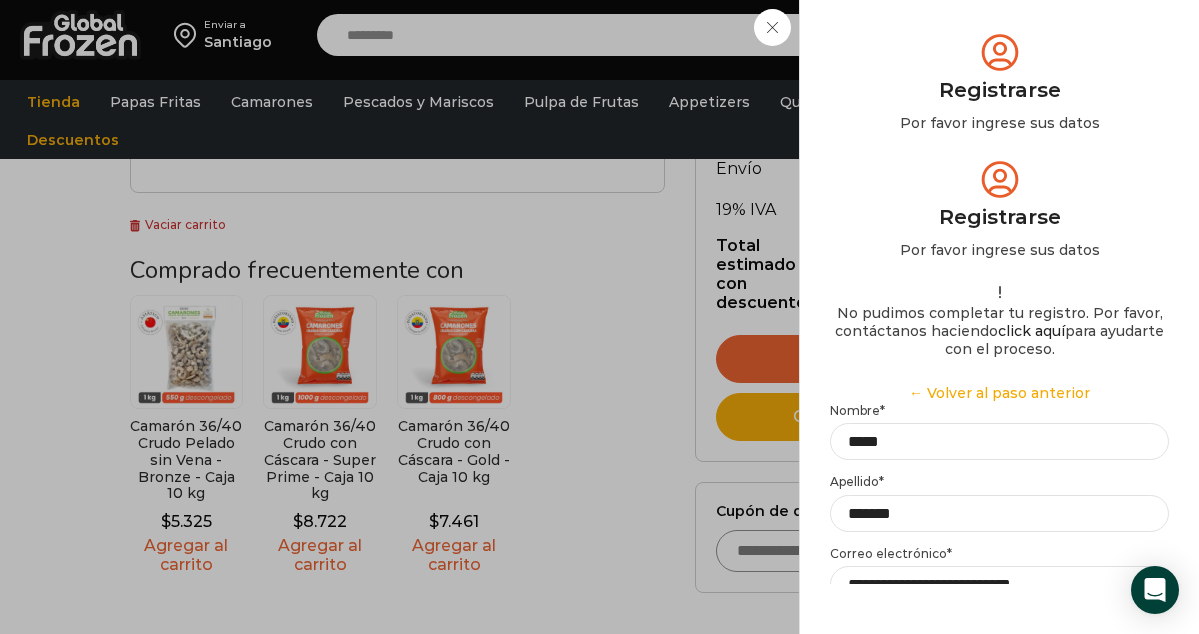 scroll, scrollTop: 319, scrollLeft: 0, axis: vertical 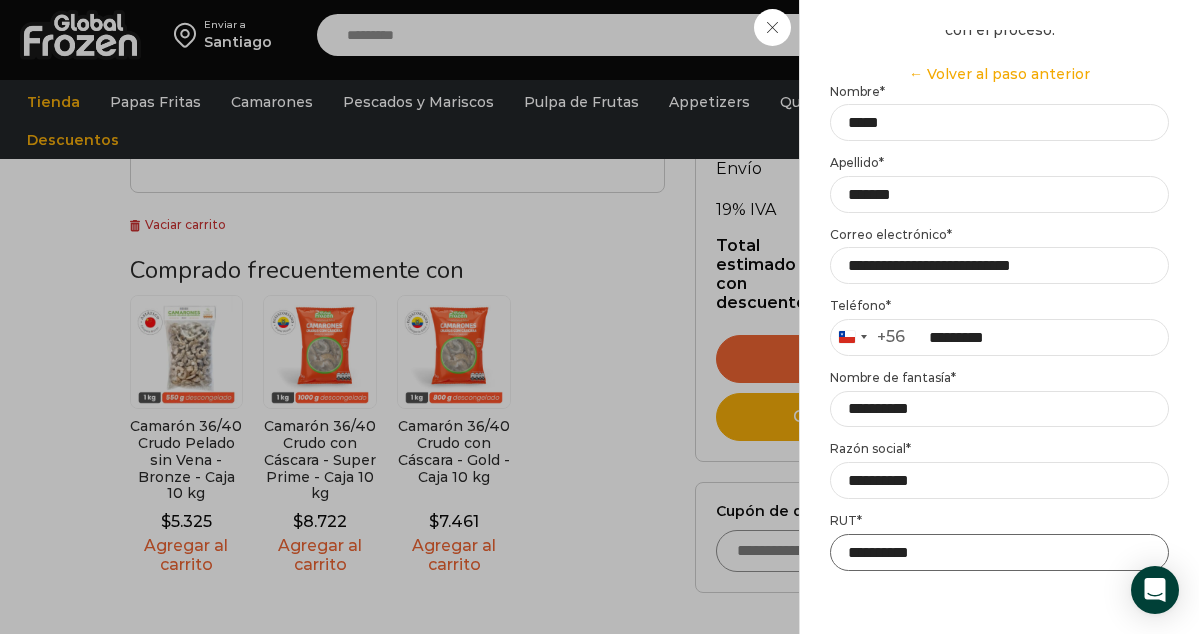 type on "**********" 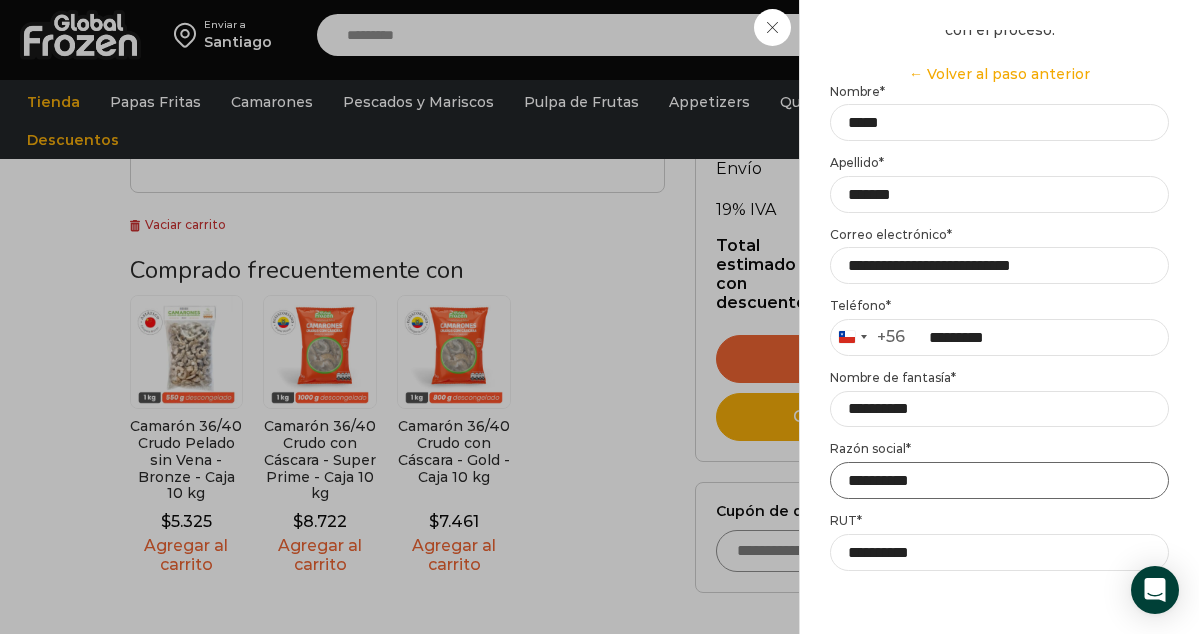 click on "**********" at bounding box center (999, 480) 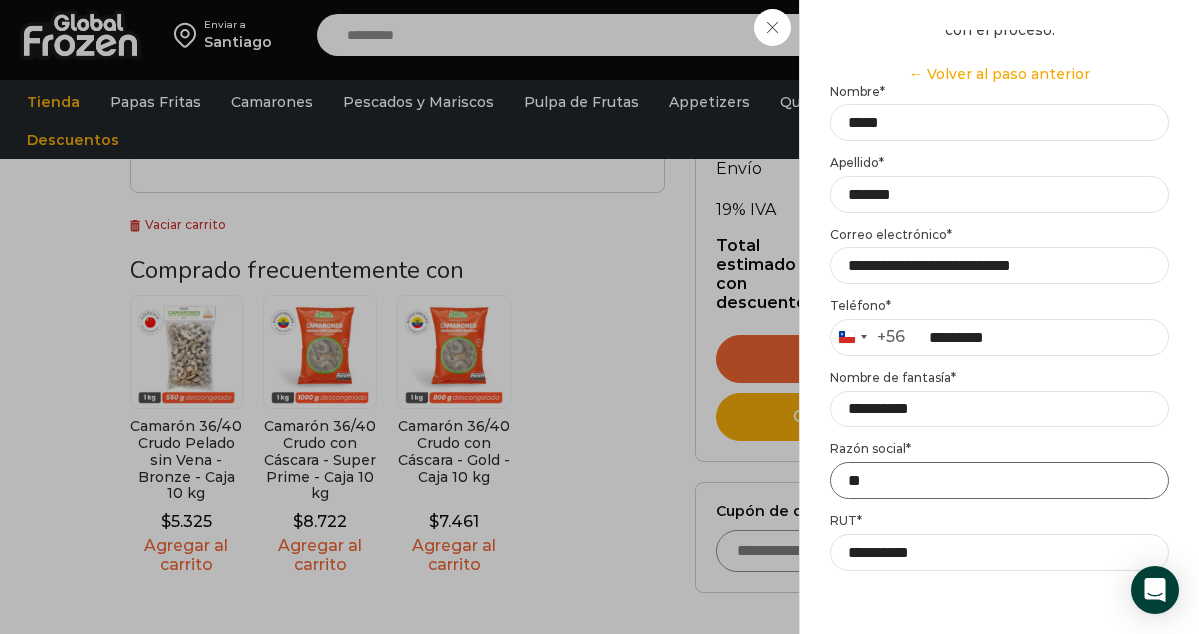 type on "*" 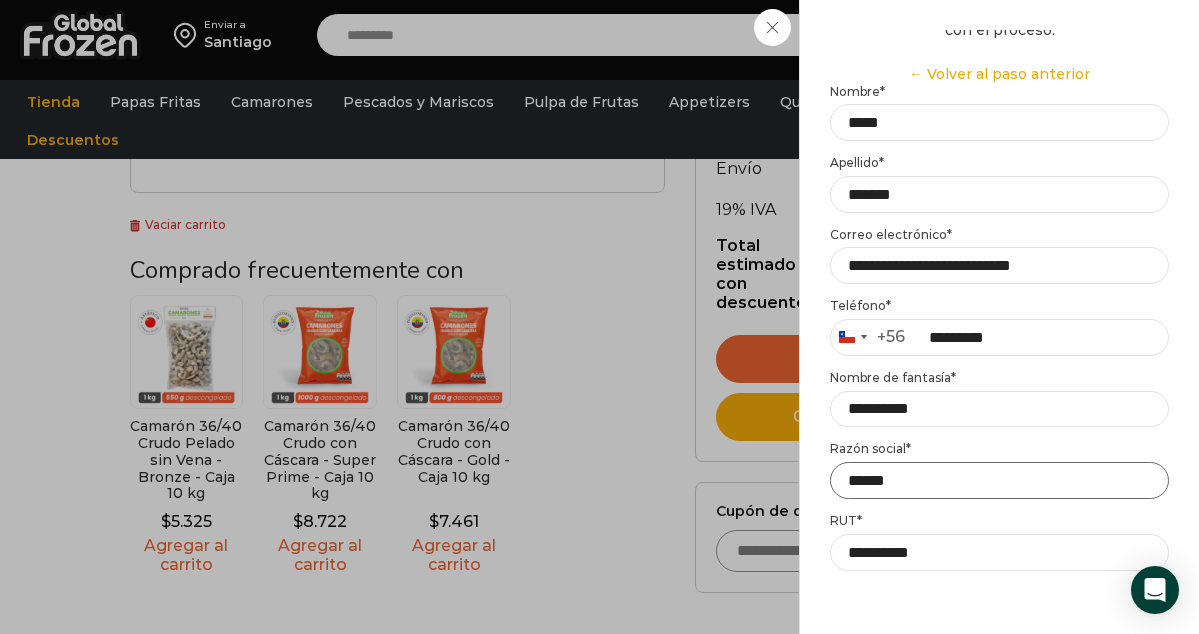 type on "**********" 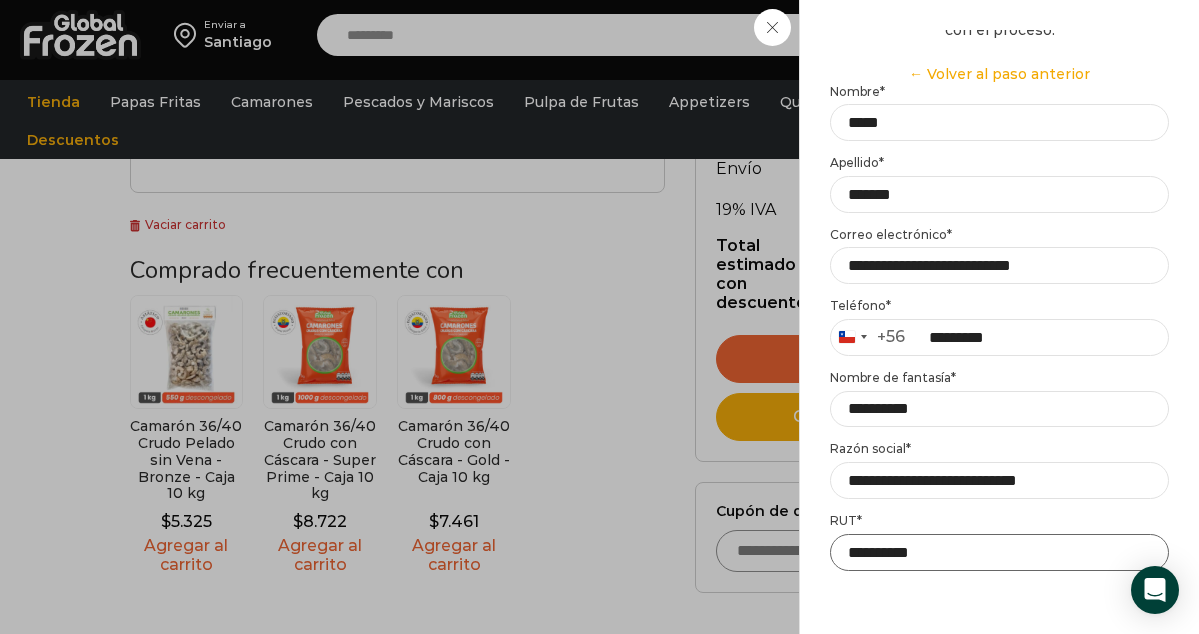 click on "**********" at bounding box center (999, 552) 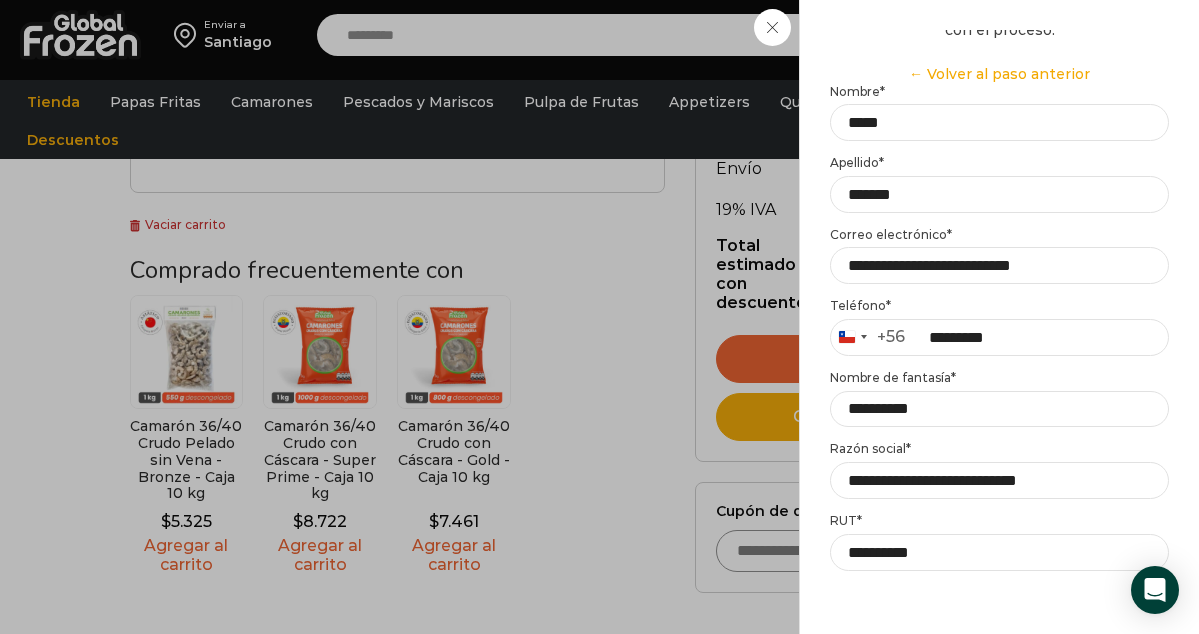 click on "**********" at bounding box center (998, 623) 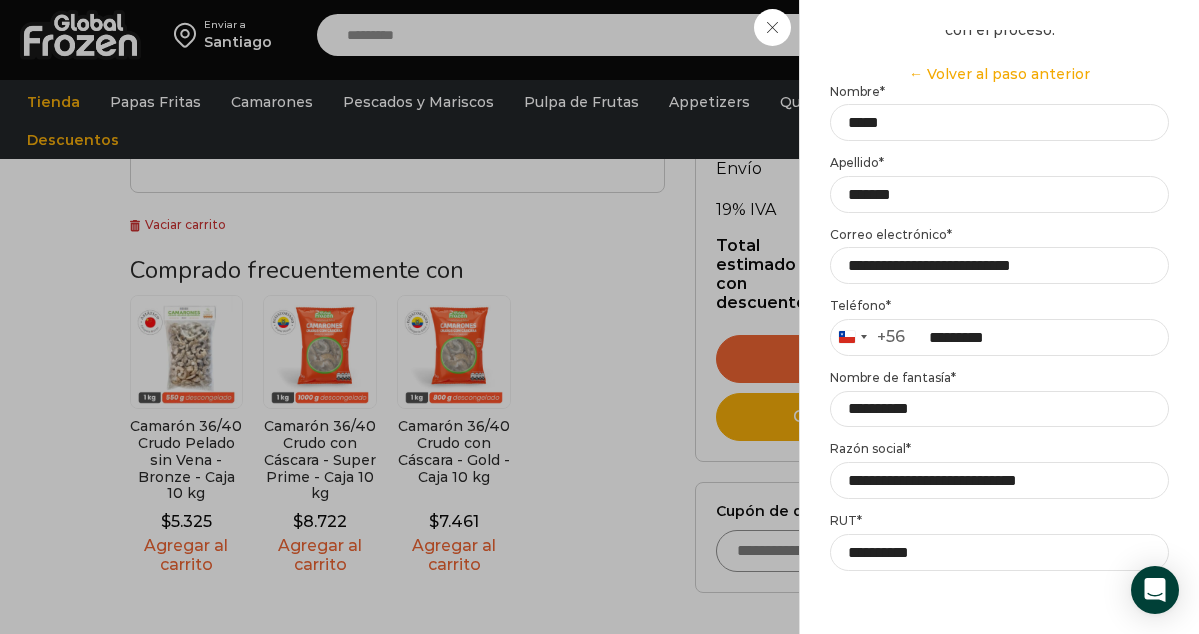 select on "****" 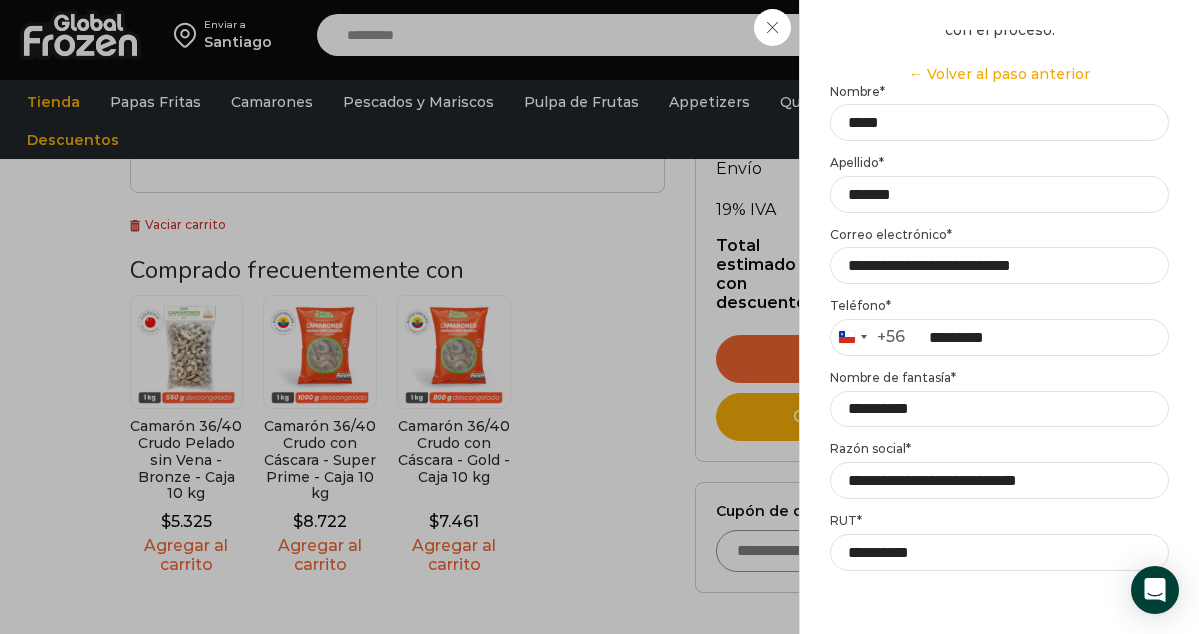 click on "**********" at bounding box center (998, 623) 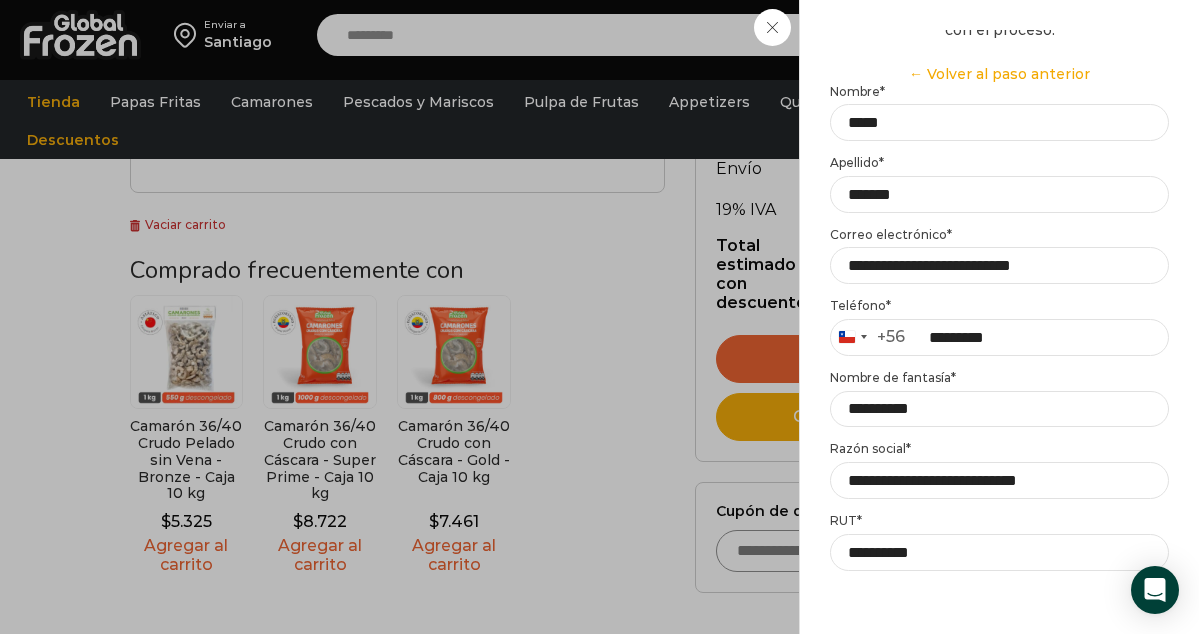 scroll, scrollTop: 0, scrollLeft: 0, axis: both 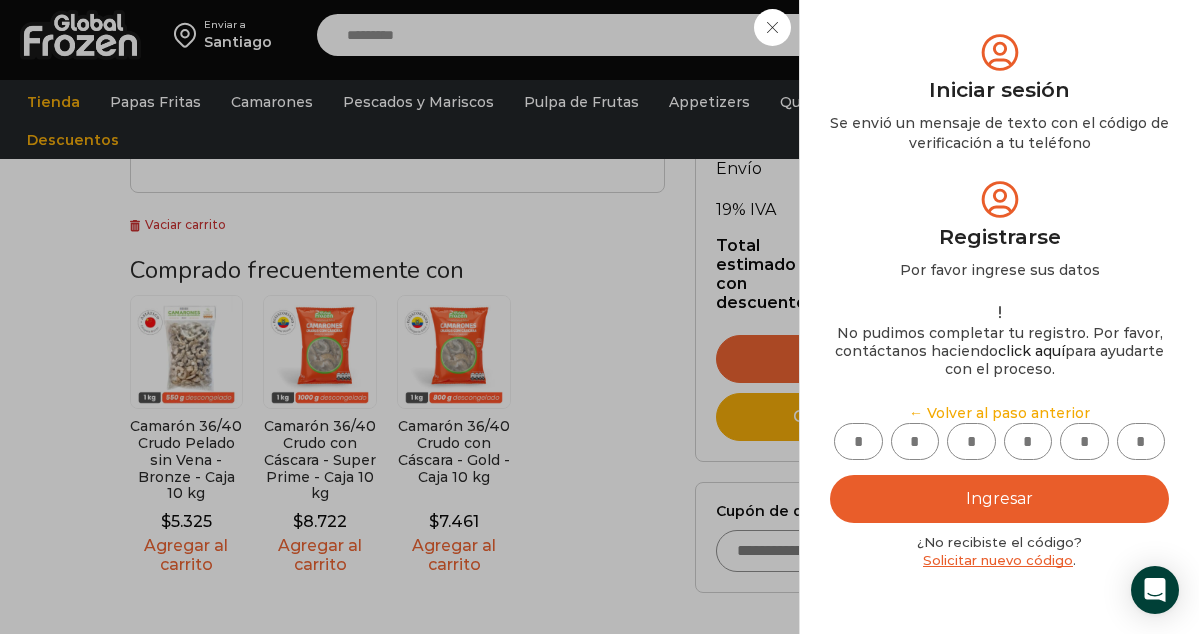 click at bounding box center (858, 441) 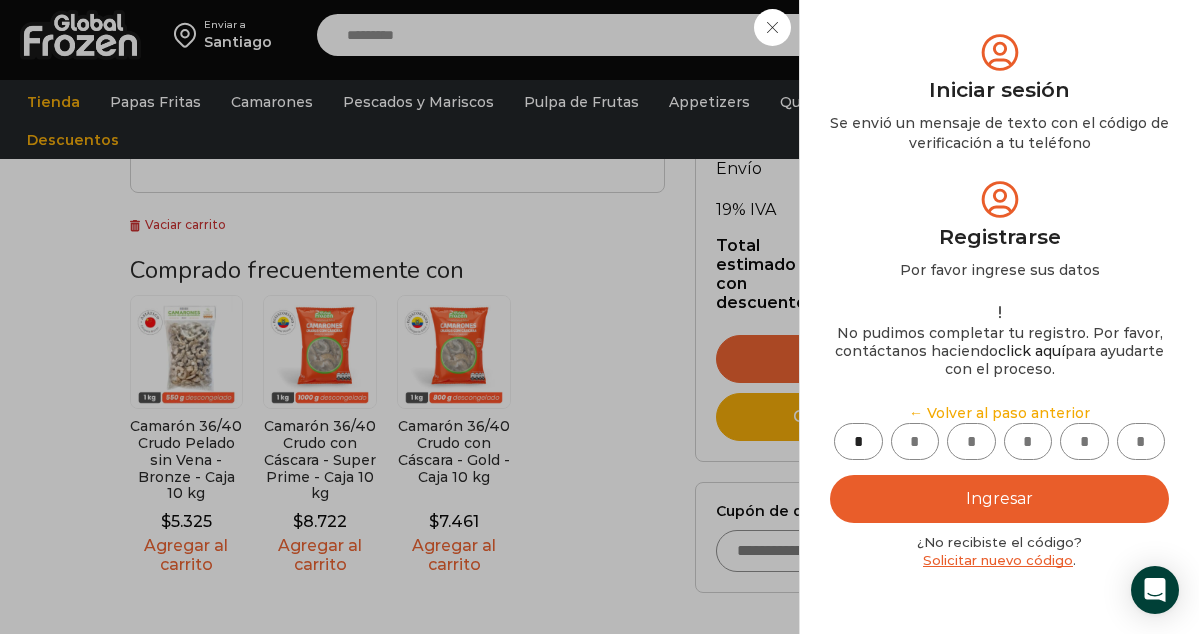 type on "*" 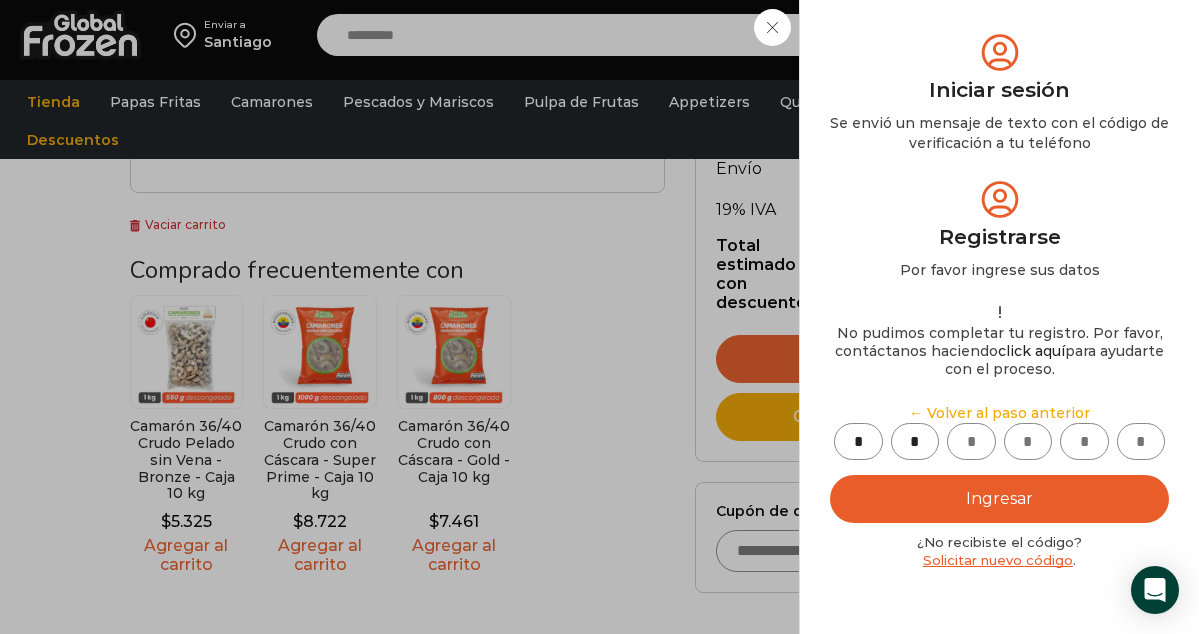 type on "*" 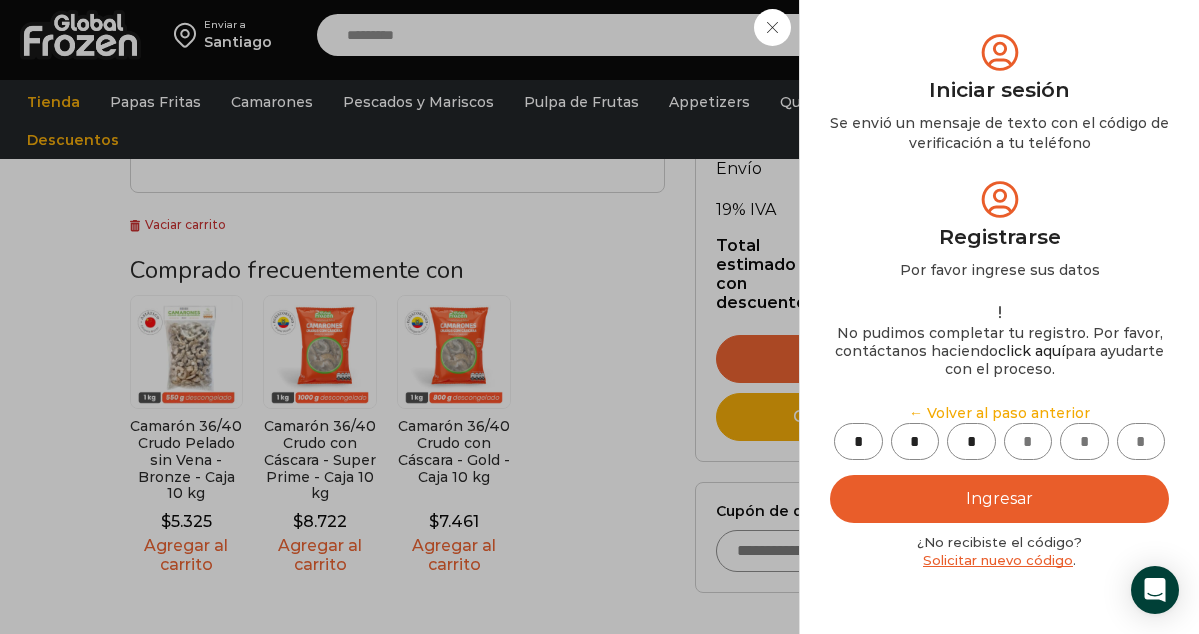 type on "*" 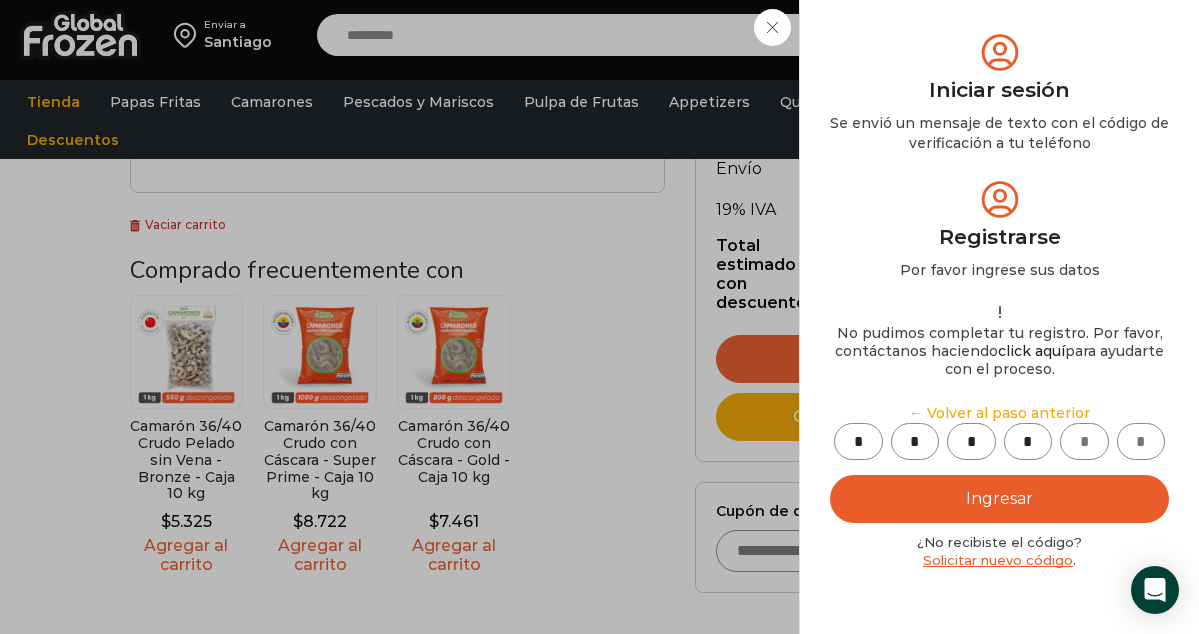 type on "*" 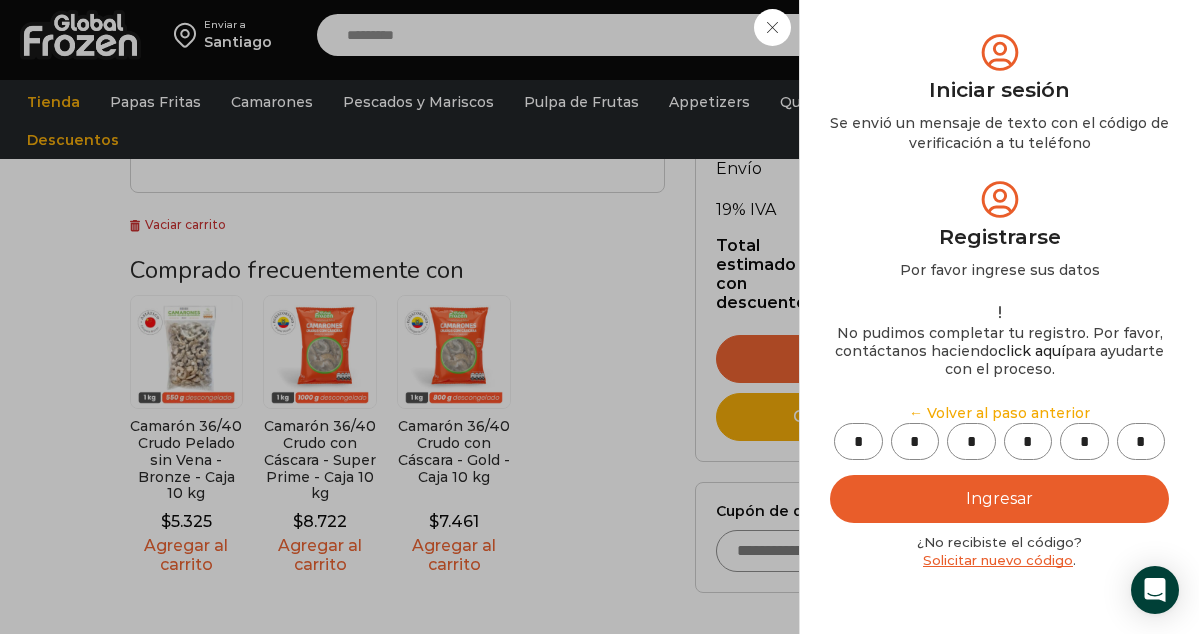 type on "*" 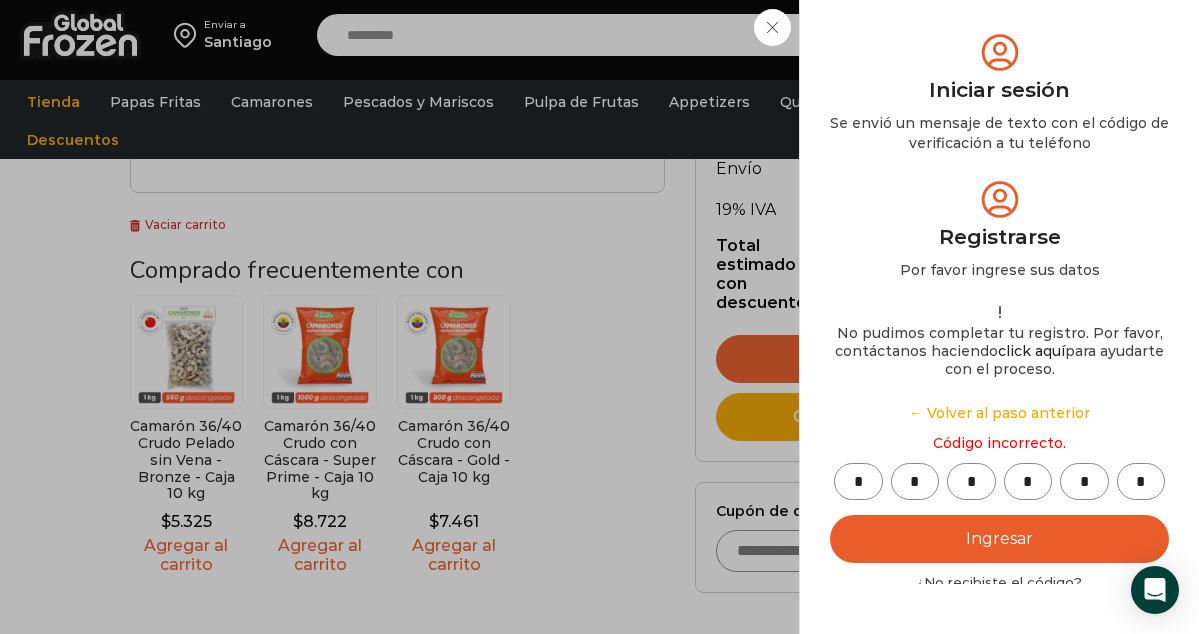 click on "Solicitar nuevo código" at bounding box center (998, 600) 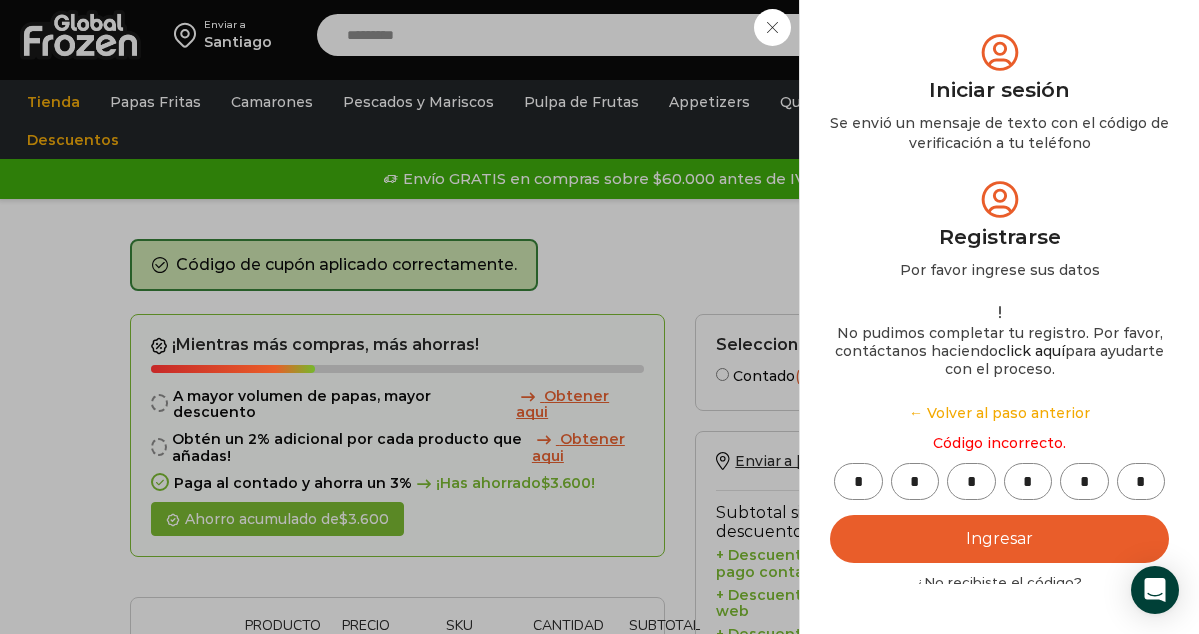 click on "Solicitar nuevo código" at bounding box center (998, 600) 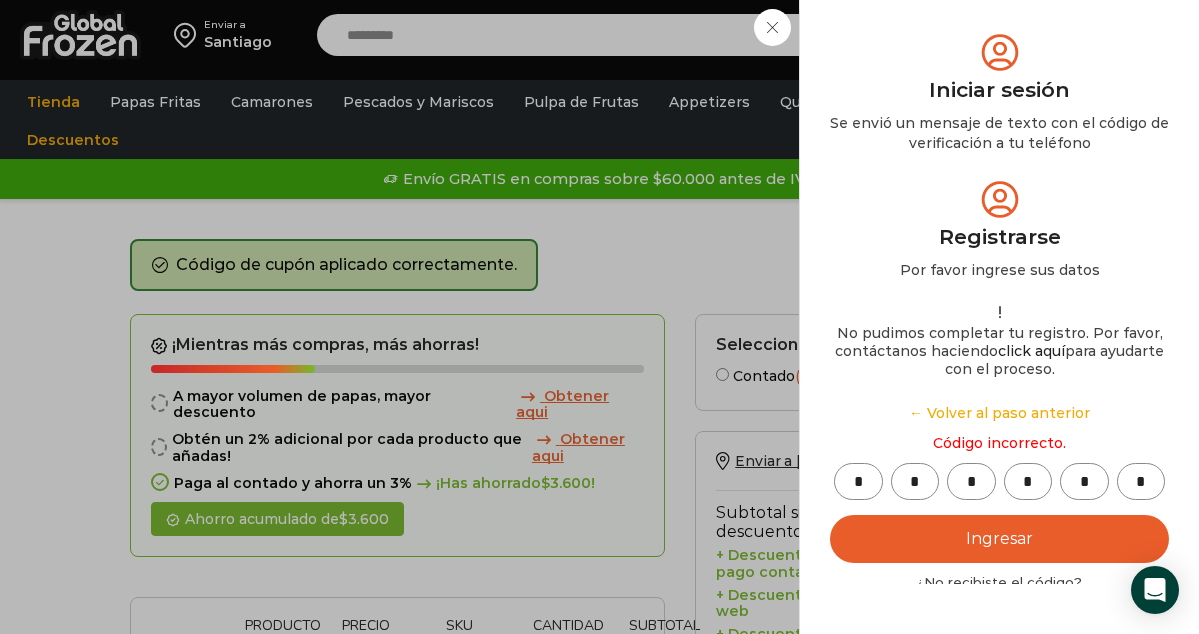 click on "← Volver al paso anterior" at bounding box center [999, 637] 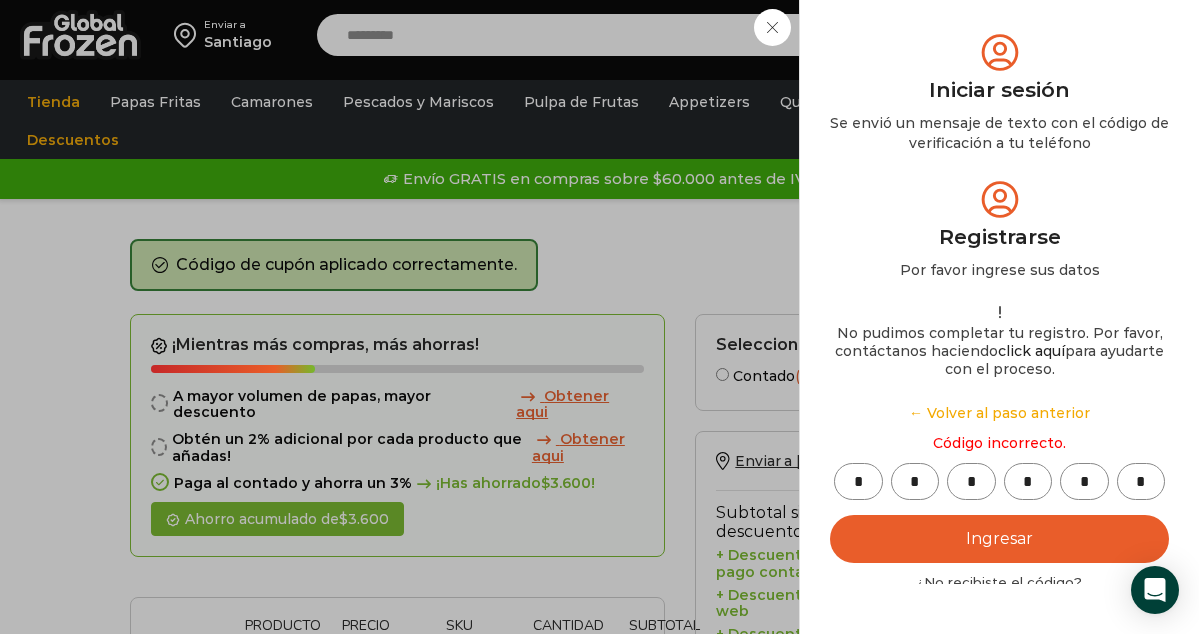 click on "Iniciar sesión
Mi cuenta
Login
Register
Iniciar sesión
Por favor ingrese sus datos
Iniciar sesión
Se envió un mensaje de WhatsApp con el código de verificación a tu teléfono
* ." at bounding box center [1007, 35] 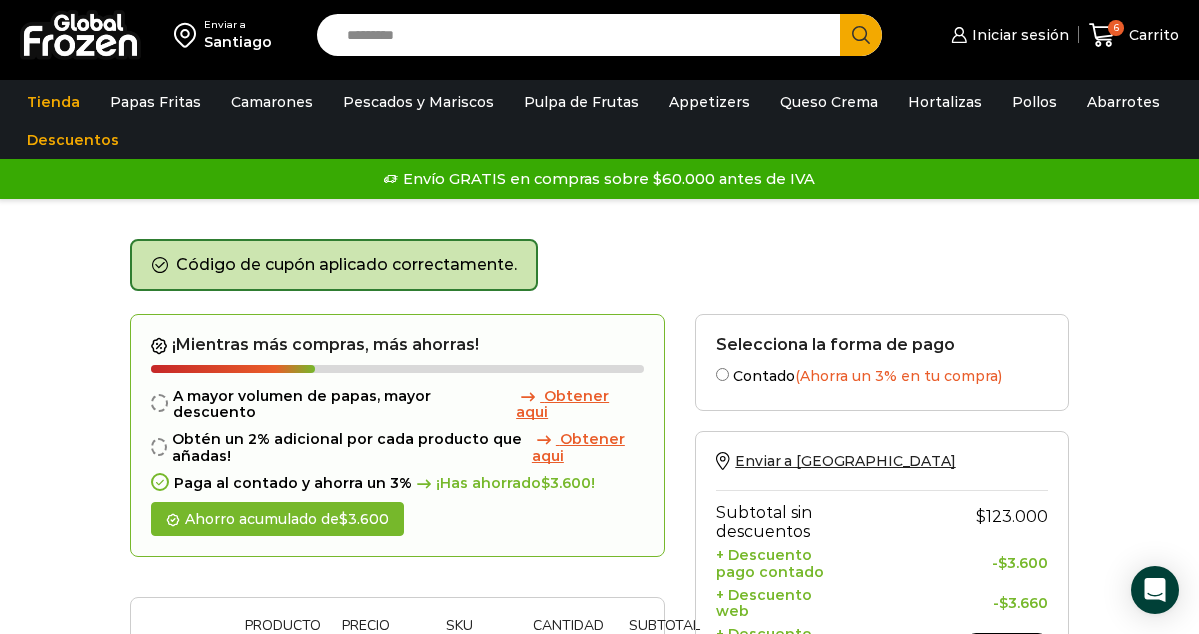 click on "Selecciona la forma de pago
Contado  (Ahorra un 3% en tu compra)
Seleccionar" at bounding box center (882, 362) 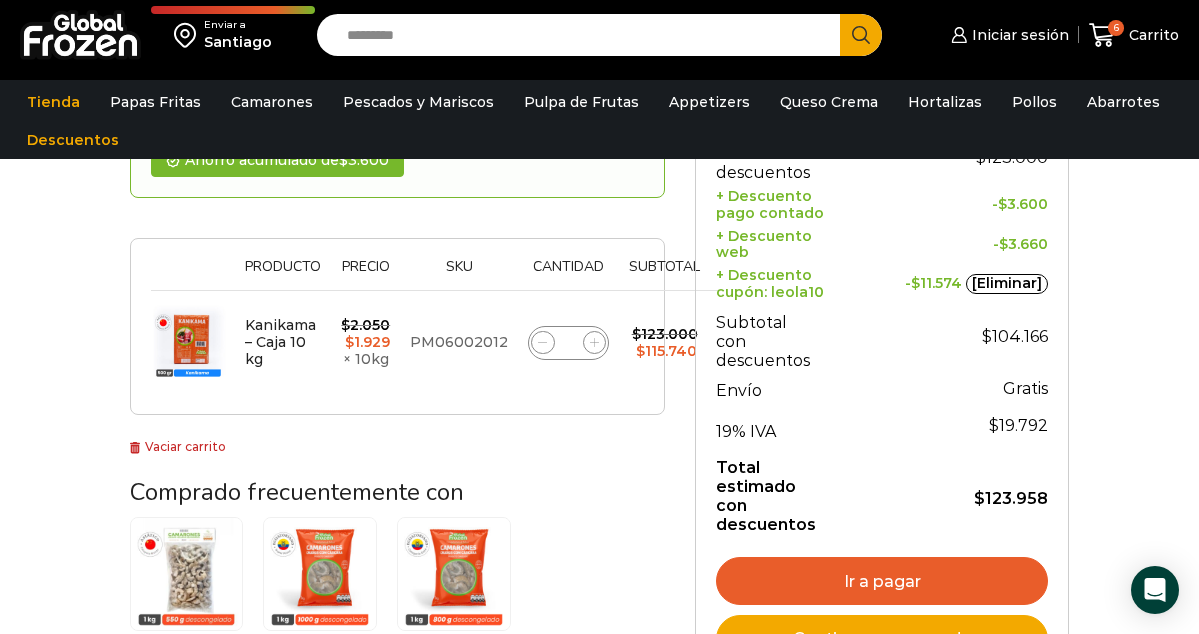 scroll, scrollTop: 360, scrollLeft: 0, axis: vertical 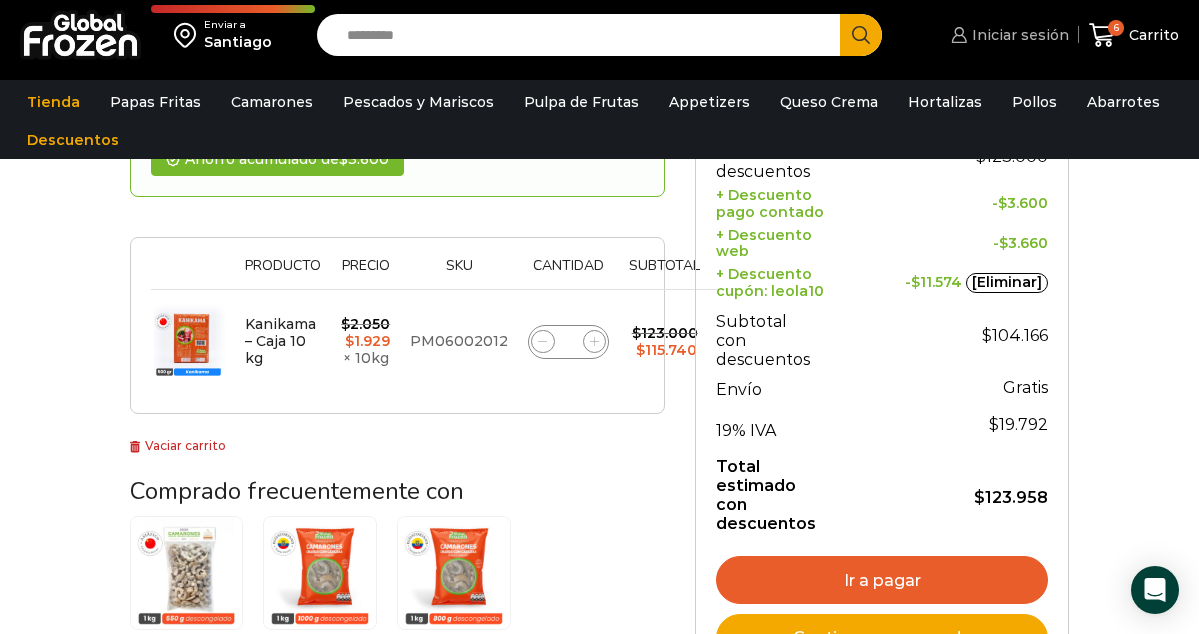 click on "Iniciar sesión" at bounding box center (1018, 35) 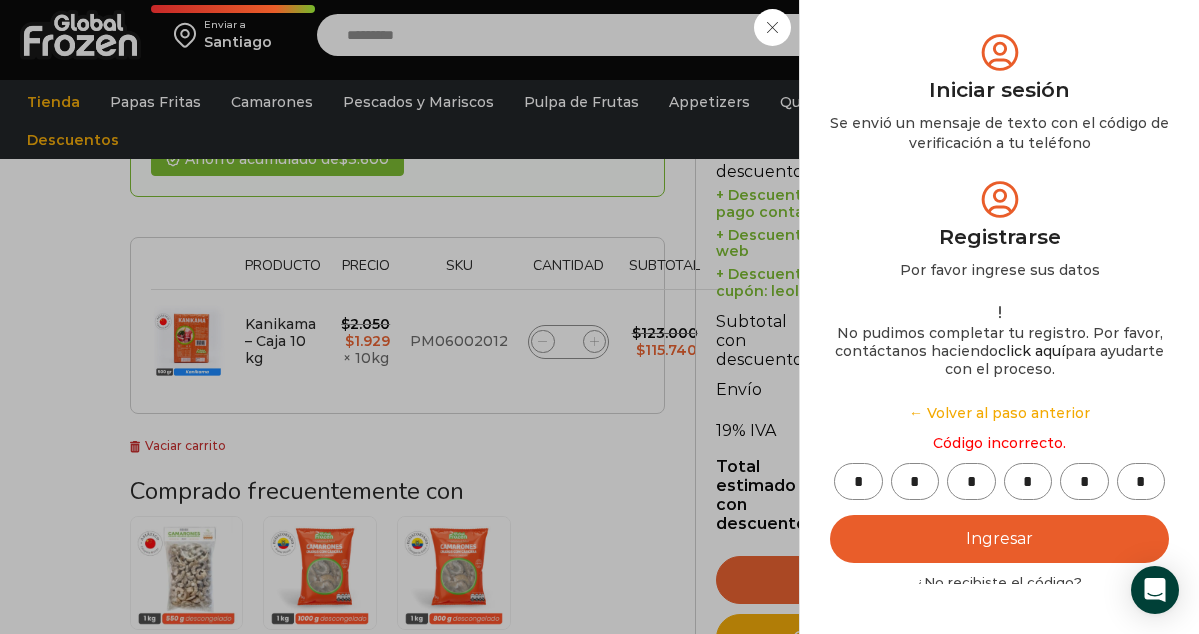 click on "← Volver al paso anterior" at bounding box center (999, 637) 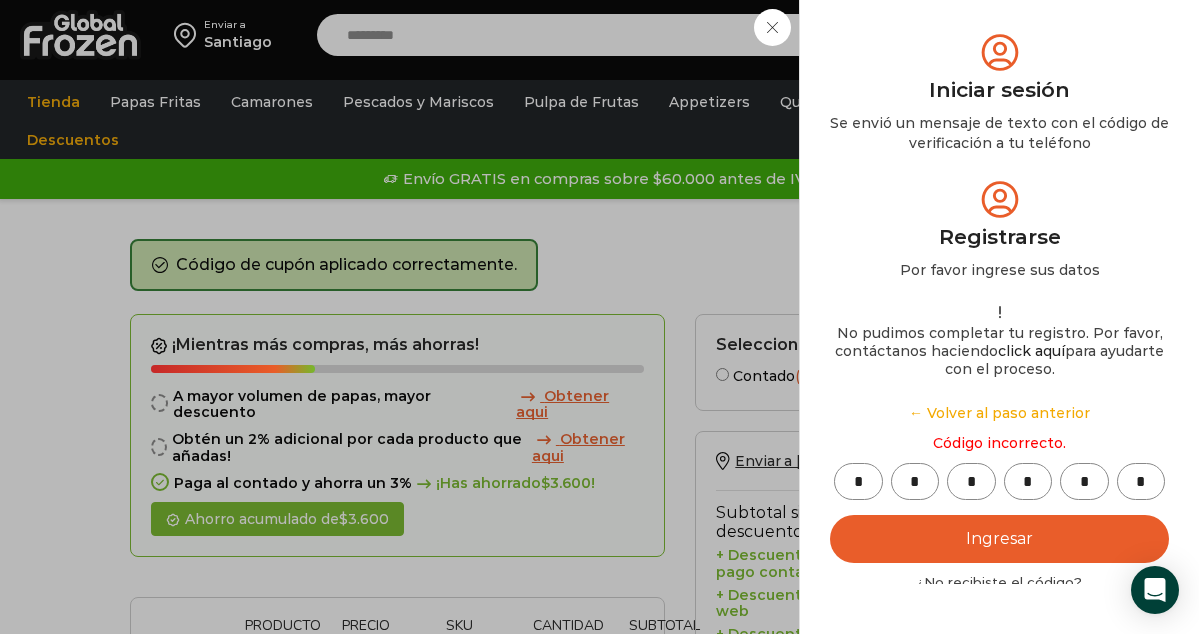 click on "Solicitar nuevo código" at bounding box center (998, 600) 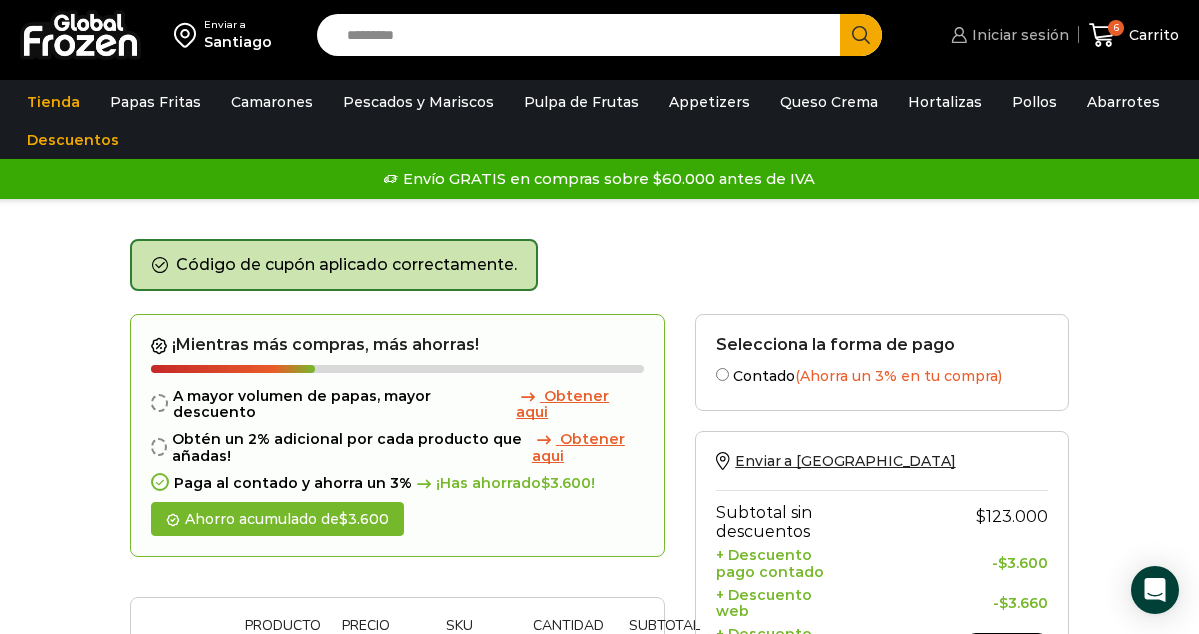 click on "Iniciar sesión" at bounding box center [1018, 35] 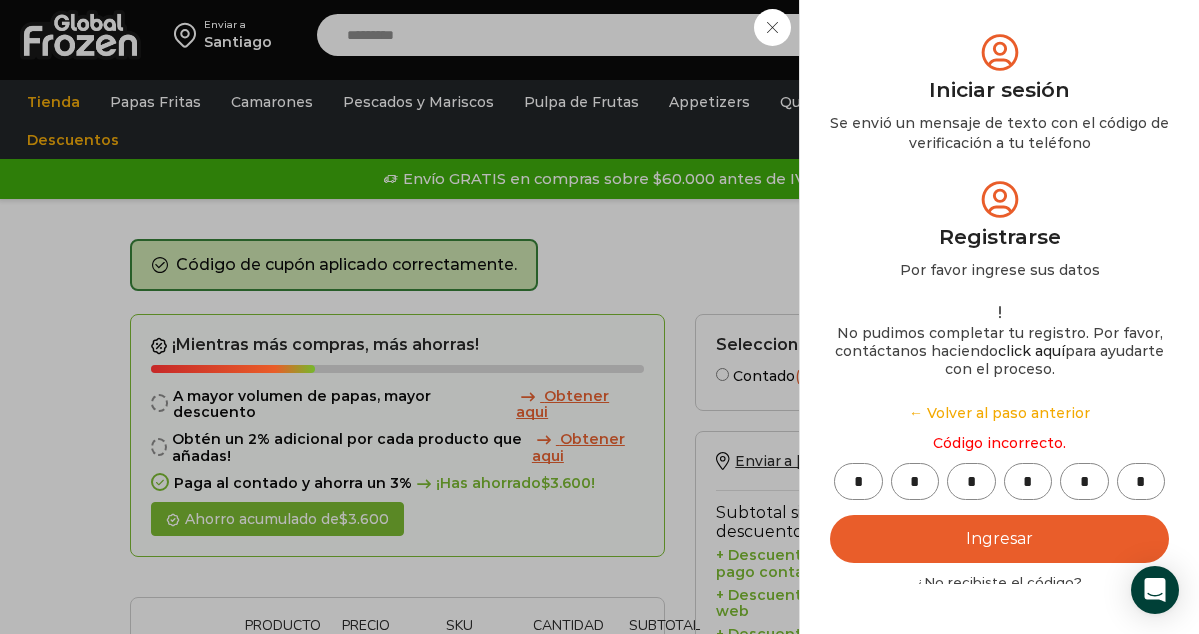 click on "Iniciar sesión
Mi cuenta
Login
Register
Iniciar sesión
Por favor ingrese sus datos
Iniciar sesión
Se envió un mensaje de WhatsApp con el código de verificación a tu teléfono
* ." at bounding box center (1007, 35) 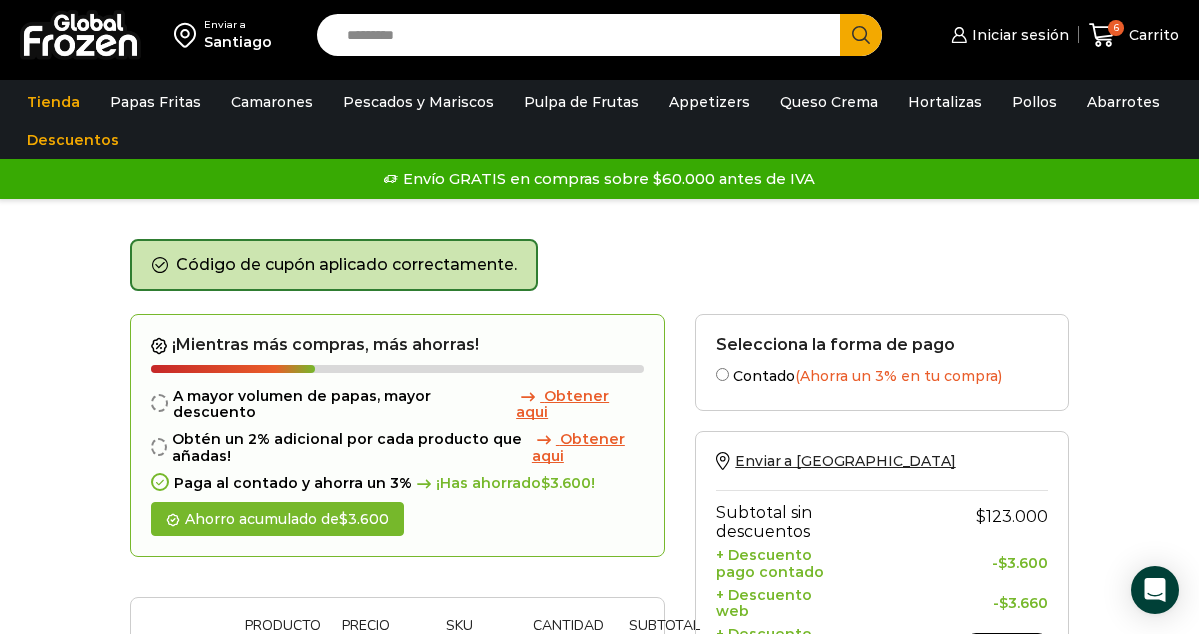 click on "Selecciona la forma de pago
Contado  (Ahorra un 3% en tu compra)
Seleccionar
Enviar a Chile
Subtotal sin descuentos
$ 123.000
+ Descuento pago contado
- $ 3.600
+ Descuento web
- $ 3.660
+ Descuento cupón: leola10
- $ 11.574   [Eliminar]
Subtotal con descuentos
$ 104.166
Envío
Flat rate
Gratis
Gratis
19% IVA
$ 19.792
Total estimado con descuentos
$ 123.958
Ir a pagar
Continuar comprando
Cupón de descuento
Aplicar cupón" at bounding box center (882, 754) 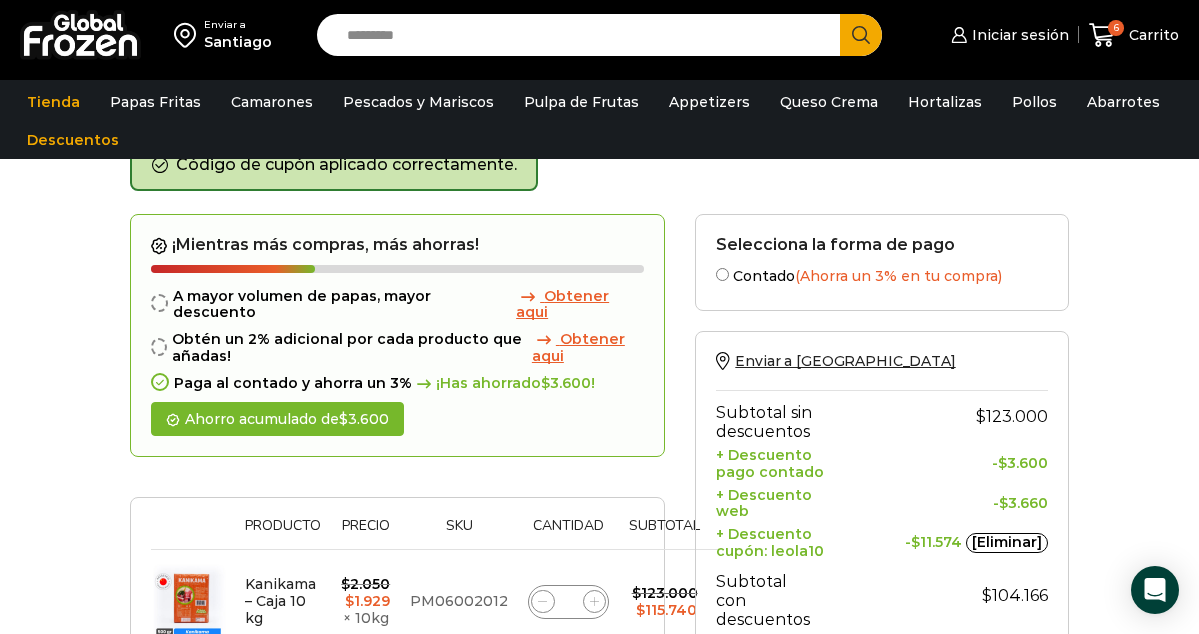 scroll, scrollTop: 280, scrollLeft: 0, axis: vertical 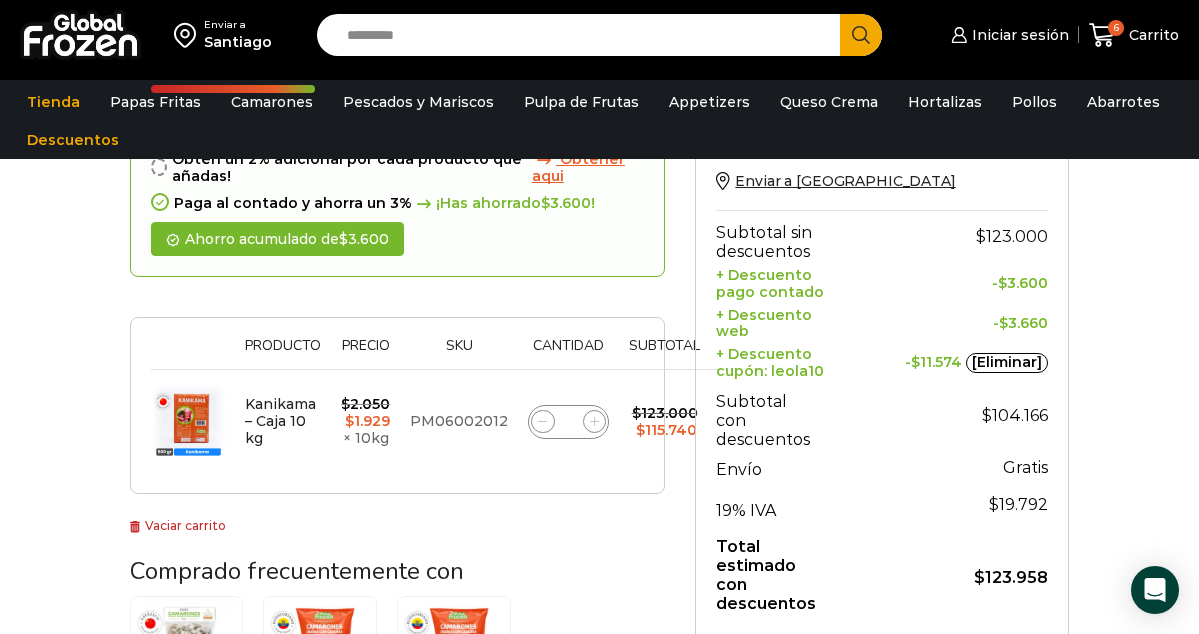 click on "Ir a pagar" at bounding box center (882, 660) 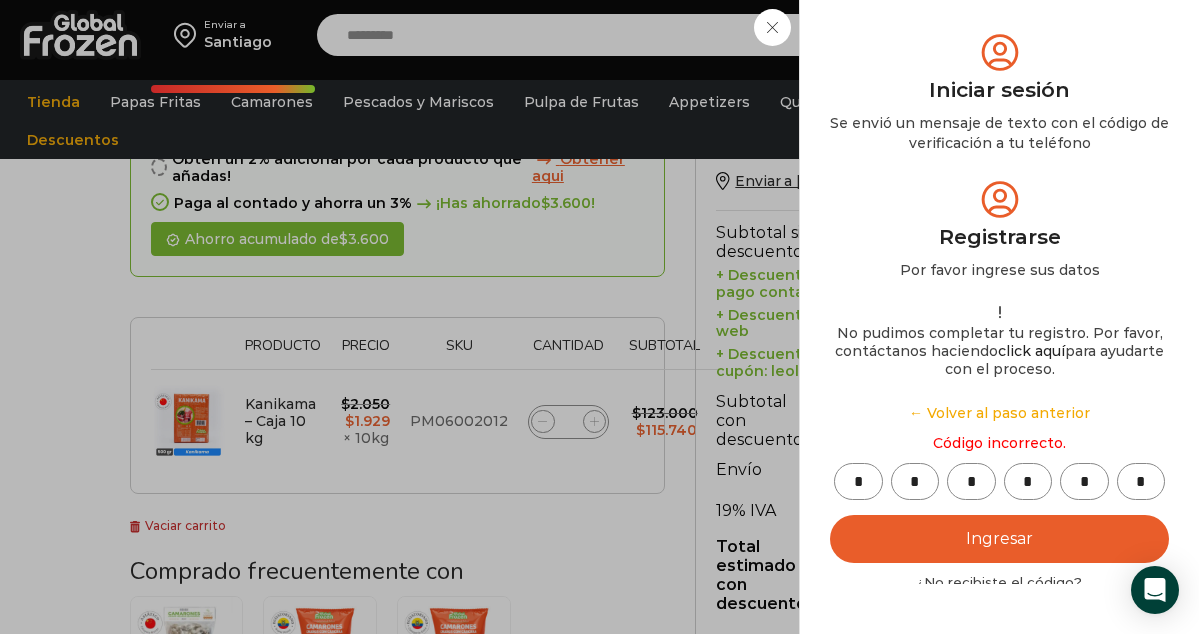click on "Iniciar sesión
Mi cuenta
Login
Register
Iniciar sesión
Por favor ingrese sus datos
Iniciar sesión
Se envió un mensaje de WhatsApp con el código de verificación a tu teléfono
* ." at bounding box center [1007, 35] 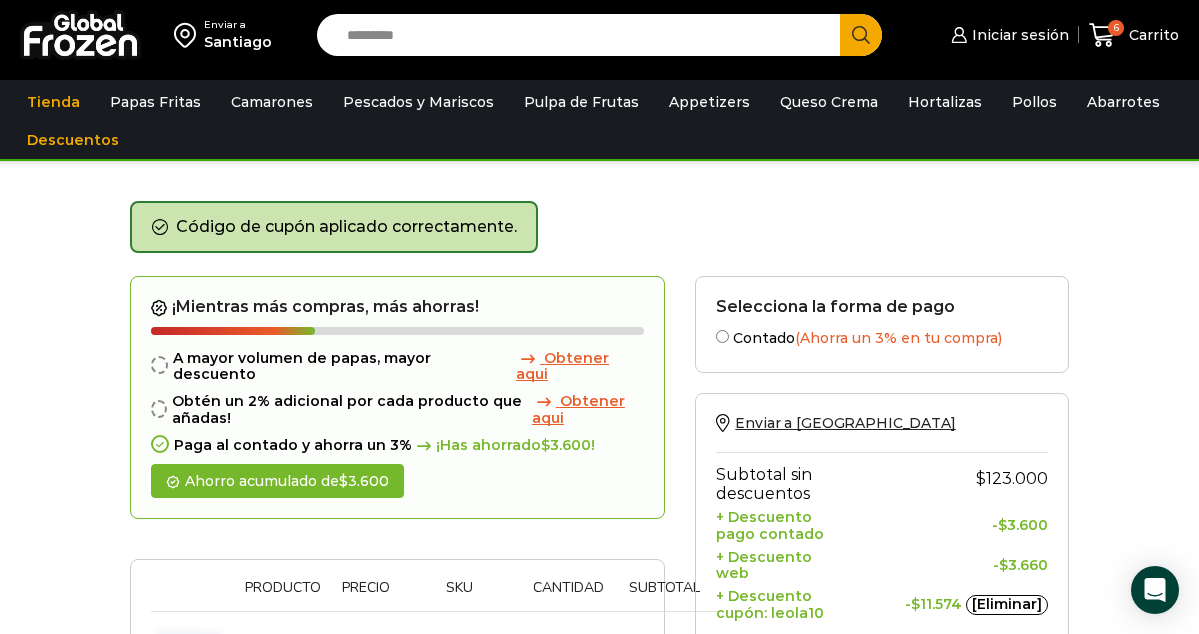 scroll, scrollTop: 32, scrollLeft: 0, axis: vertical 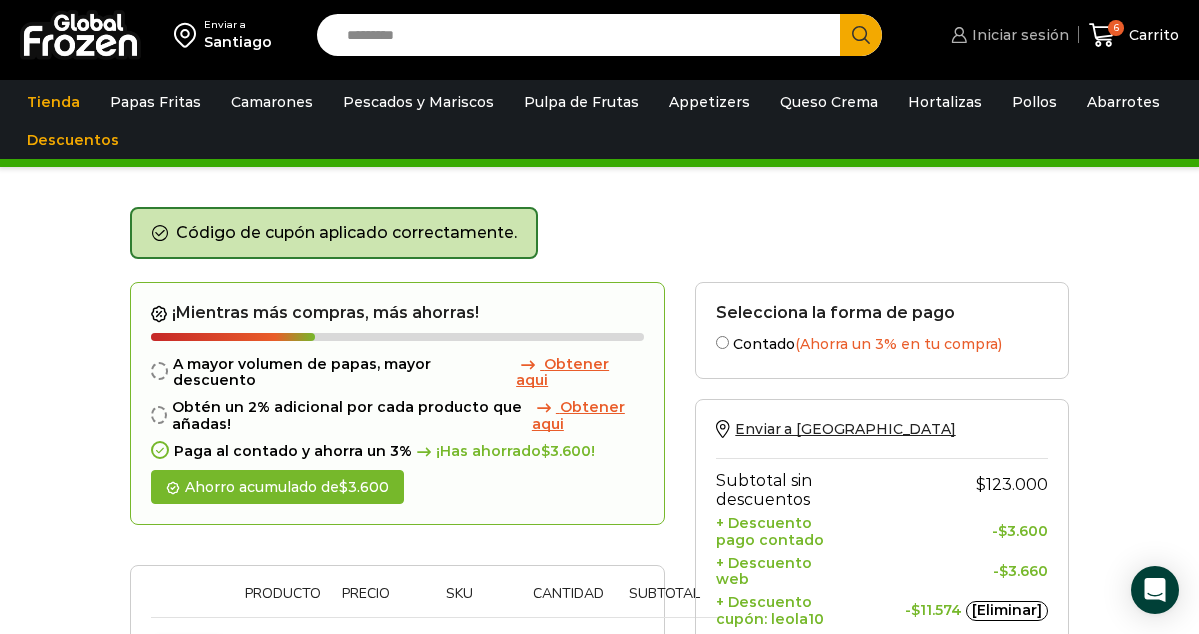 click on "Iniciar sesión" at bounding box center (1018, 35) 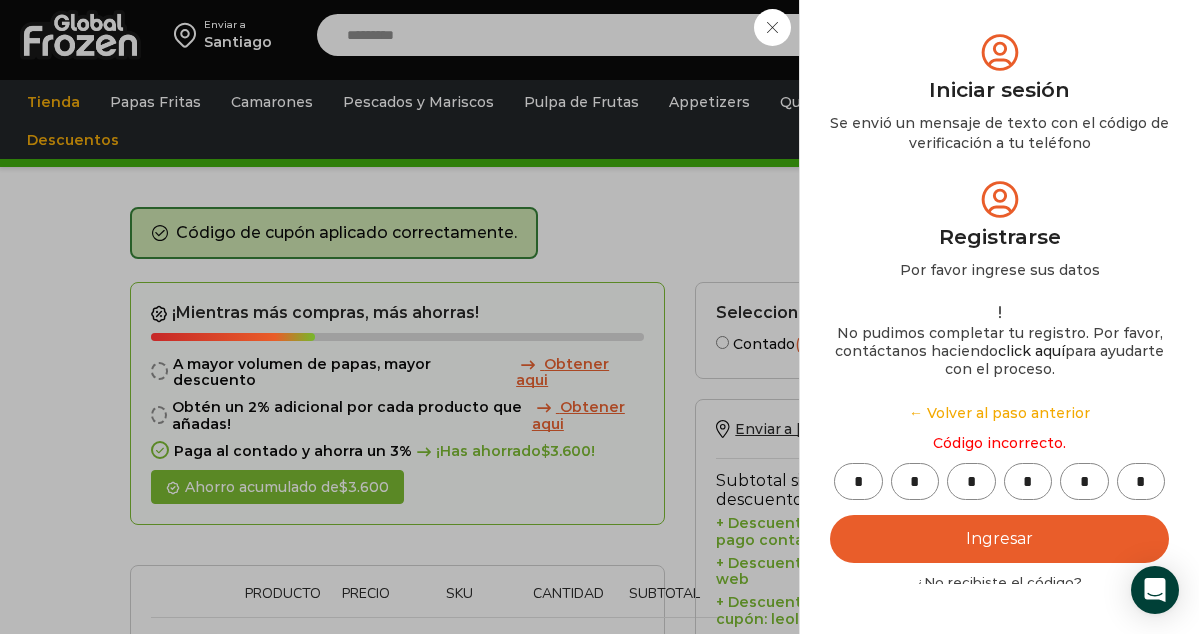 click on "Ingresar" at bounding box center (999, 539) 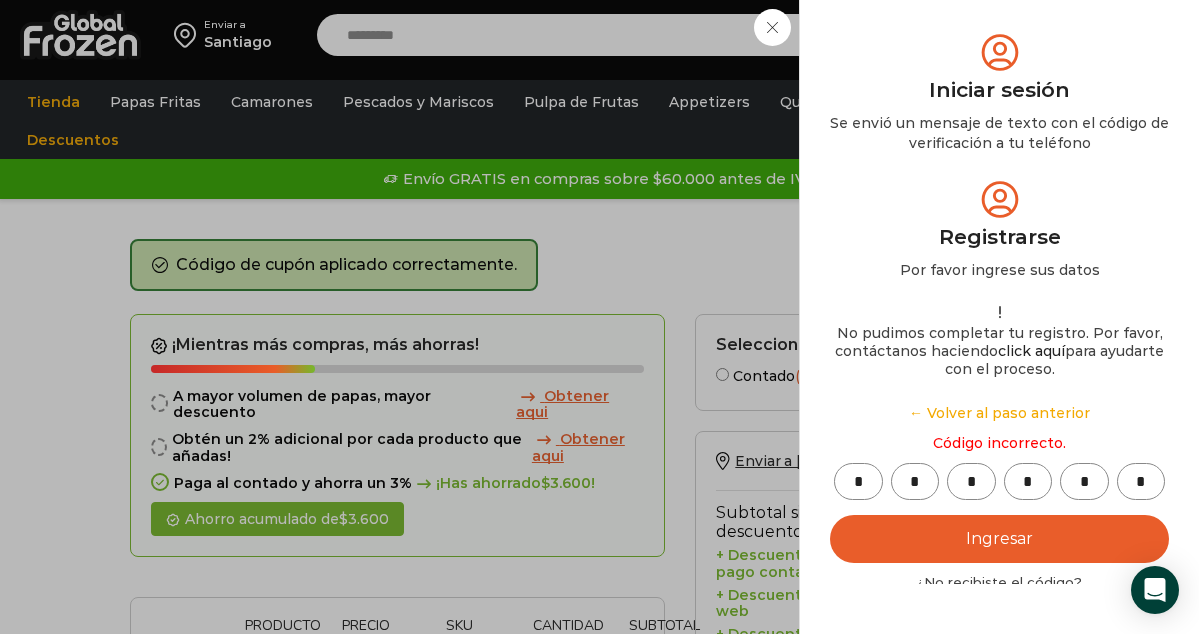 click on "← Volver al paso anterior" at bounding box center (999, 637) 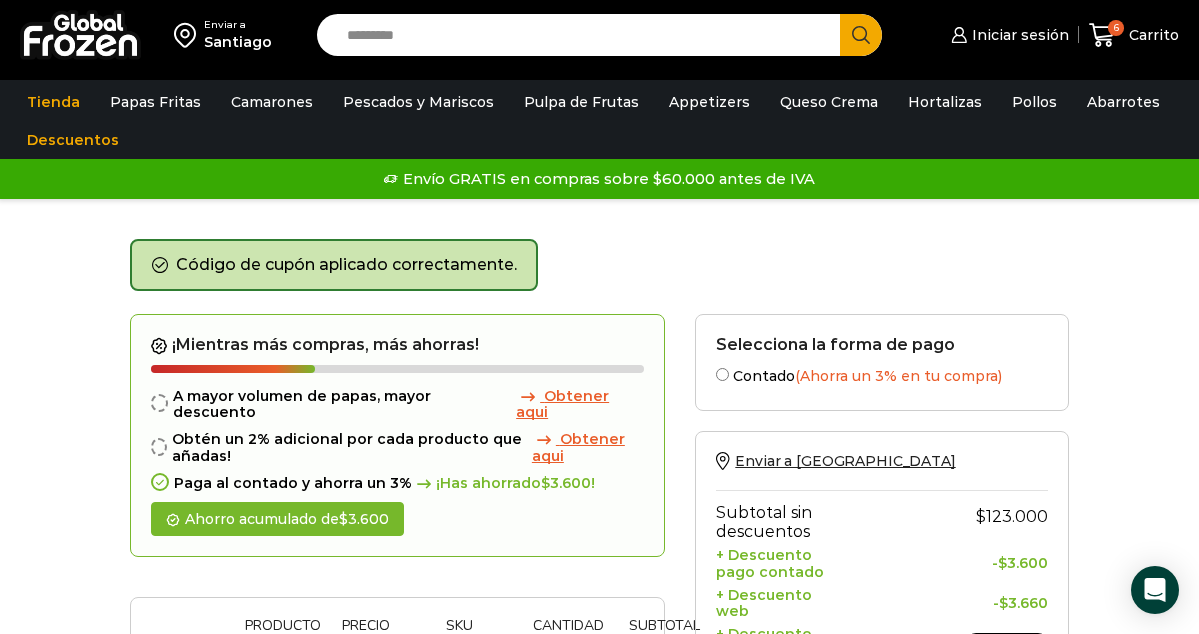 click on "Código de cupón aplicado correctamente." at bounding box center [600, 276] 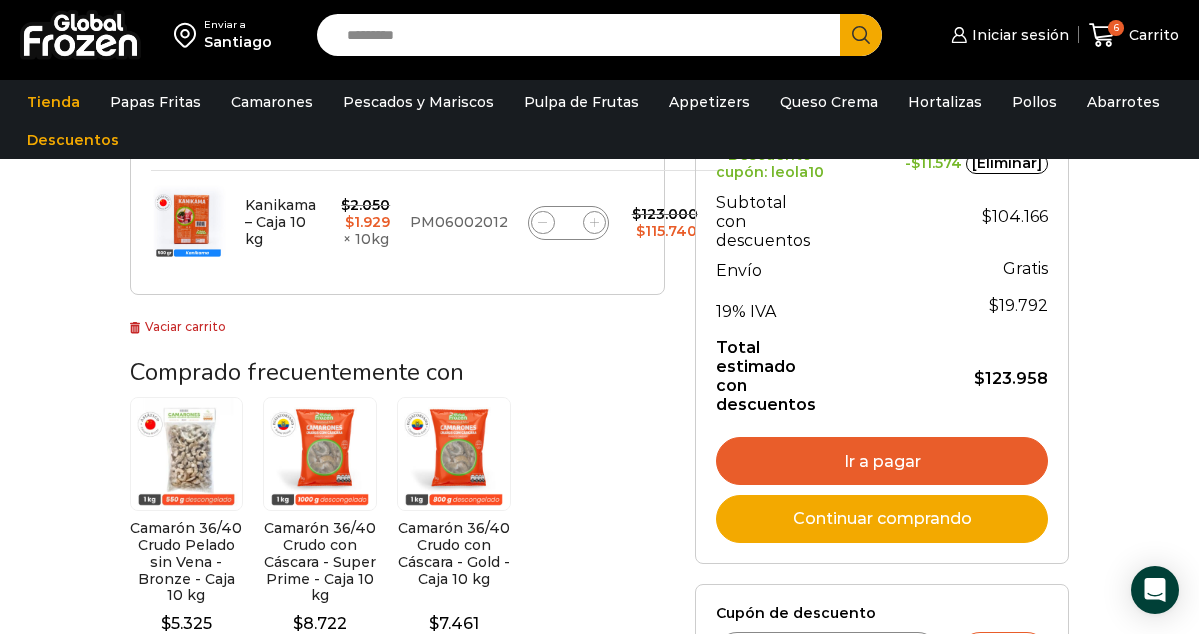 scroll, scrollTop: 480, scrollLeft: 0, axis: vertical 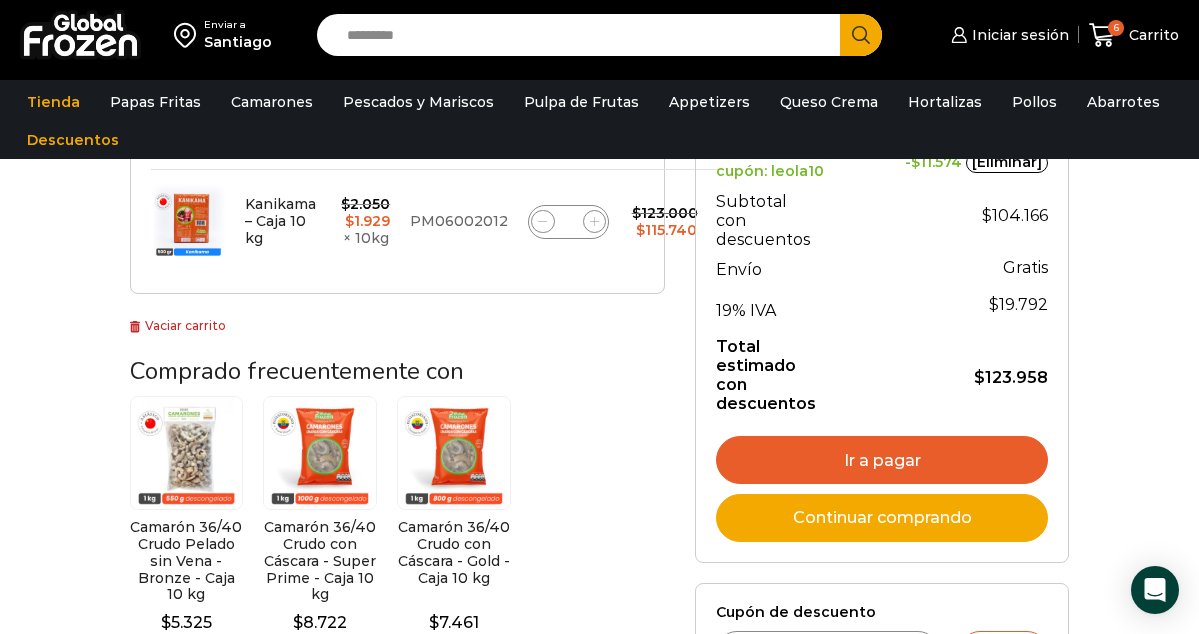 click on "Continuar comprando" at bounding box center [882, 518] 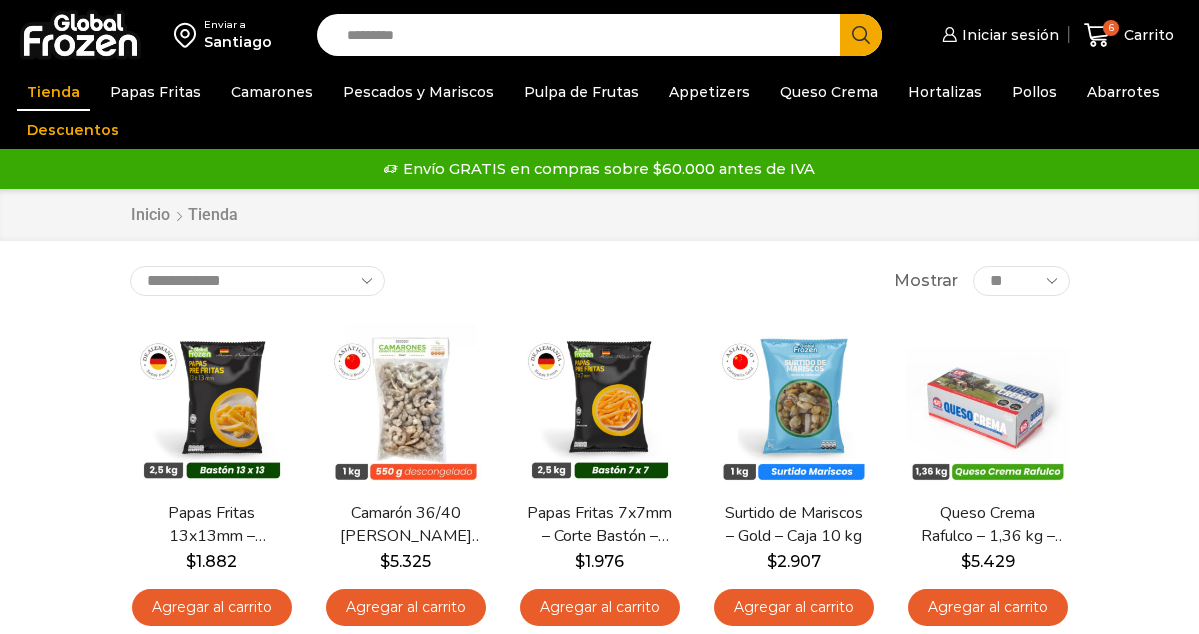 scroll, scrollTop: 0, scrollLeft: 0, axis: both 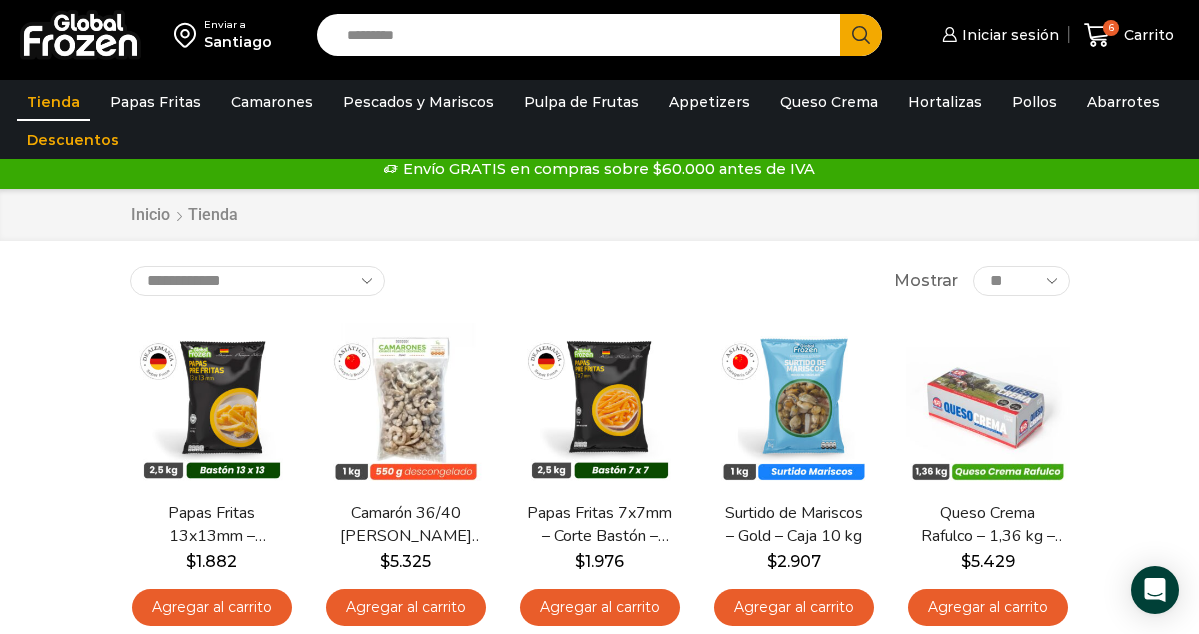 click on "Santiago" at bounding box center [238, 42] 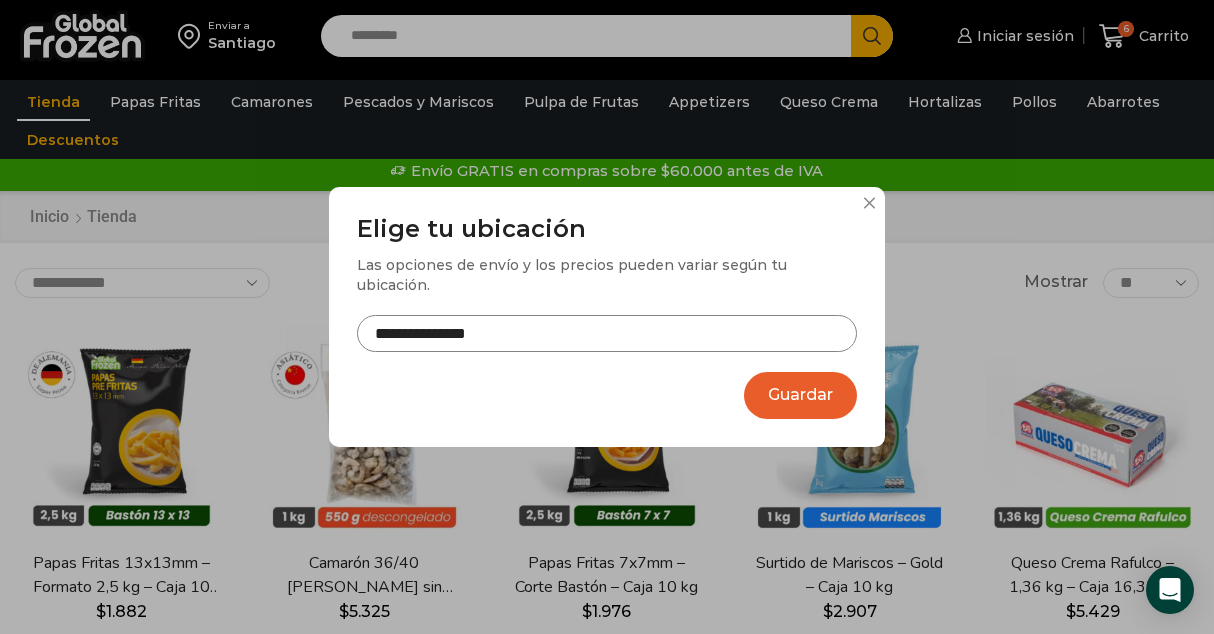 click on "**********" at bounding box center [607, 333] 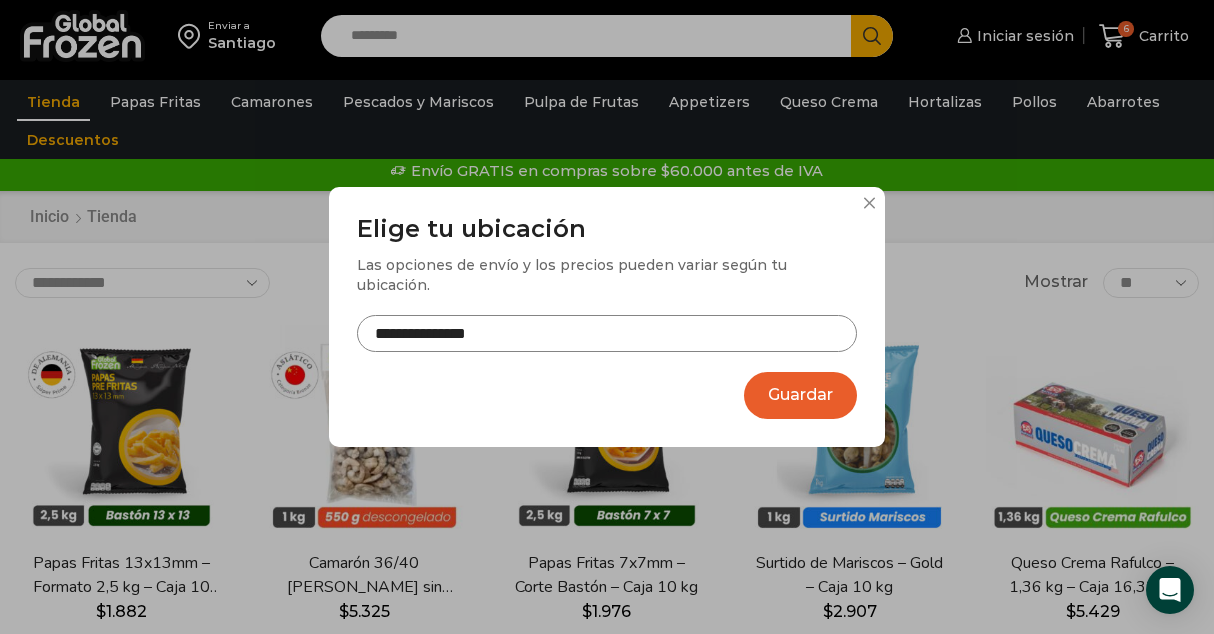 click on "Las opciones de envío y los precios pueden variar según tu ubicación." at bounding box center (607, 275) 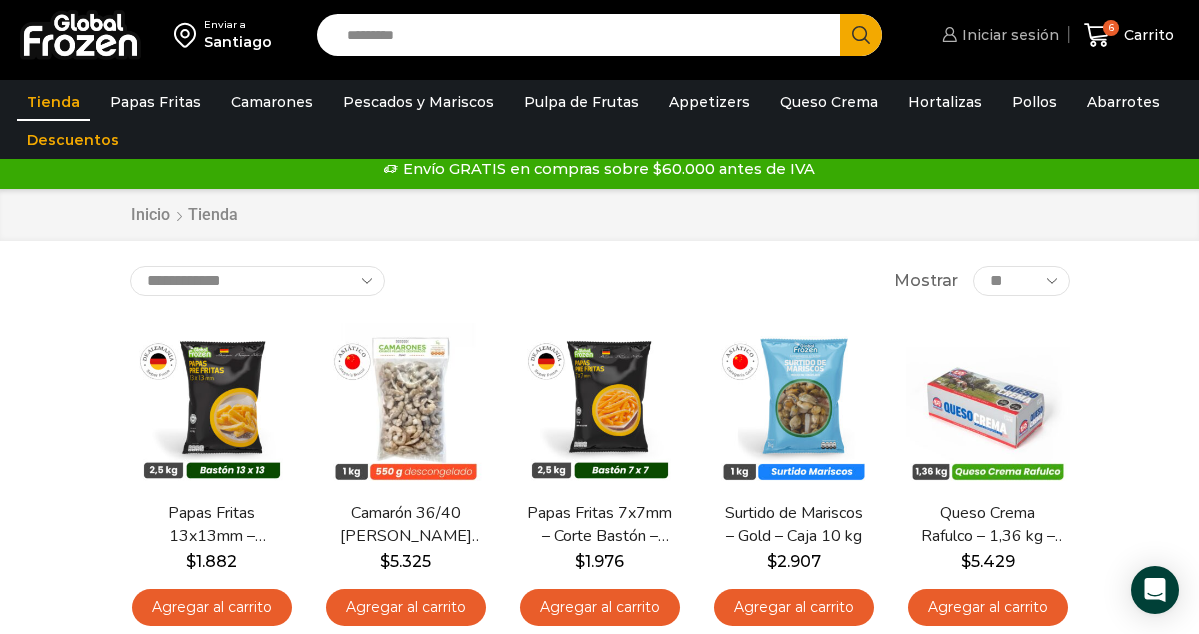 click on "Iniciar sesión" at bounding box center (1008, 35) 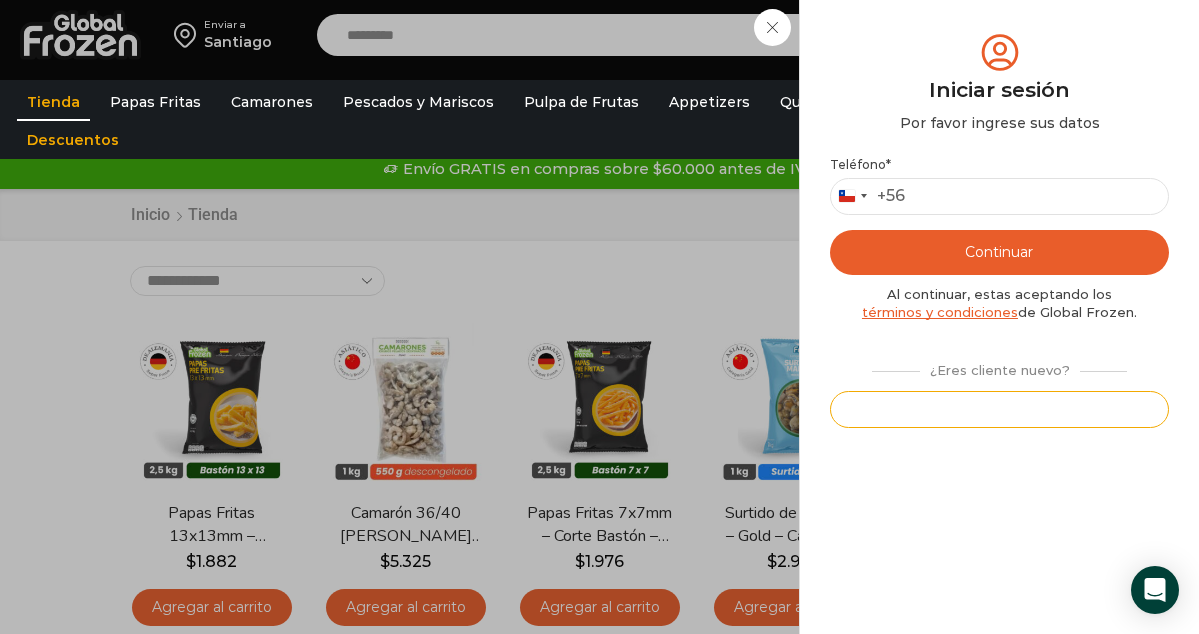 click on "Registrarse" at bounding box center (999, 409) 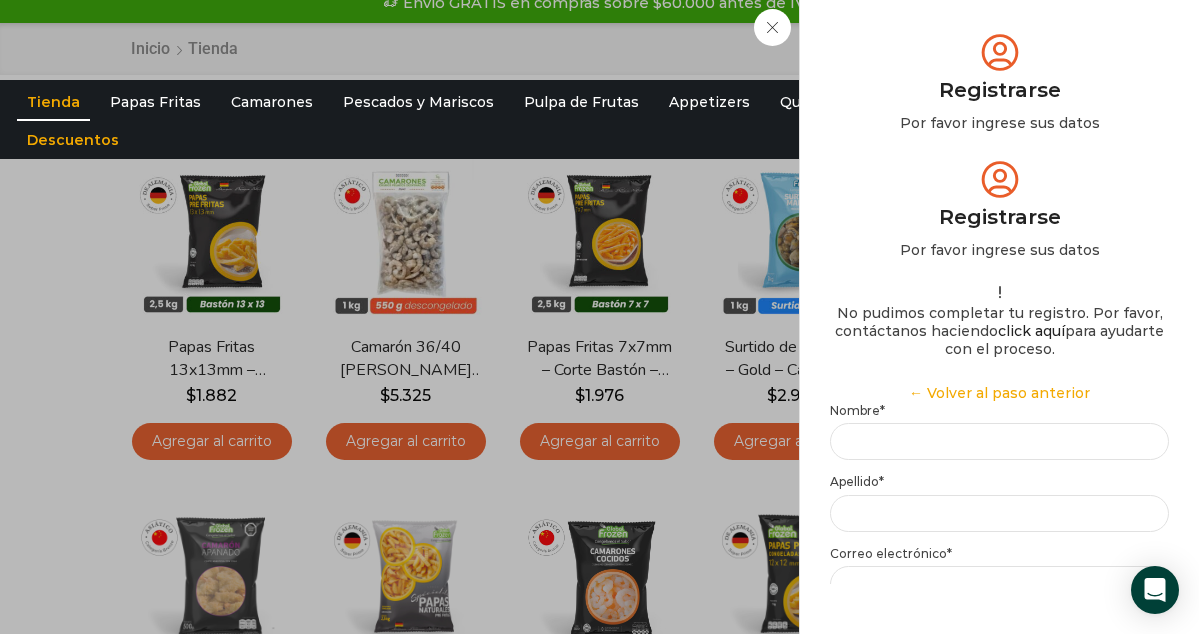 scroll, scrollTop: 0, scrollLeft: 0, axis: both 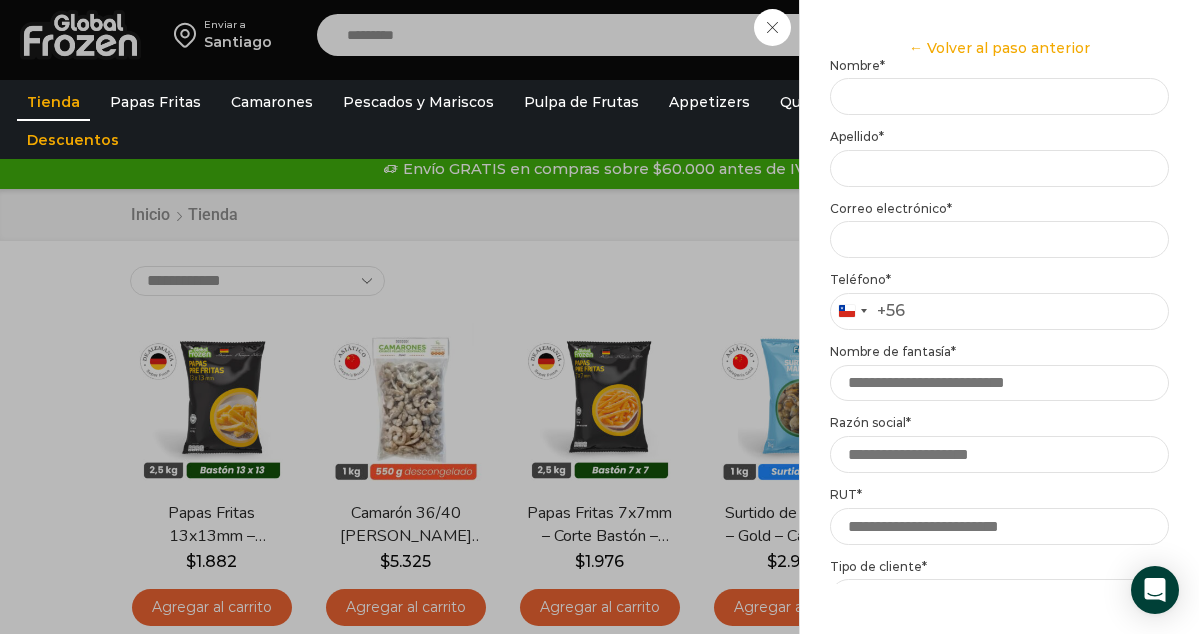 click on "Iniciar sesión" at bounding box center [999, 811] 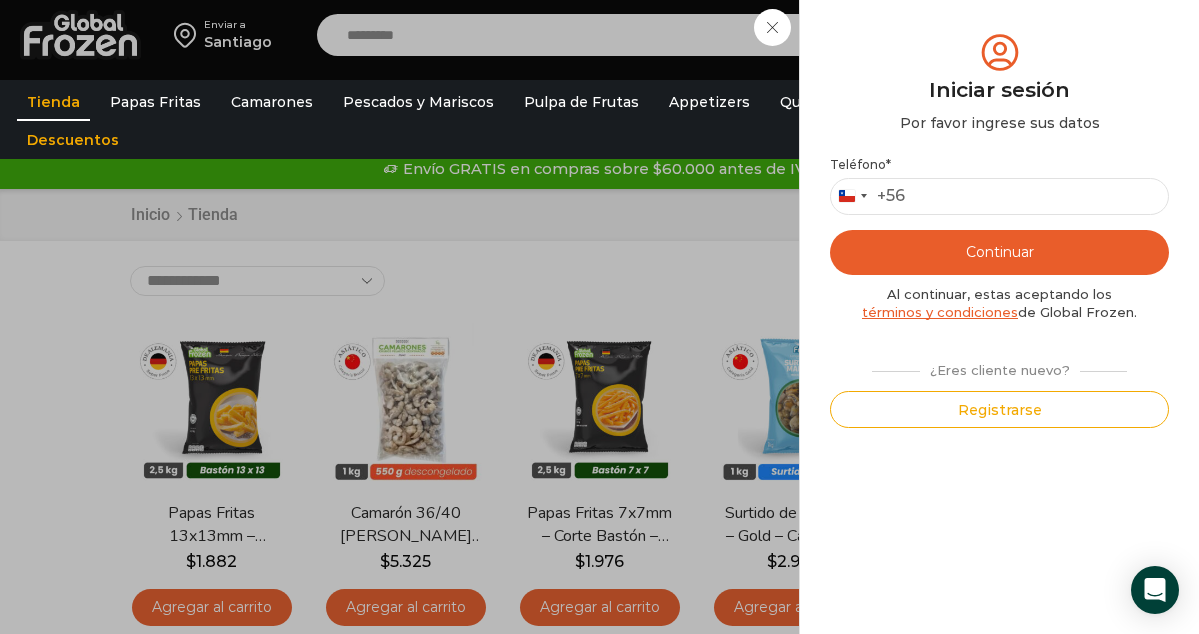 scroll, scrollTop: 0, scrollLeft: 0, axis: both 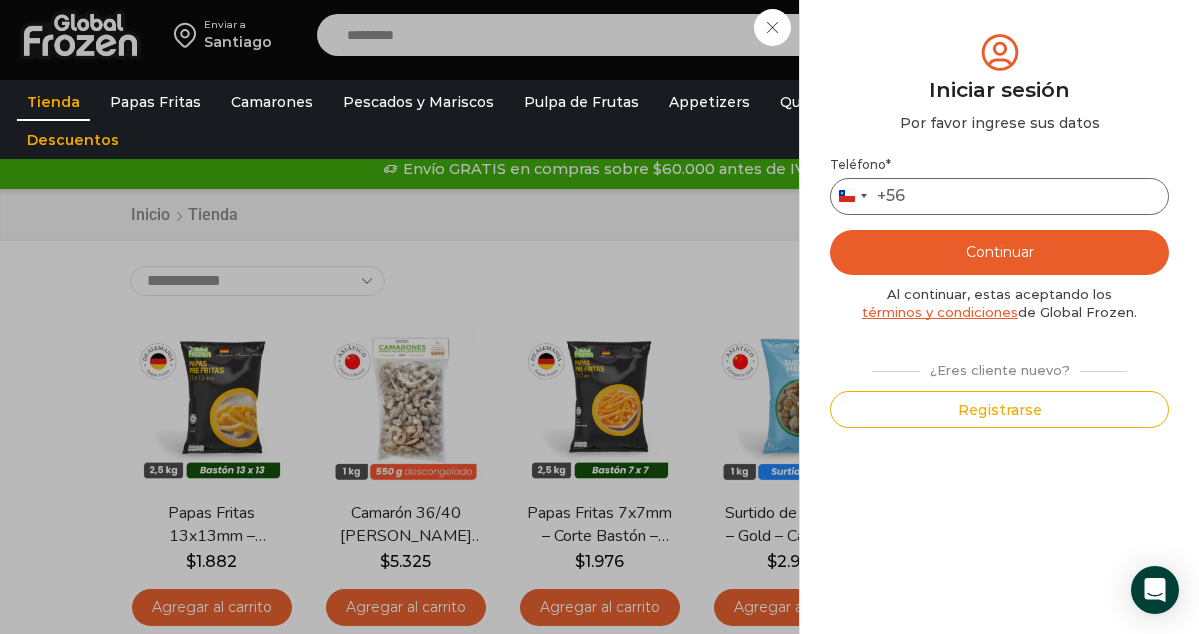 click on "Teléfono
*" at bounding box center (999, 196) 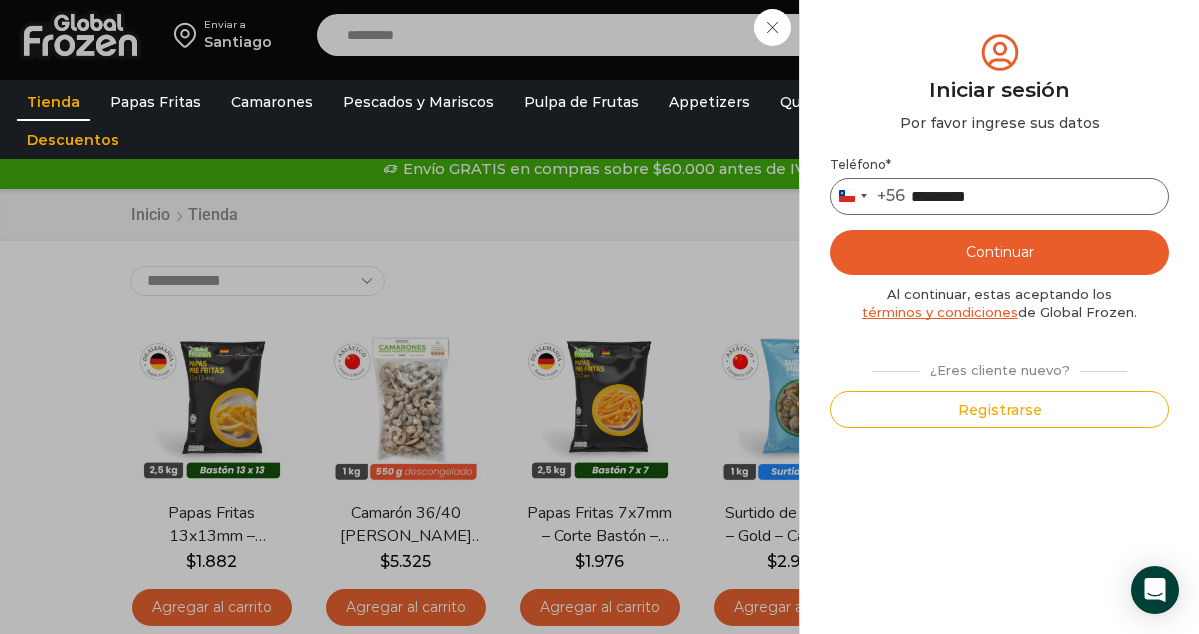 type on "*********" 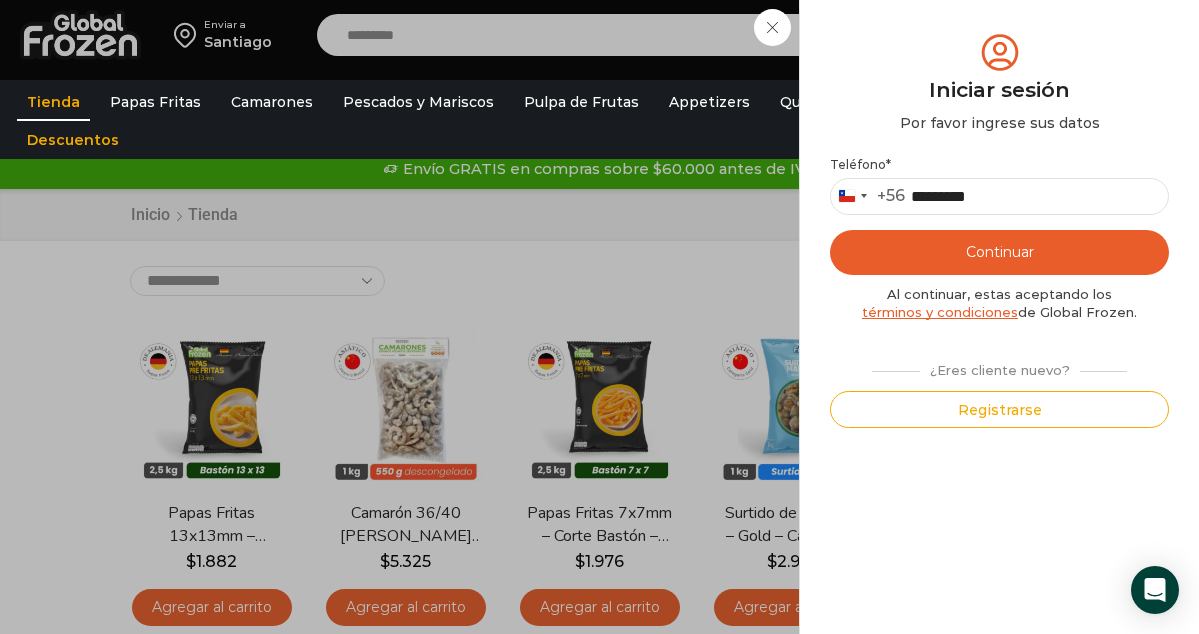 click on "Continuar" at bounding box center (999, 252) 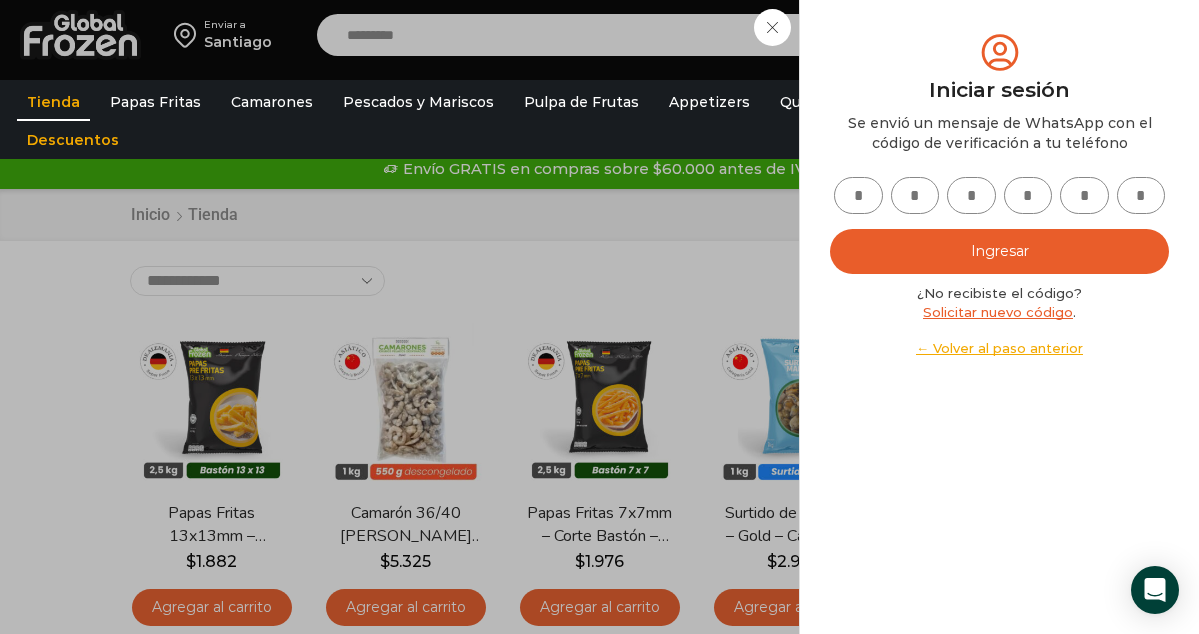 click at bounding box center [858, 195] 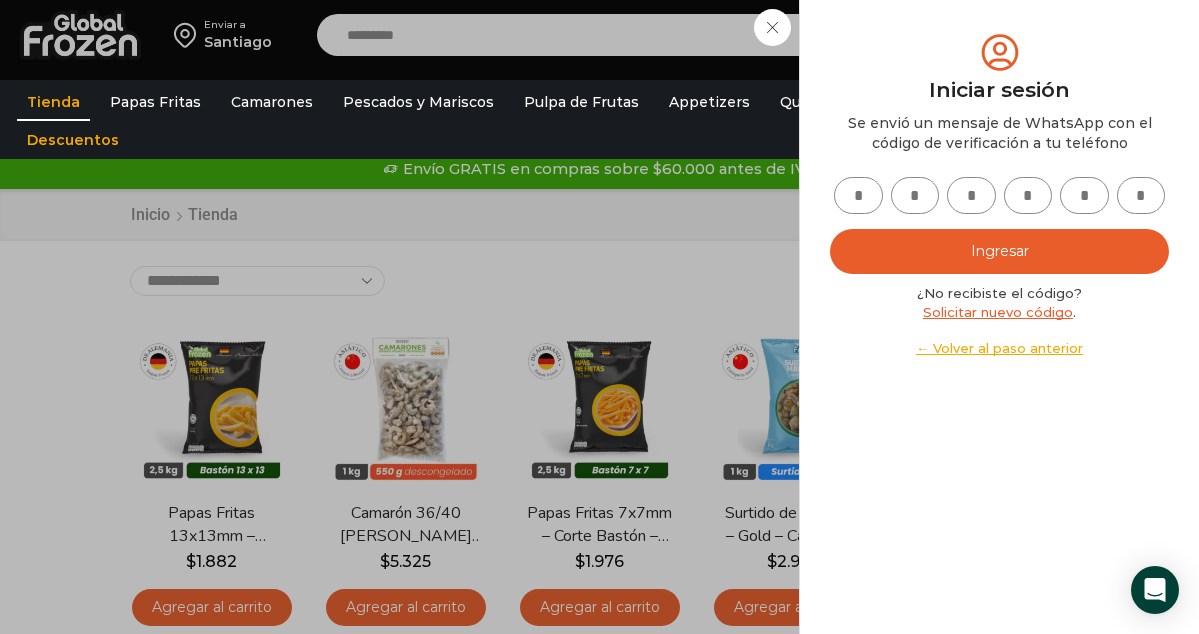 type on "*" 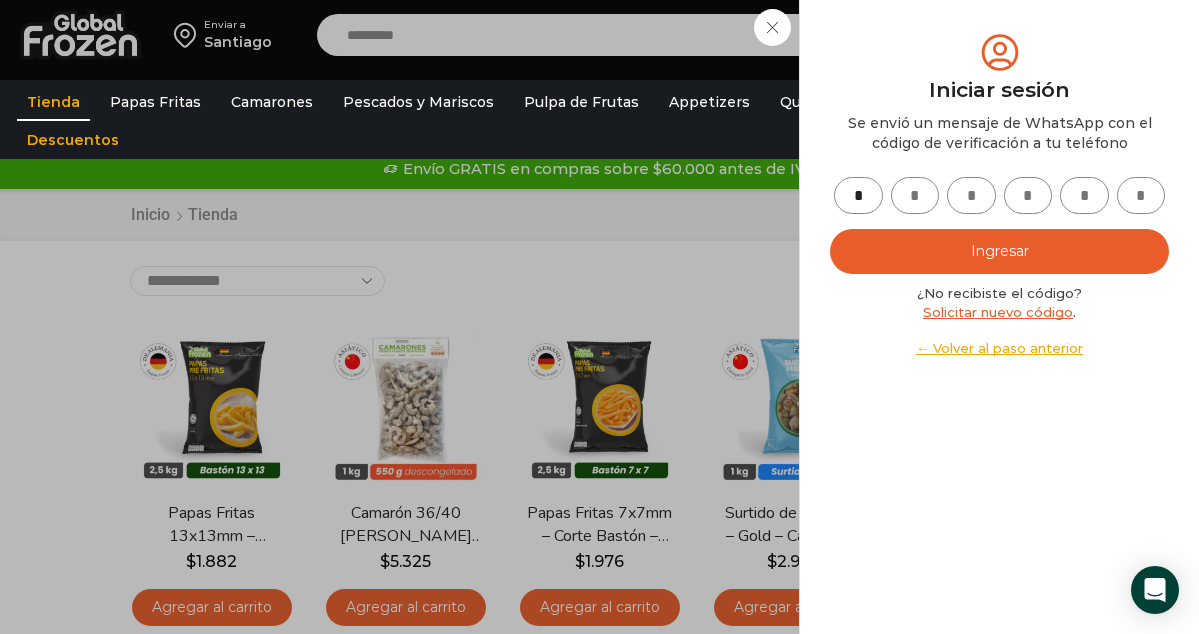 type on "*" 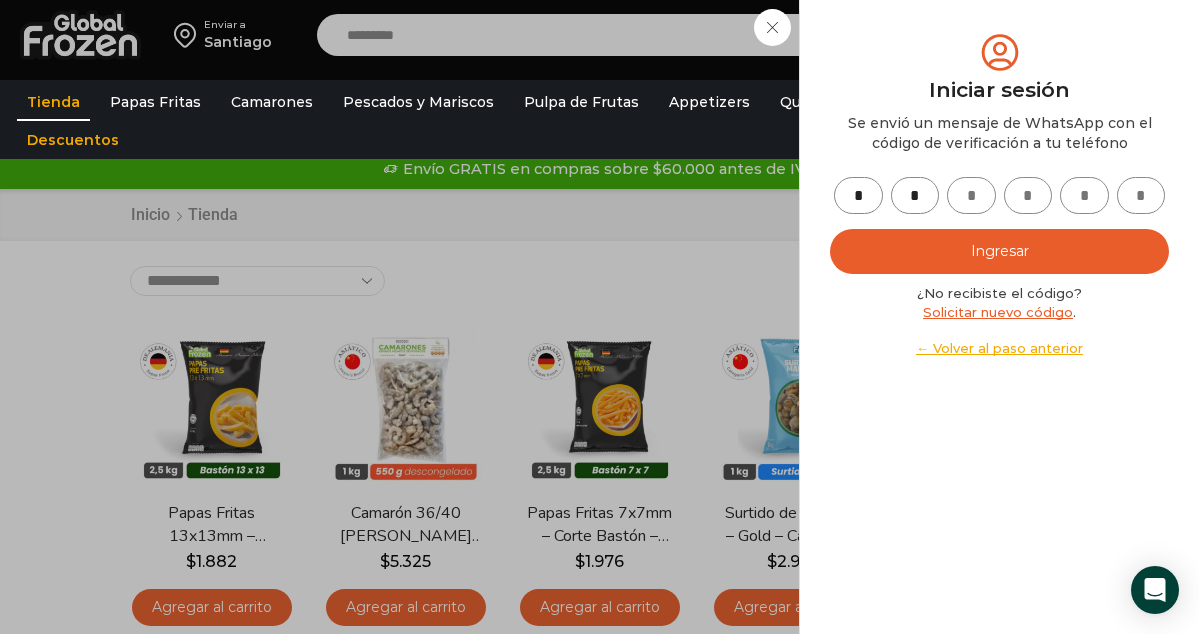 type on "*" 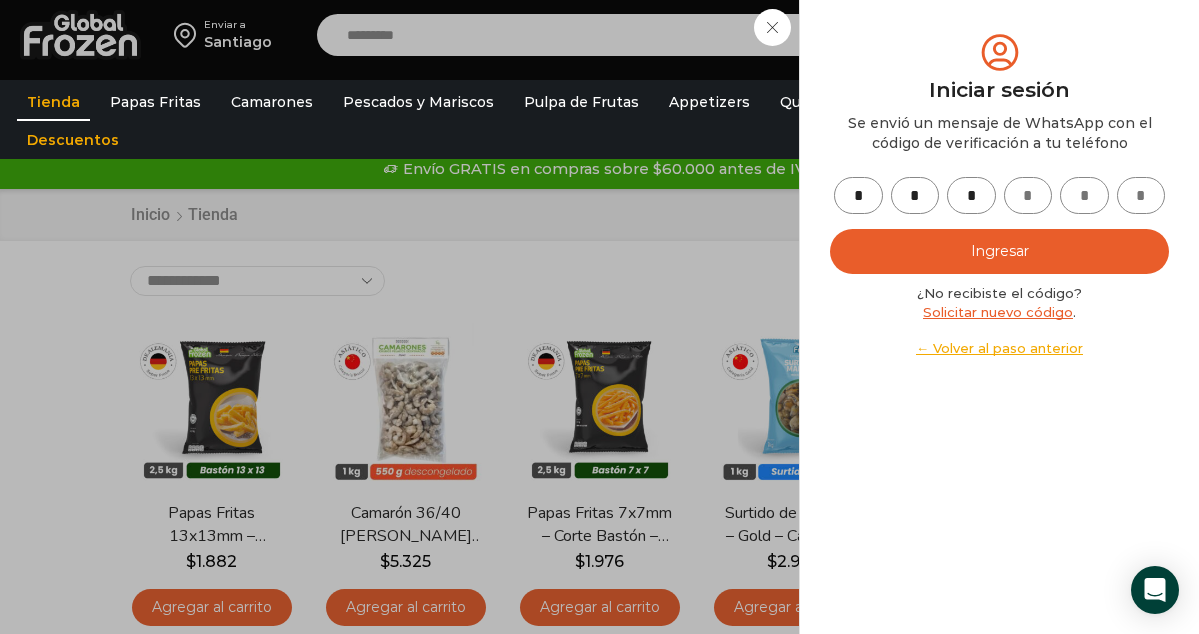 type on "*" 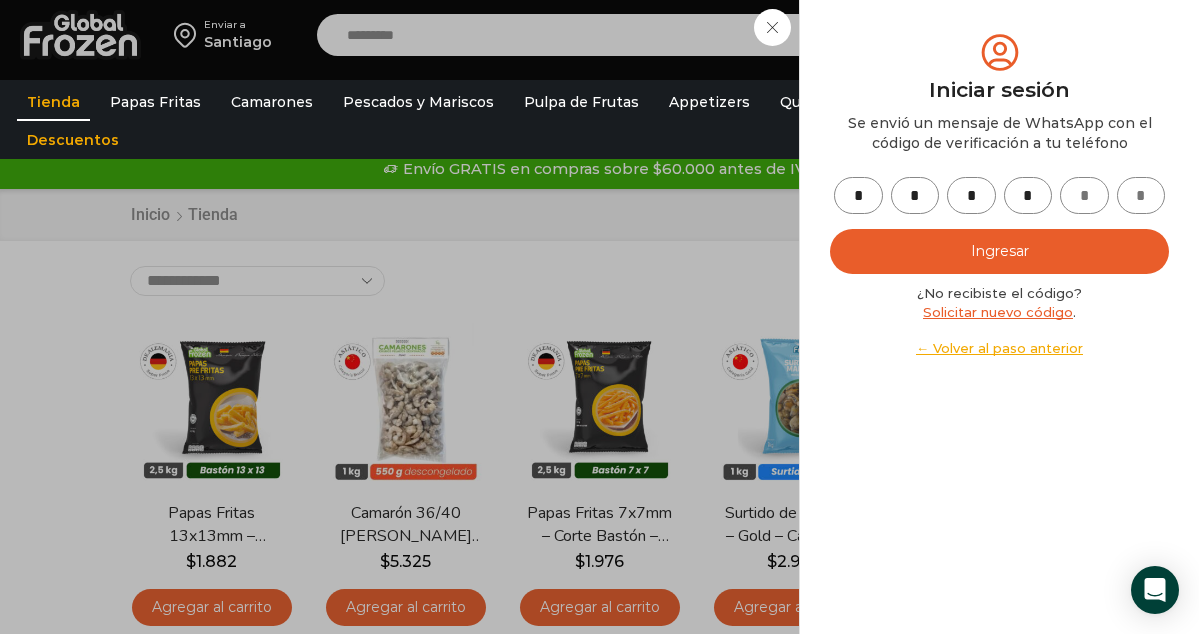 type on "*" 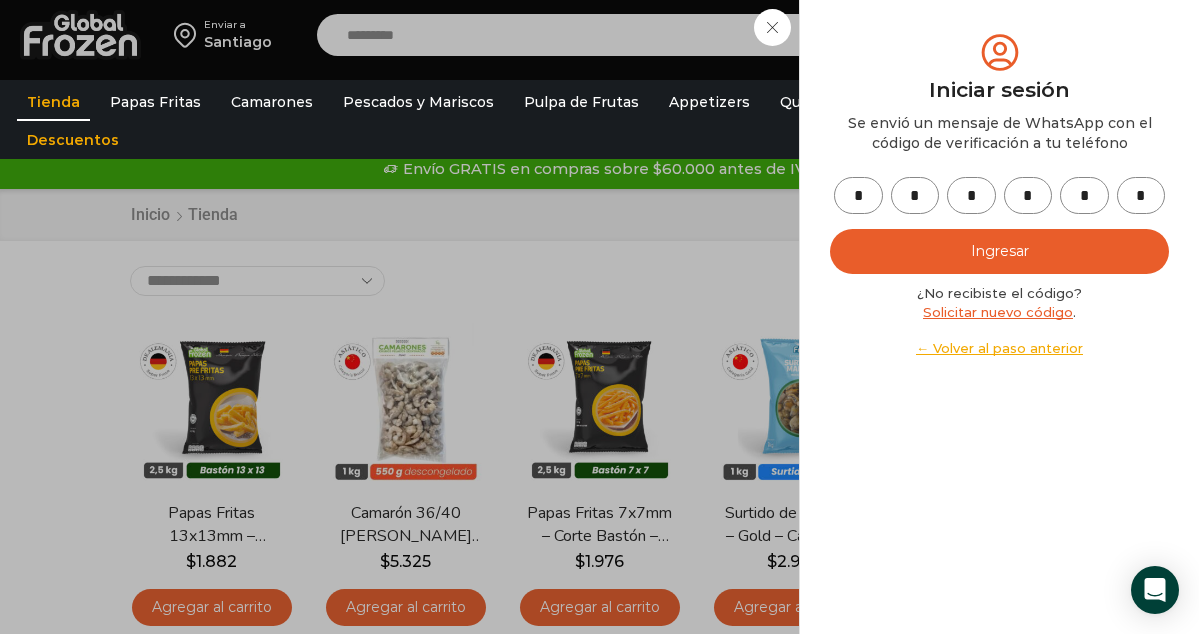 type on "*" 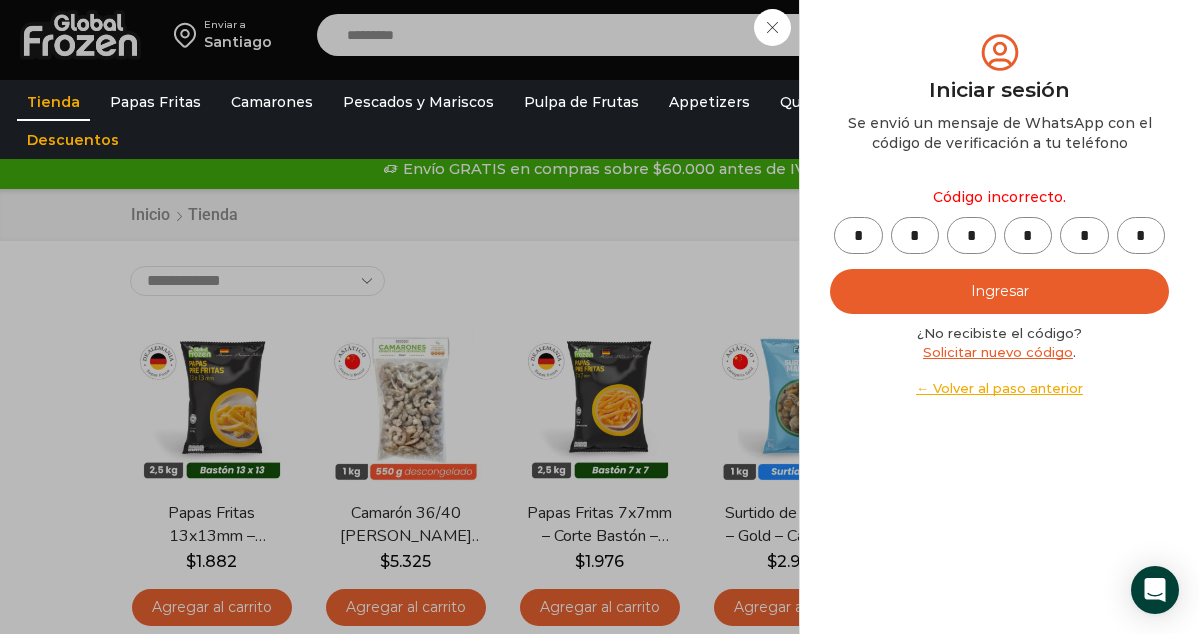 click on "← Volver al paso anterior" at bounding box center (999, 388) 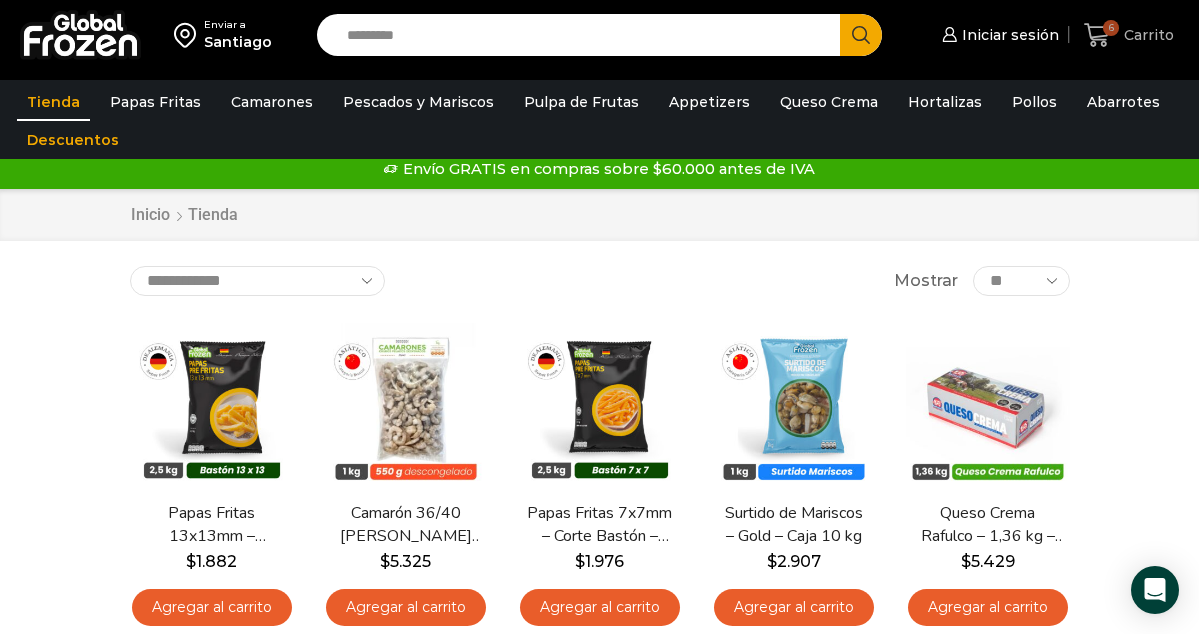 click on "Carrito" at bounding box center [1146, 35] 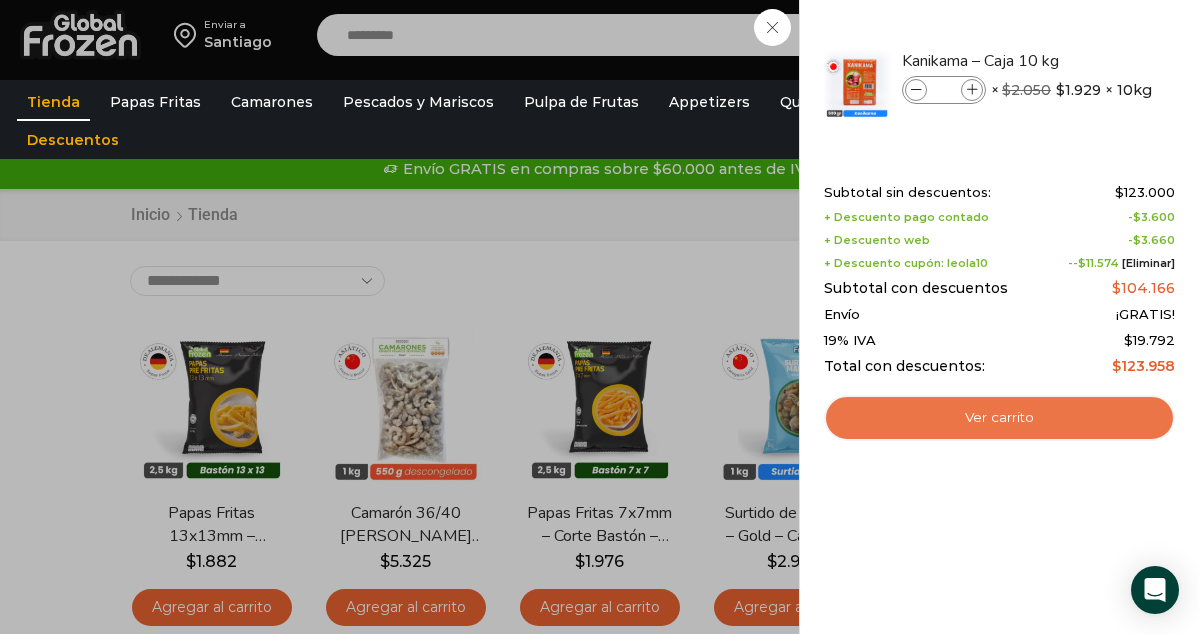 click on "Ver carrito" at bounding box center [999, 418] 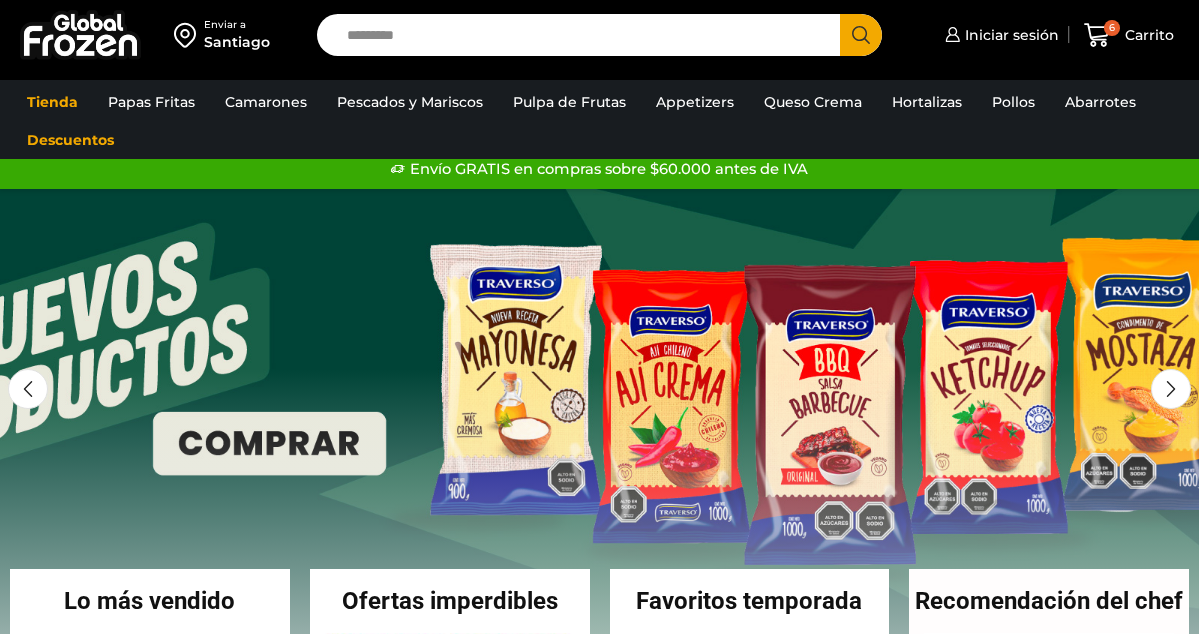 scroll, scrollTop: 0, scrollLeft: 0, axis: both 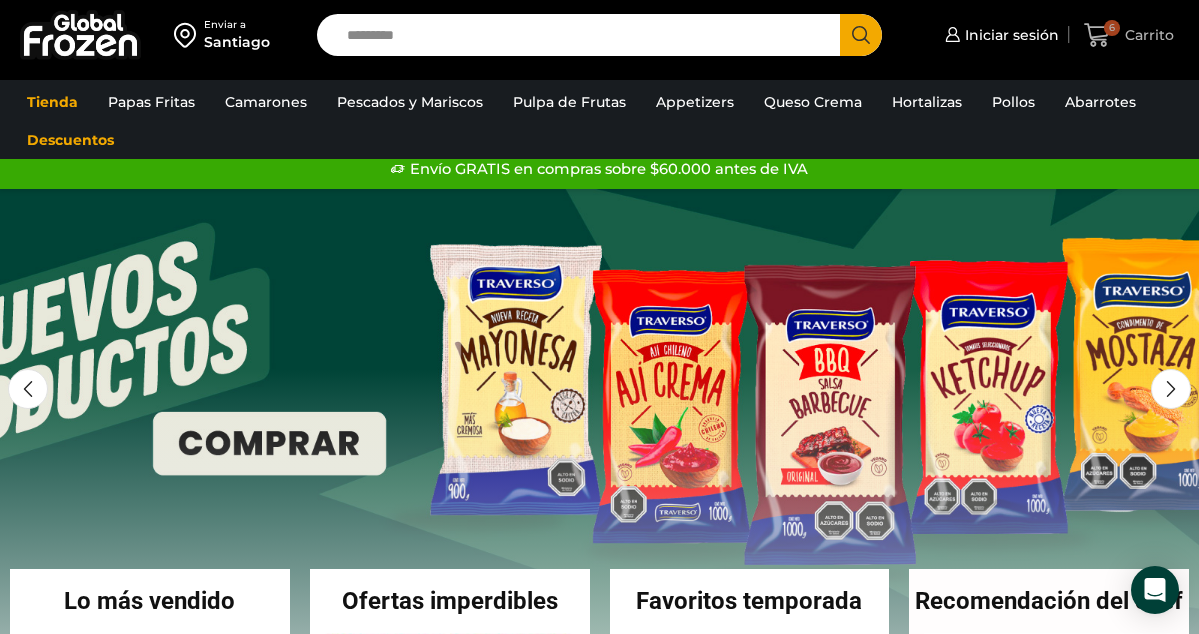 click 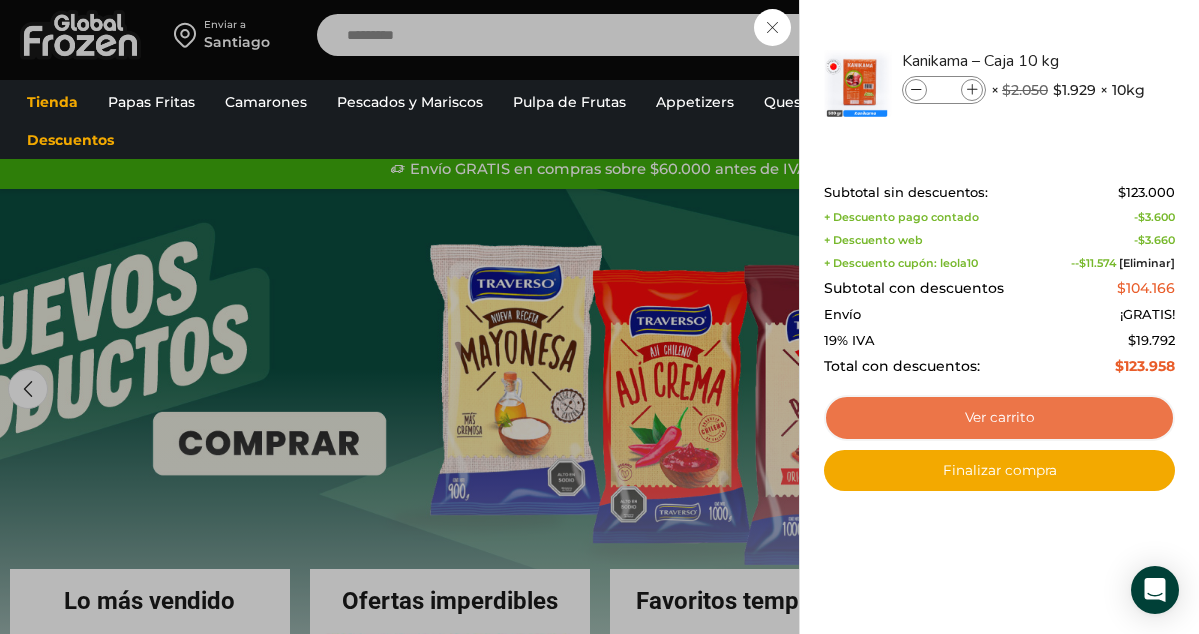 click on "Ver carrito" at bounding box center (999, 418) 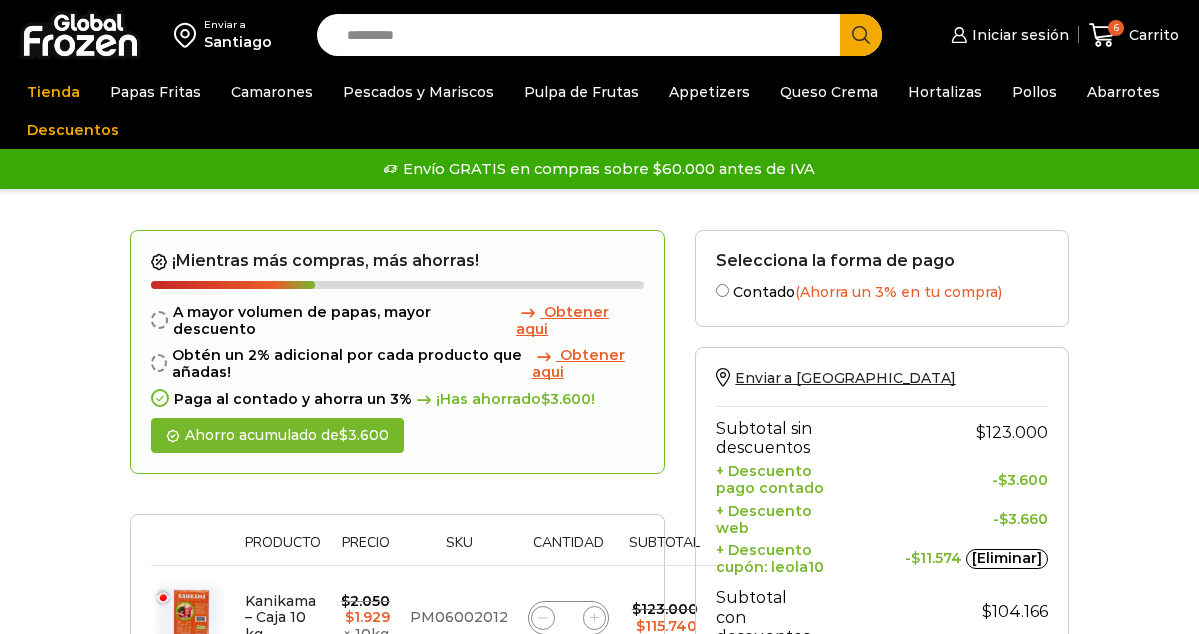 scroll, scrollTop: 0, scrollLeft: 0, axis: both 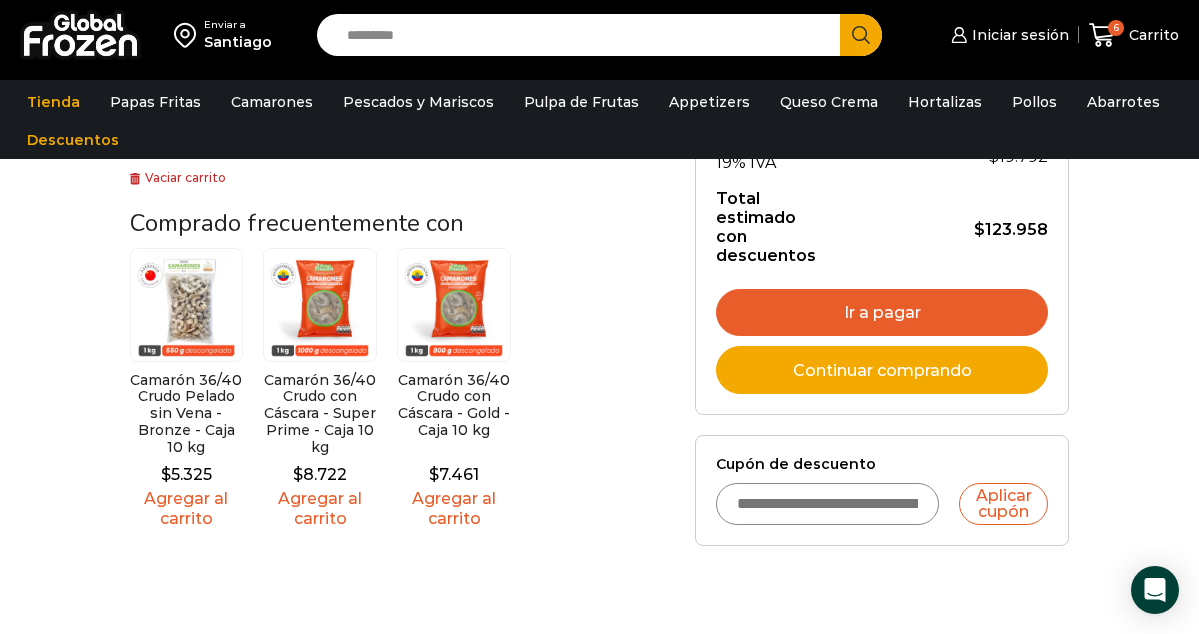 click on "Ir a pagar" at bounding box center [882, 313] 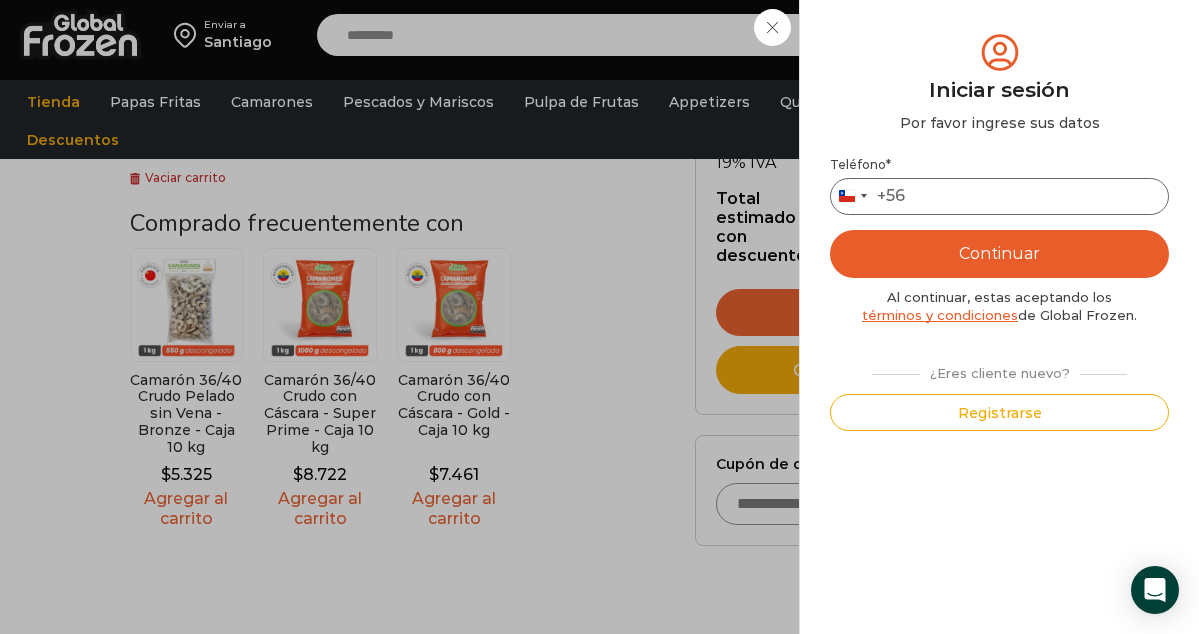 click on "Teléfono
*" at bounding box center (999, 196) 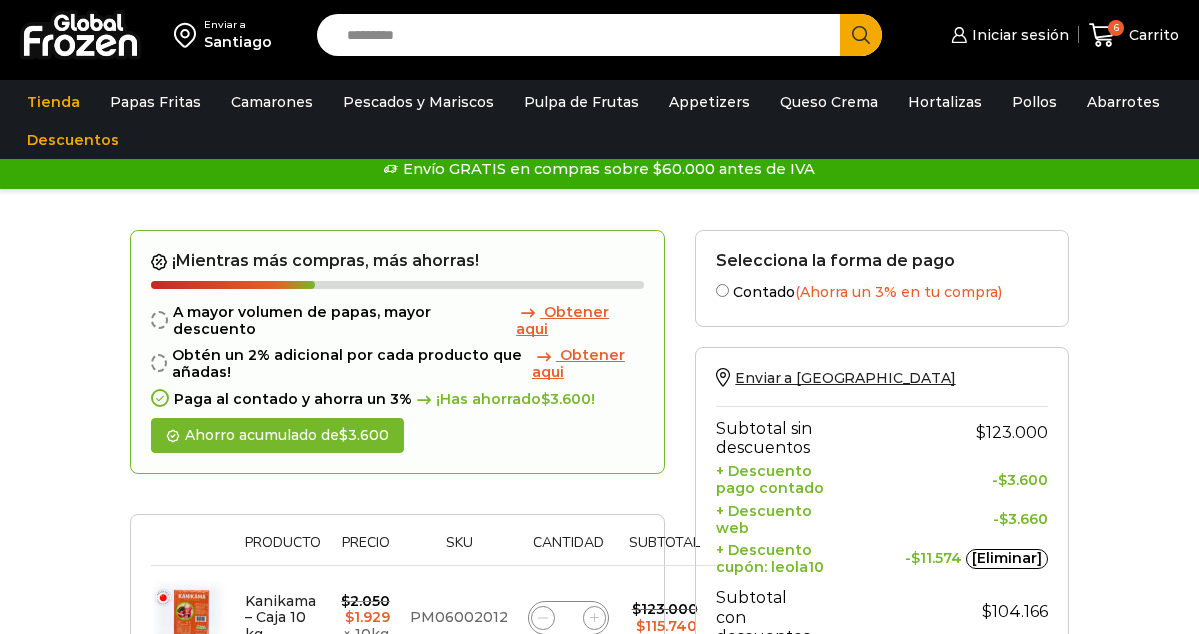 scroll, scrollTop: 0, scrollLeft: 0, axis: both 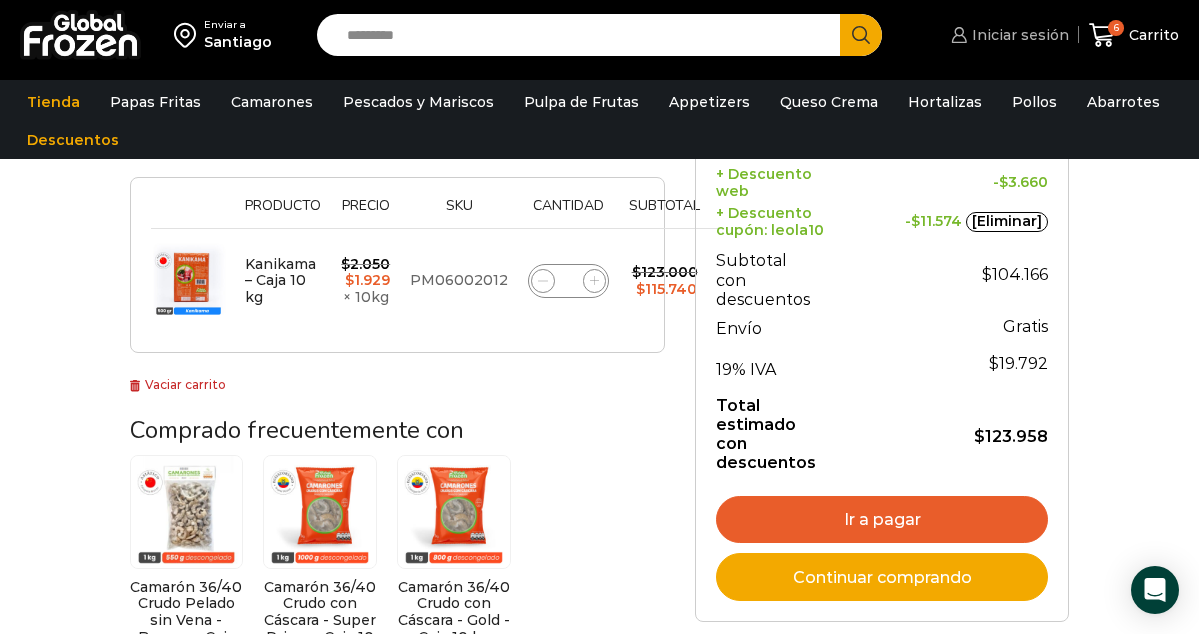 click on "Iniciar sesión" at bounding box center (1018, 35) 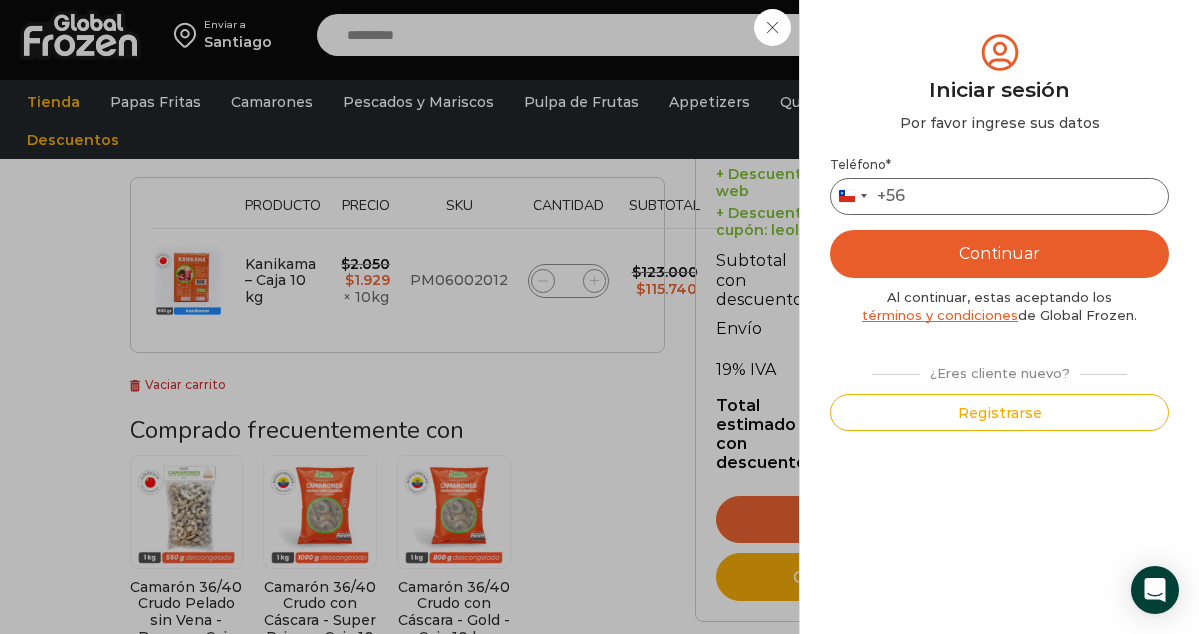 click on "Teléfono
*" at bounding box center (999, 196) 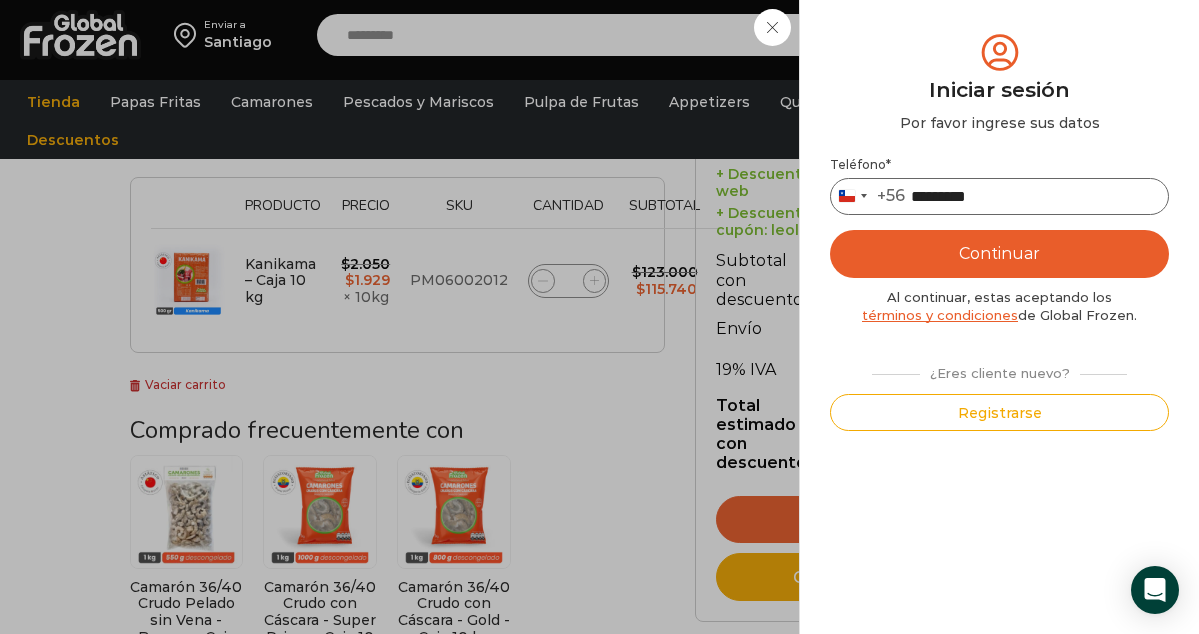 type on "*********" 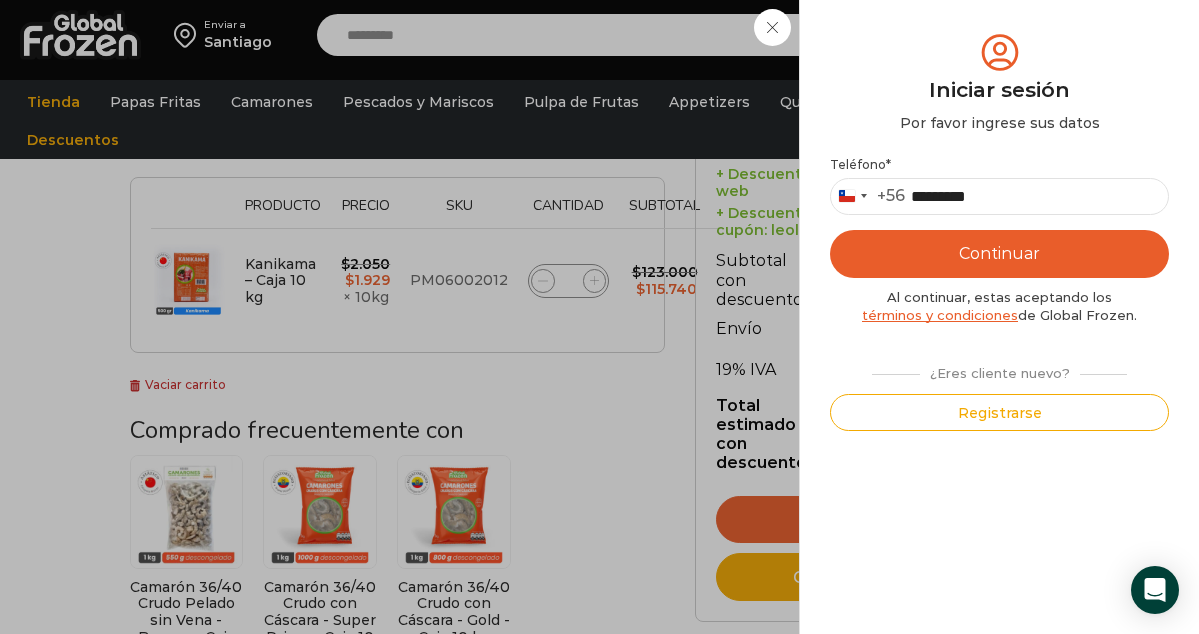 click on "Continuar" at bounding box center [999, 254] 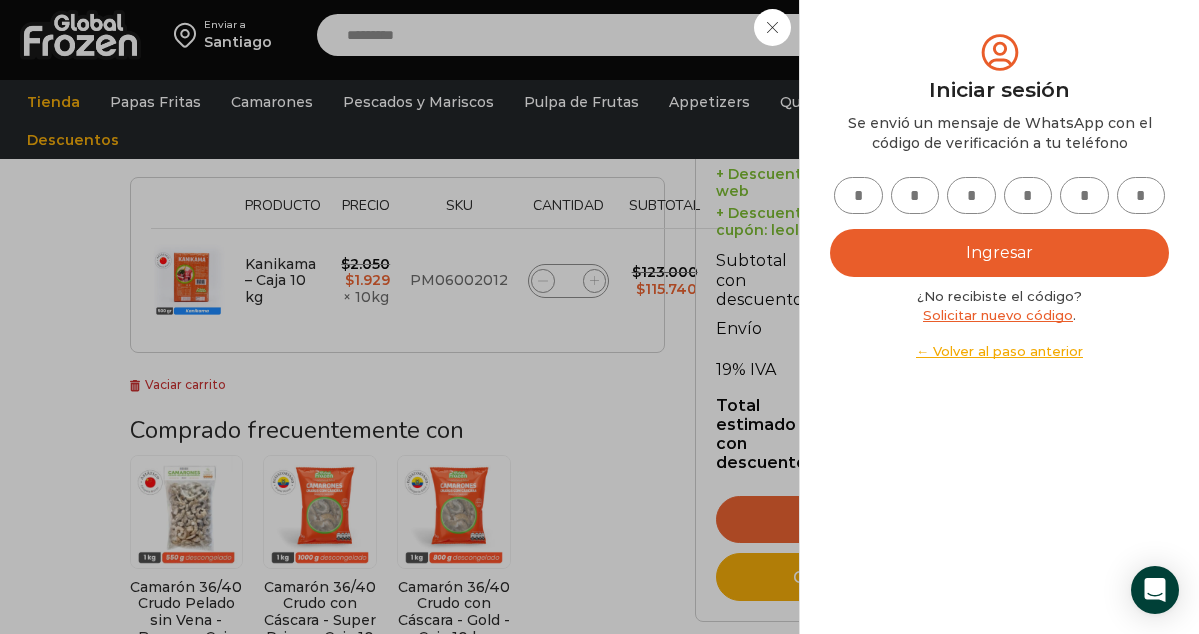 click at bounding box center [858, 195] 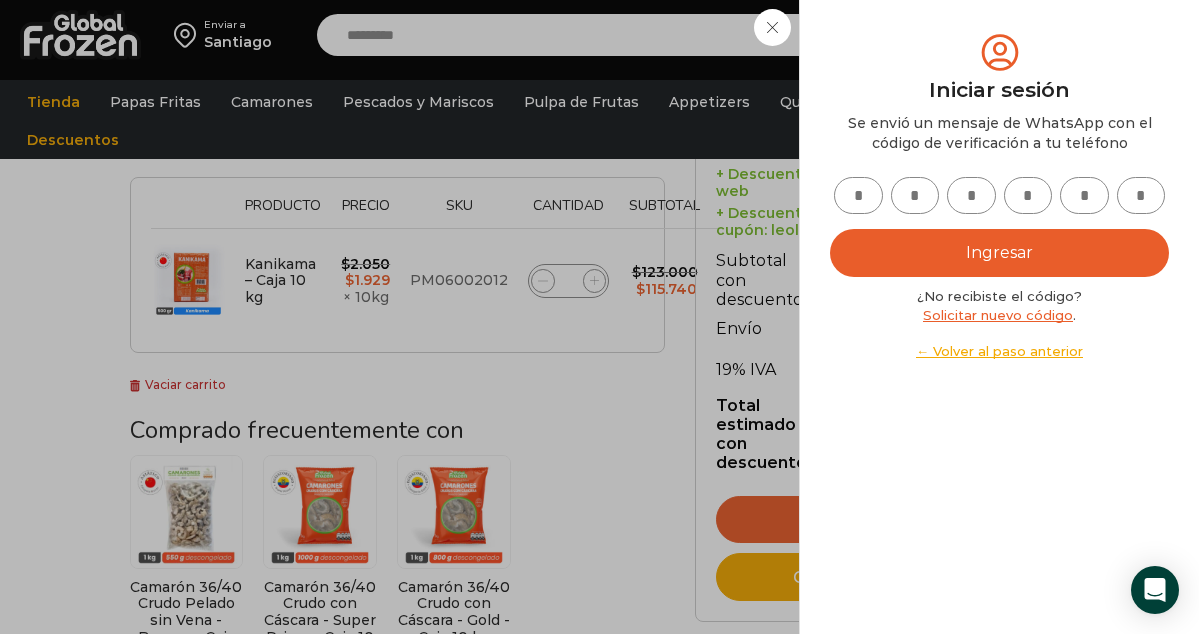 type on "*" 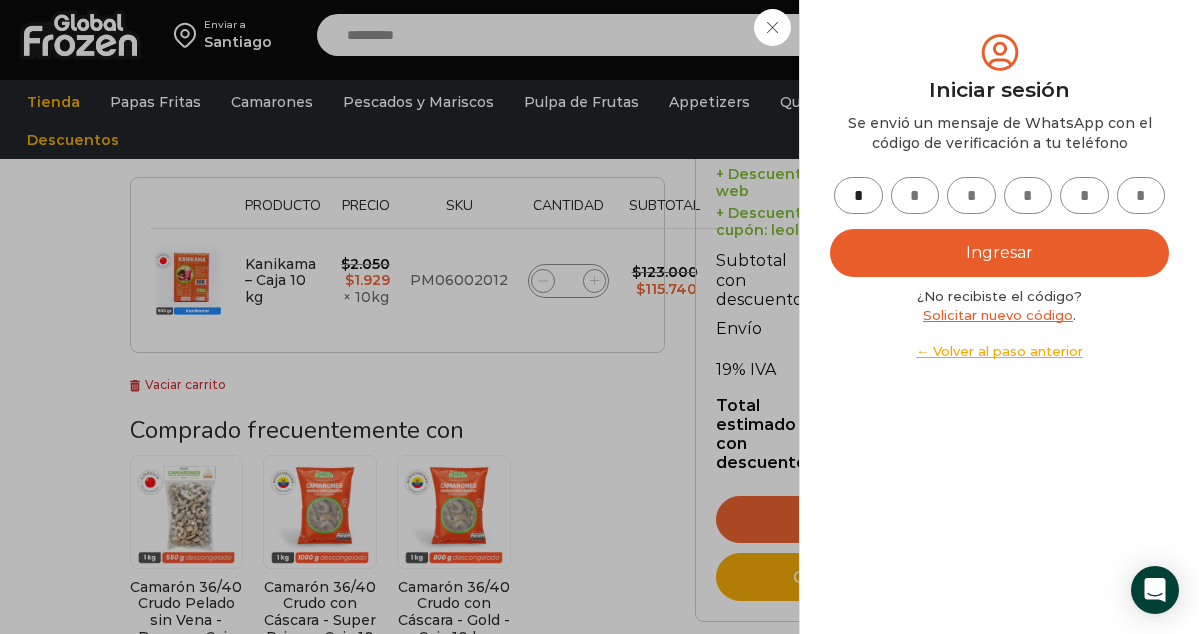 type on "*" 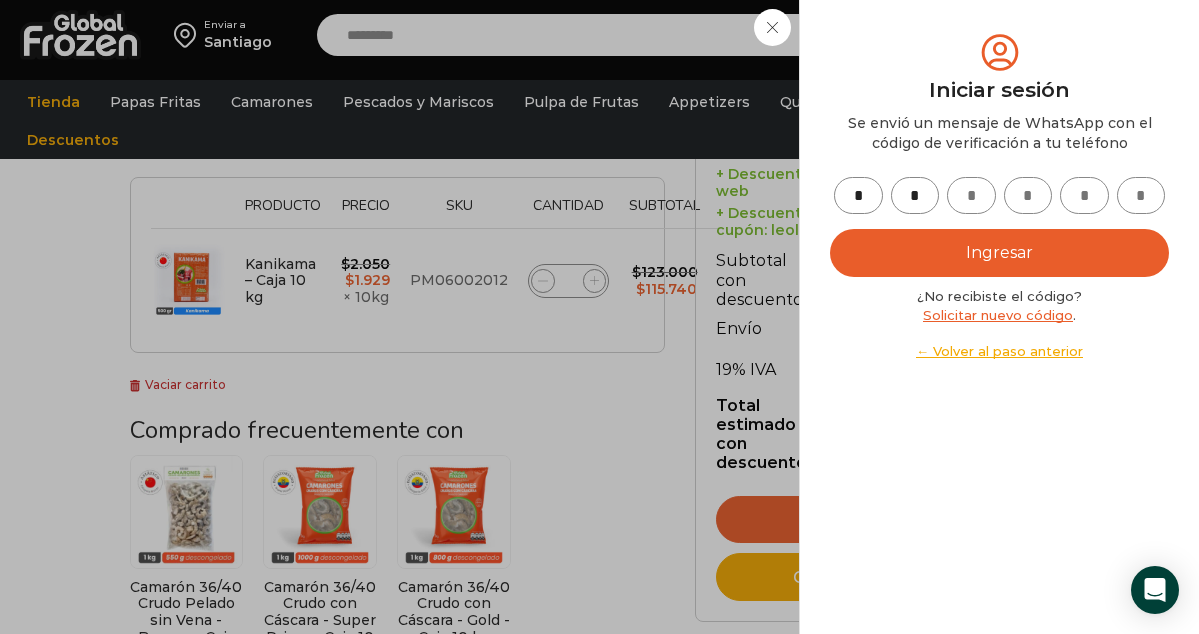 type on "*" 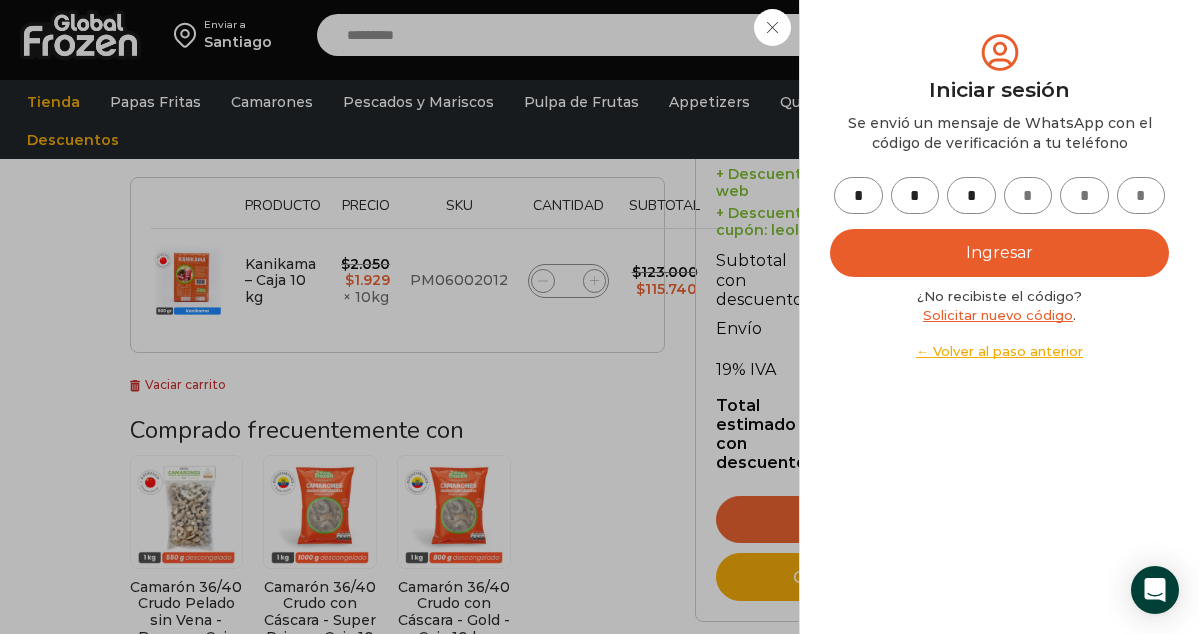 type on "*" 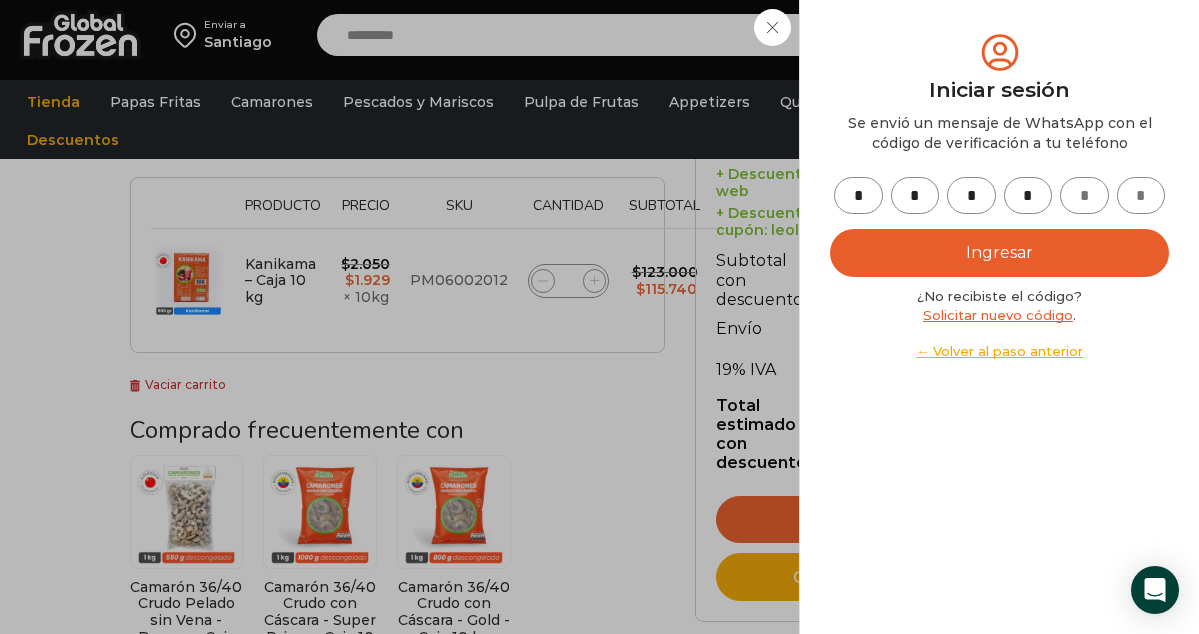 type on "*" 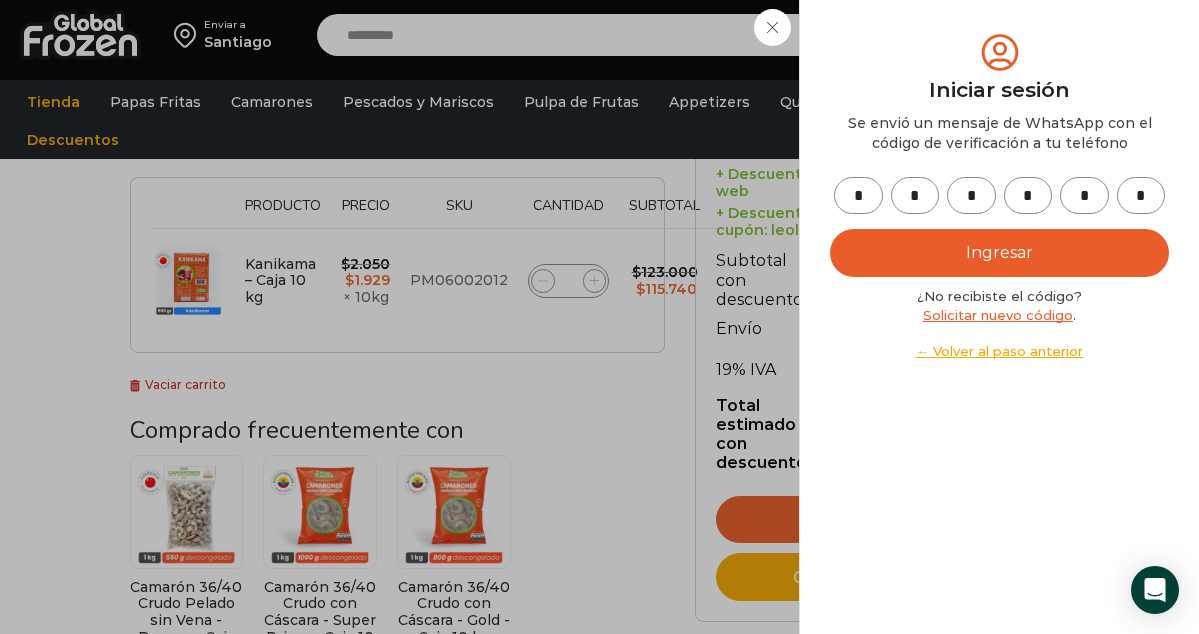 type on "*" 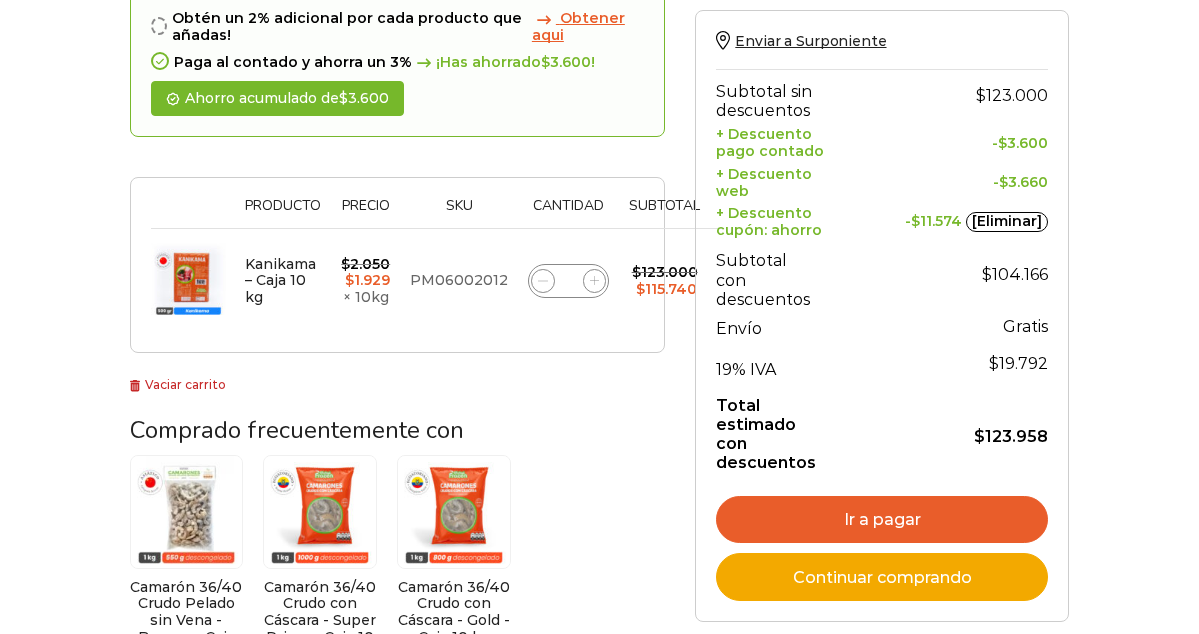 scroll, scrollTop: 337, scrollLeft: 0, axis: vertical 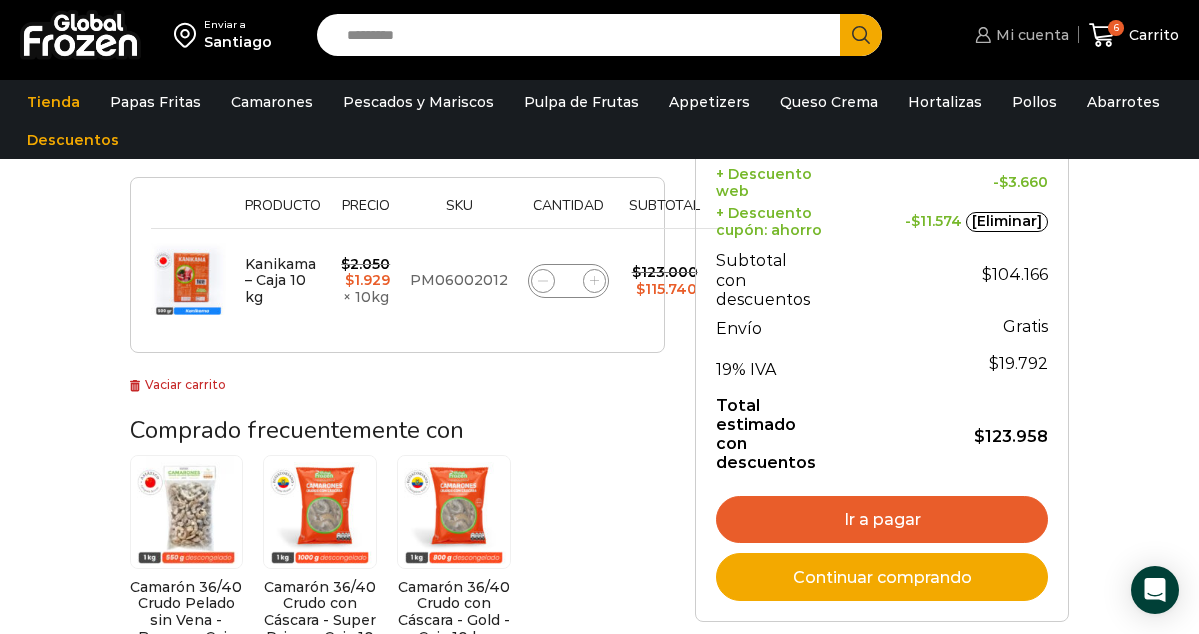 click on "Mi cuenta" at bounding box center (1030, 35) 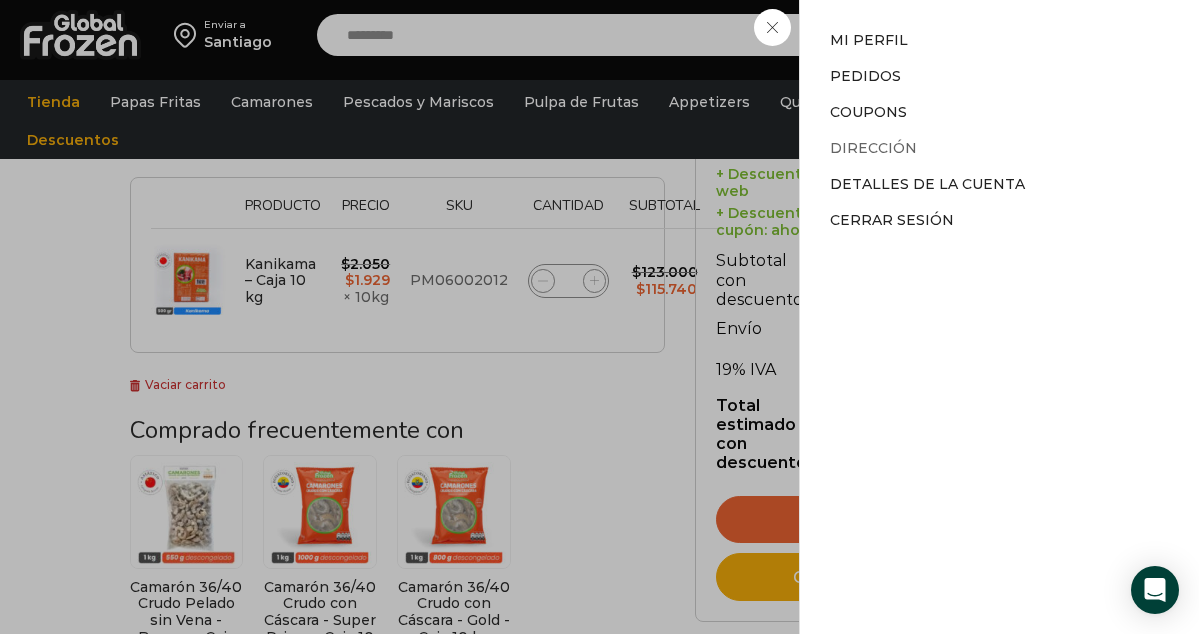 click on "Dirección" at bounding box center (873, 148) 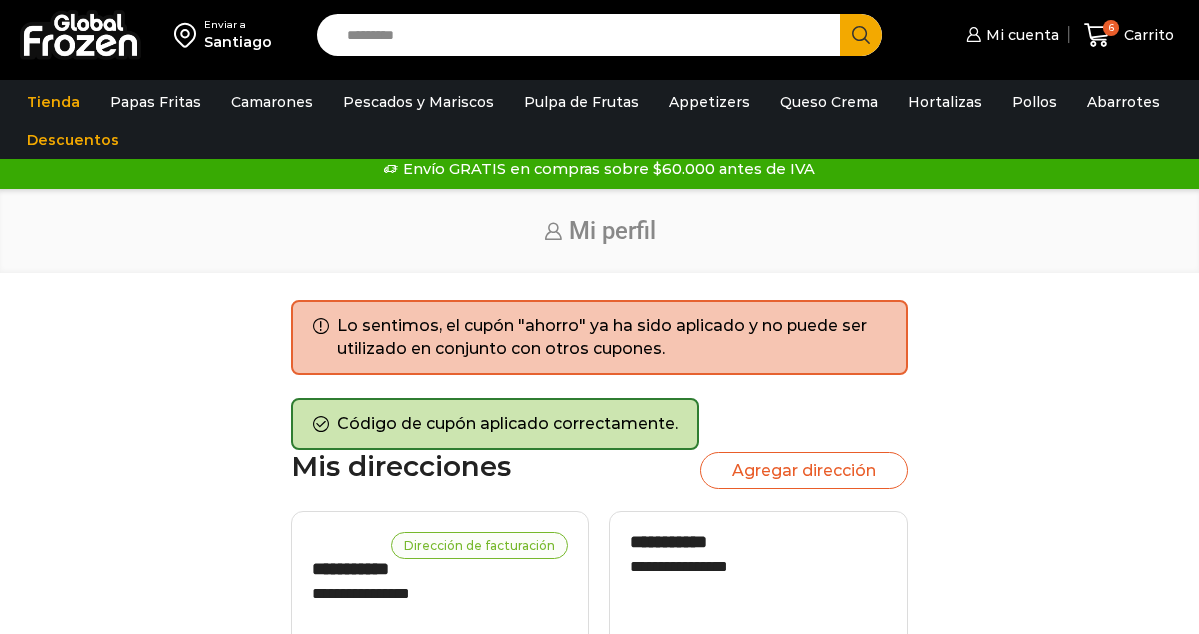 scroll, scrollTop: 0, scrollLeft: 0, axis: both 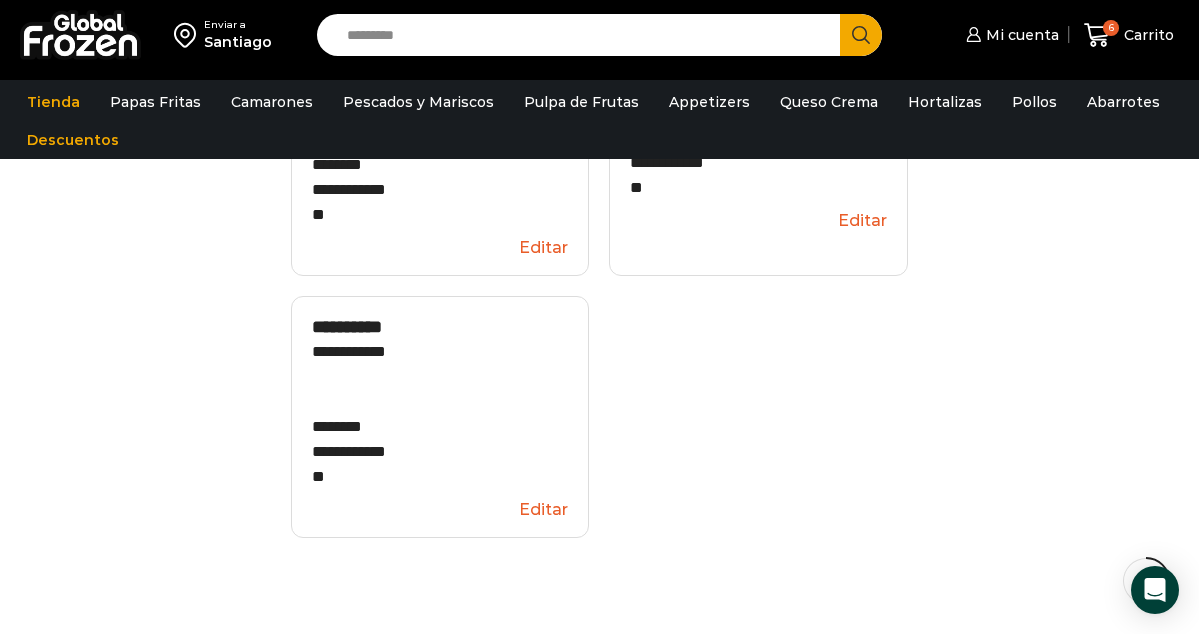 click on "Editar" at bounding box center [440, 510] 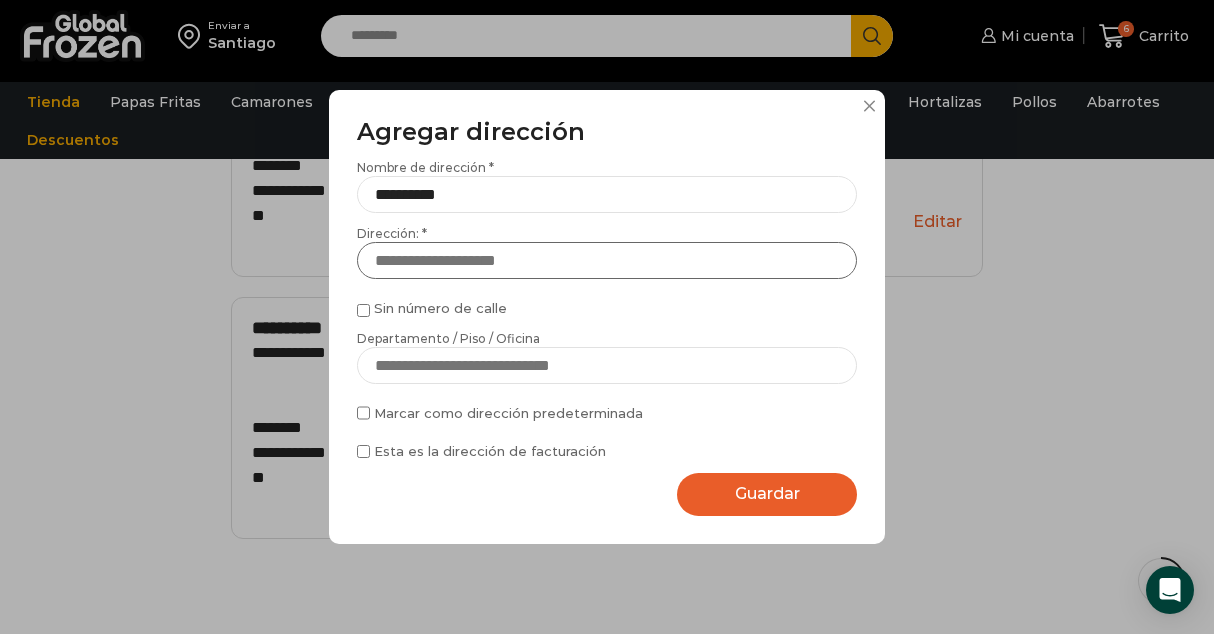 click on "Dirección: *" at bounding box center [607, 260] 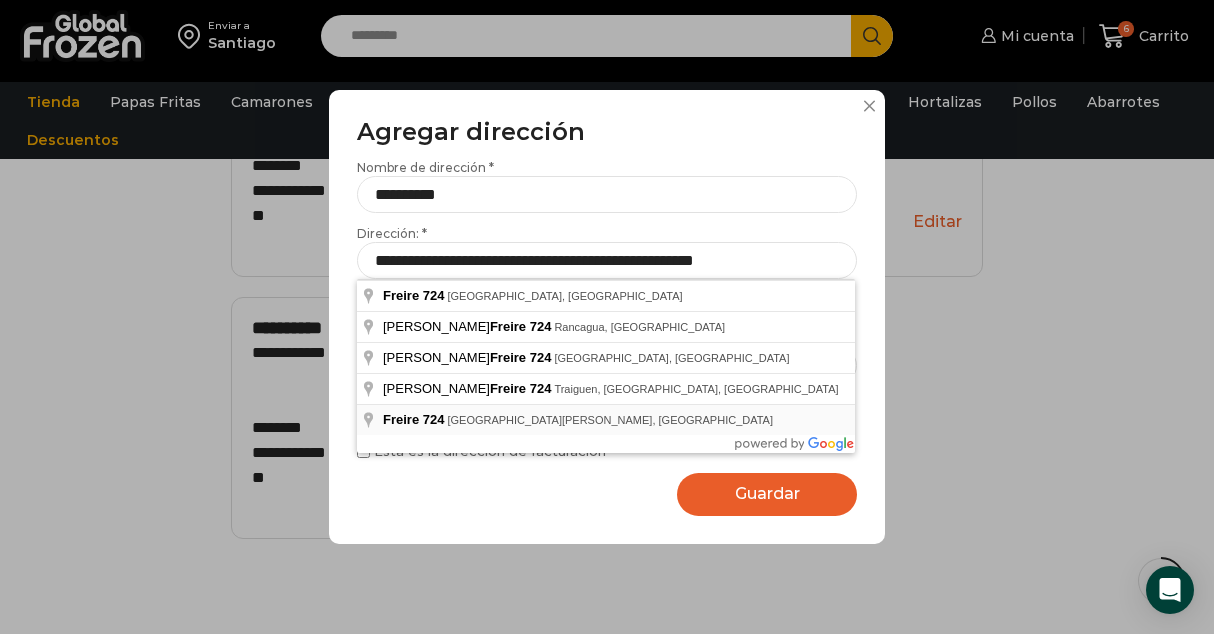 type on "**********" 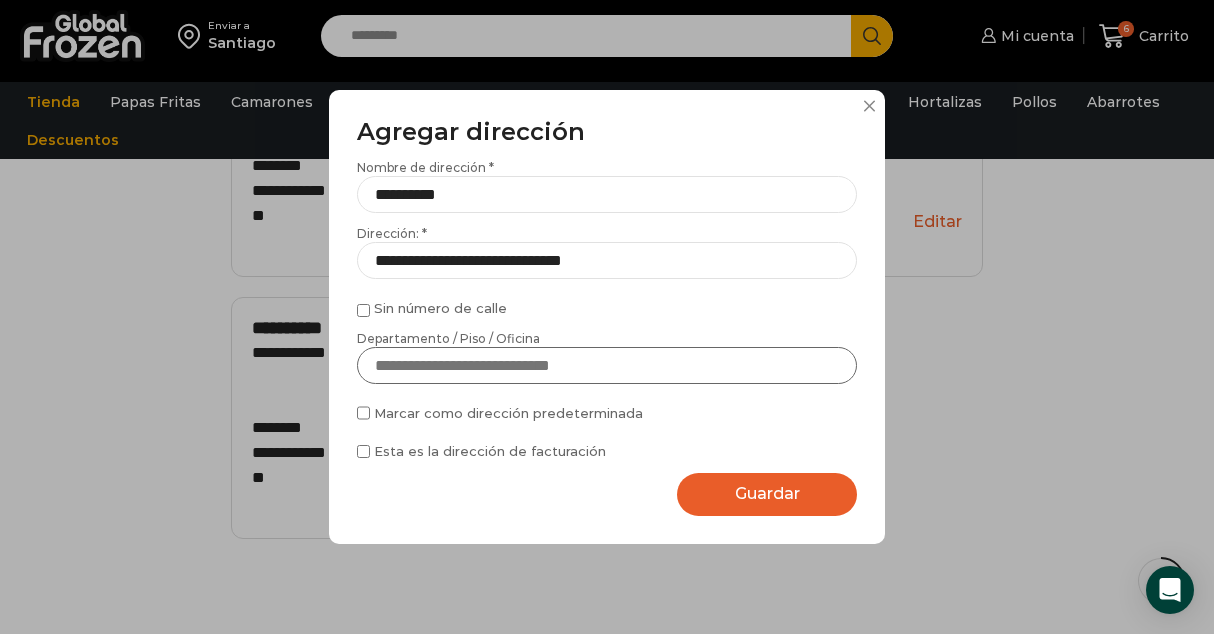 click on "Departamento / Piso / Oficina" at bounding box center (607, 365) 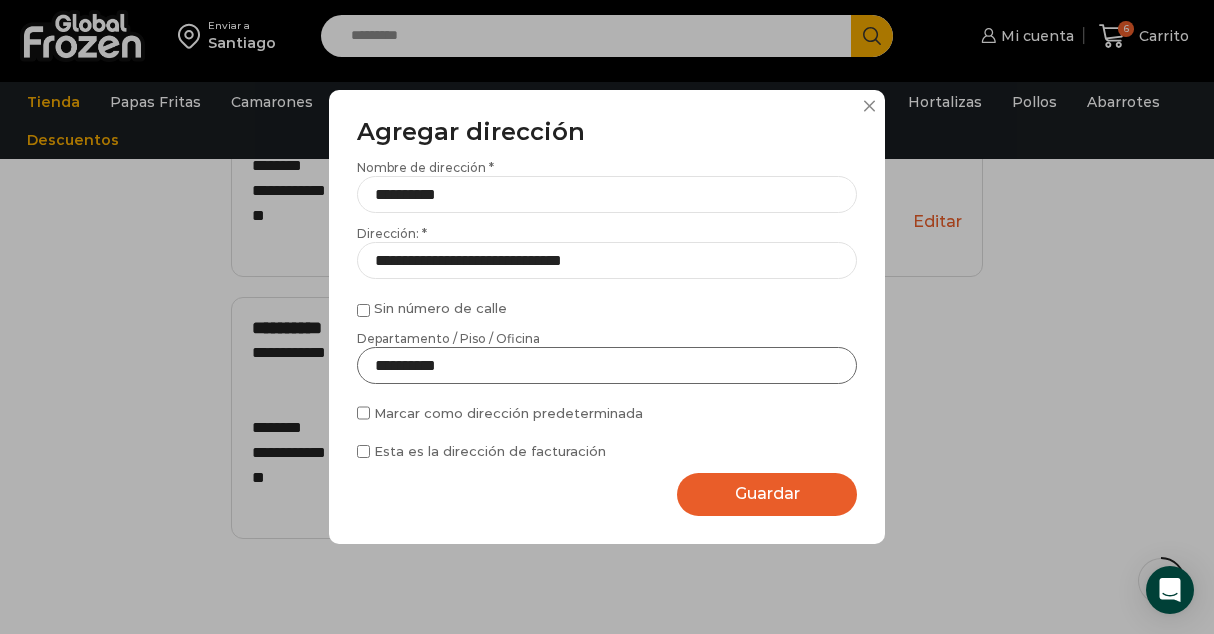 type on "**********" 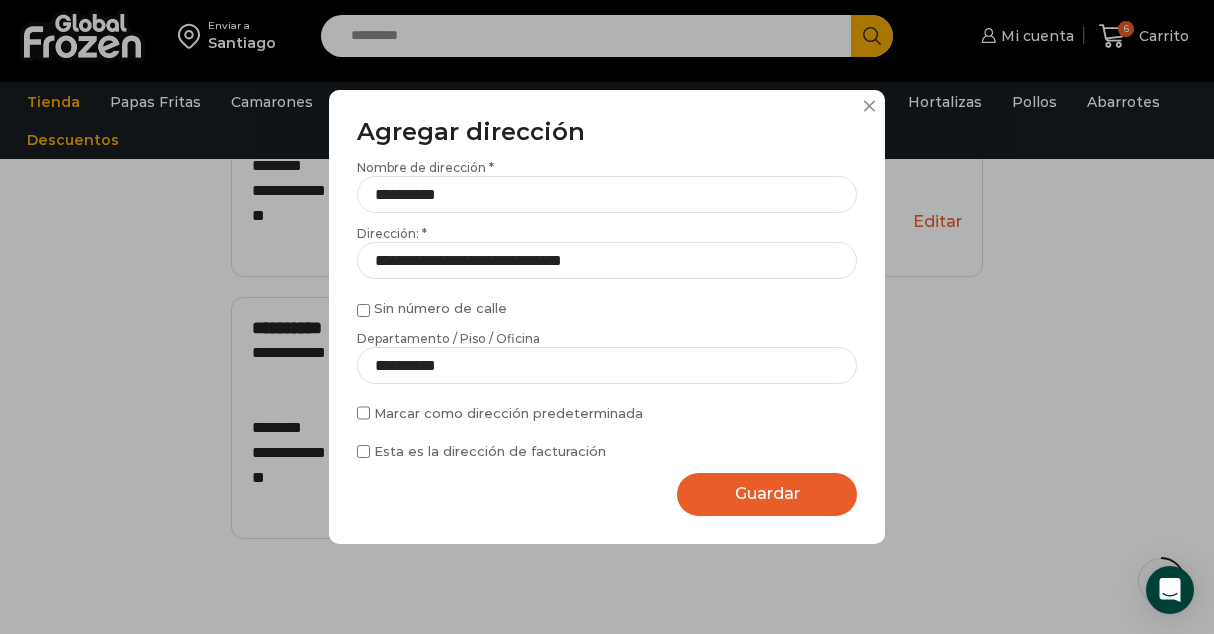 click on "Guardar" at bounding box center [767, 493] 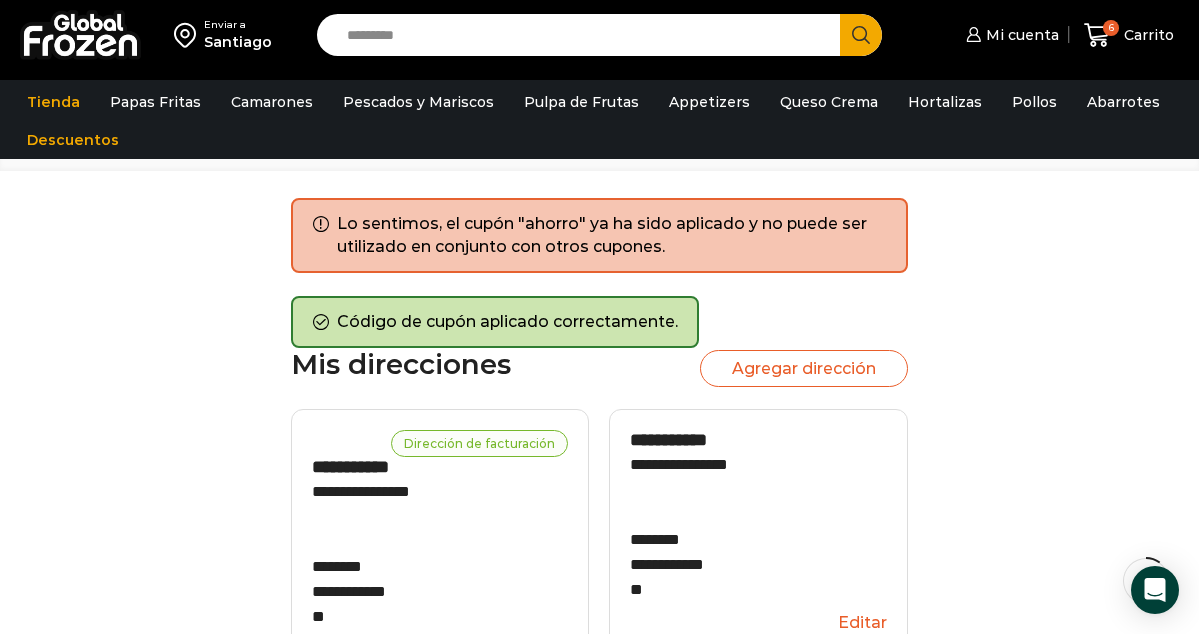 scroll, scrollTop: 85, scrollLeft: 0, axis: vertical 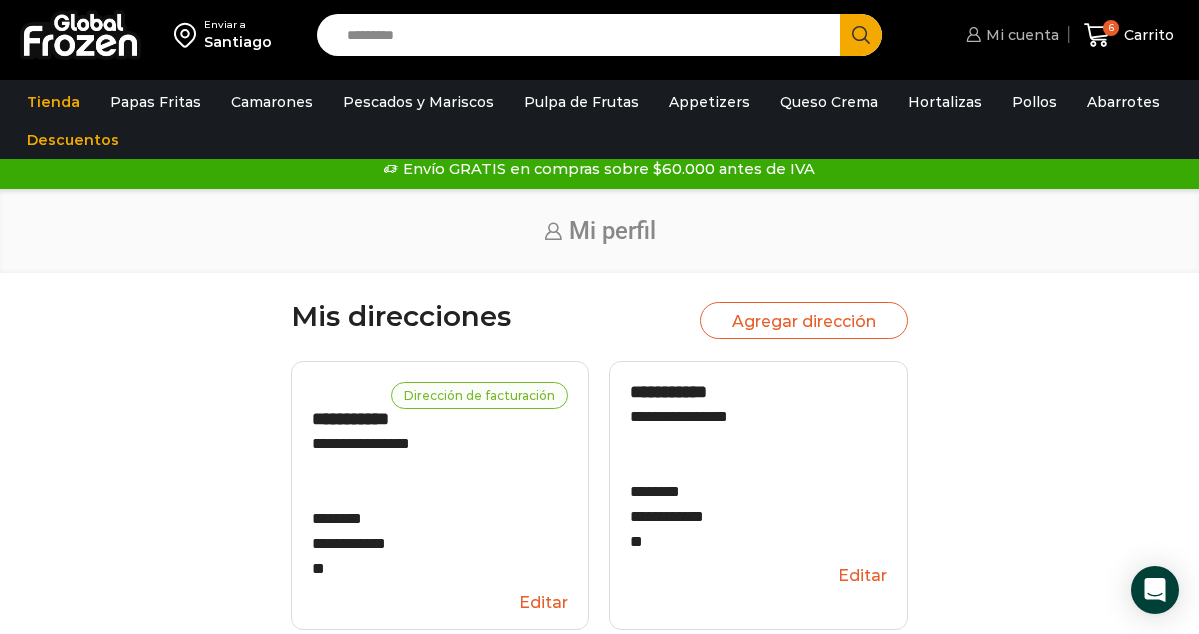 click on "Mi cuenta" at bounding box center [1020, 35] 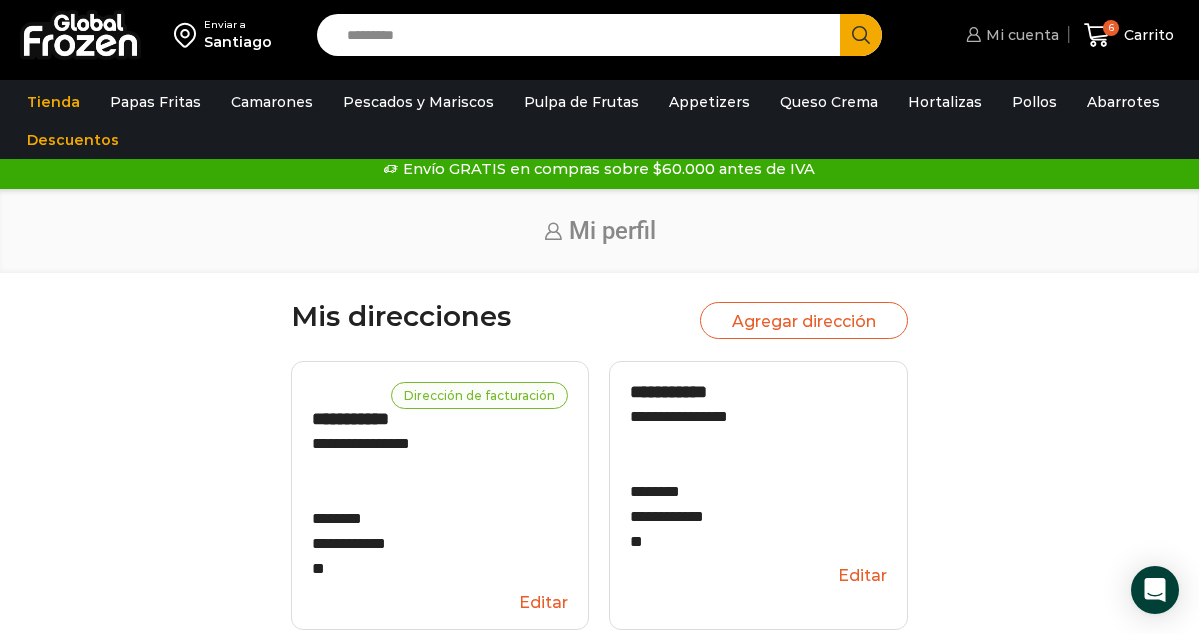 click on "Mi cuenta" at bounding box center [1020, 35] 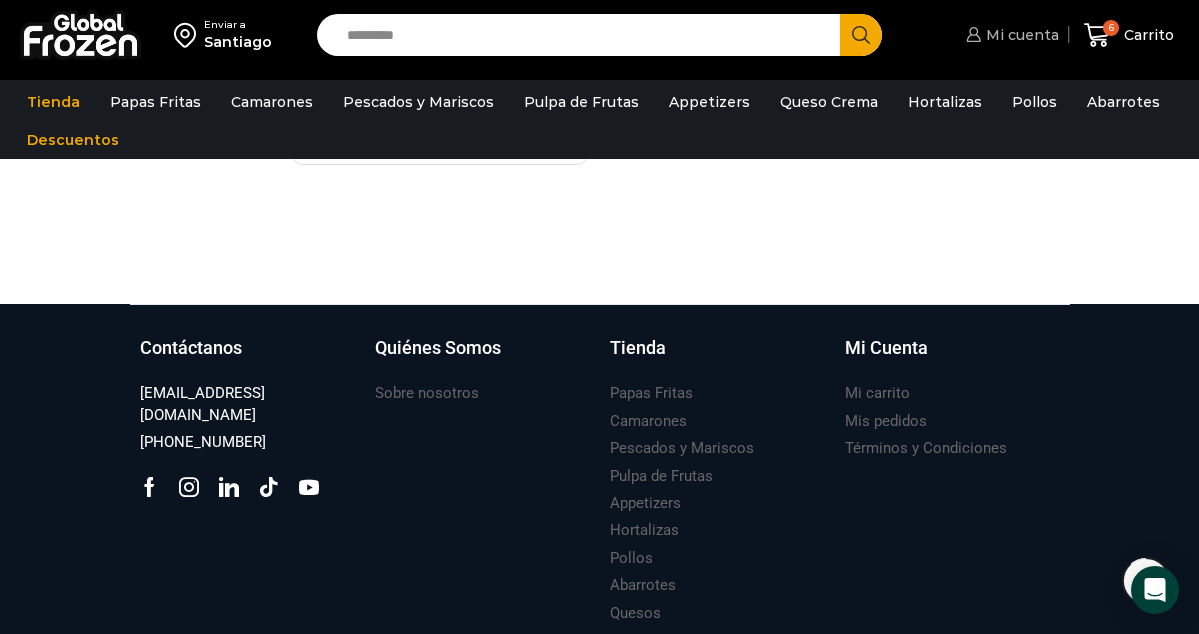 scroll, scrollTop: 764, scrollLeft: 0, axis: vertical 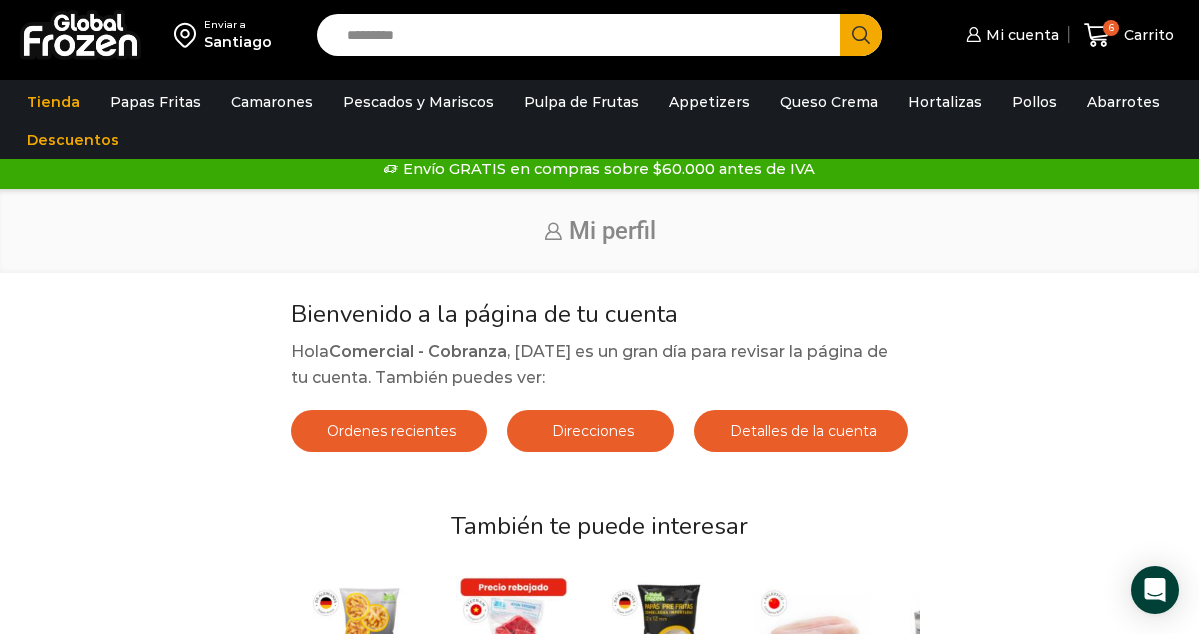 click on "Detalles de la cuenta" at bounding box center [801, 431] 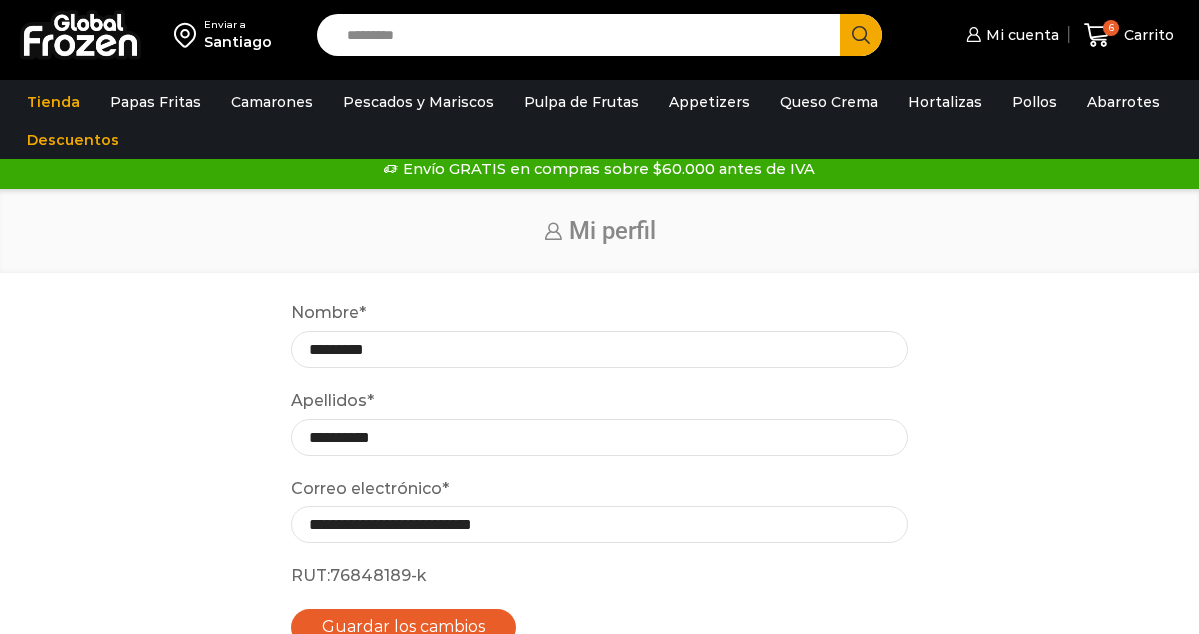 scroll, scrollTop: 0, scrollLeft: 0, axis: both 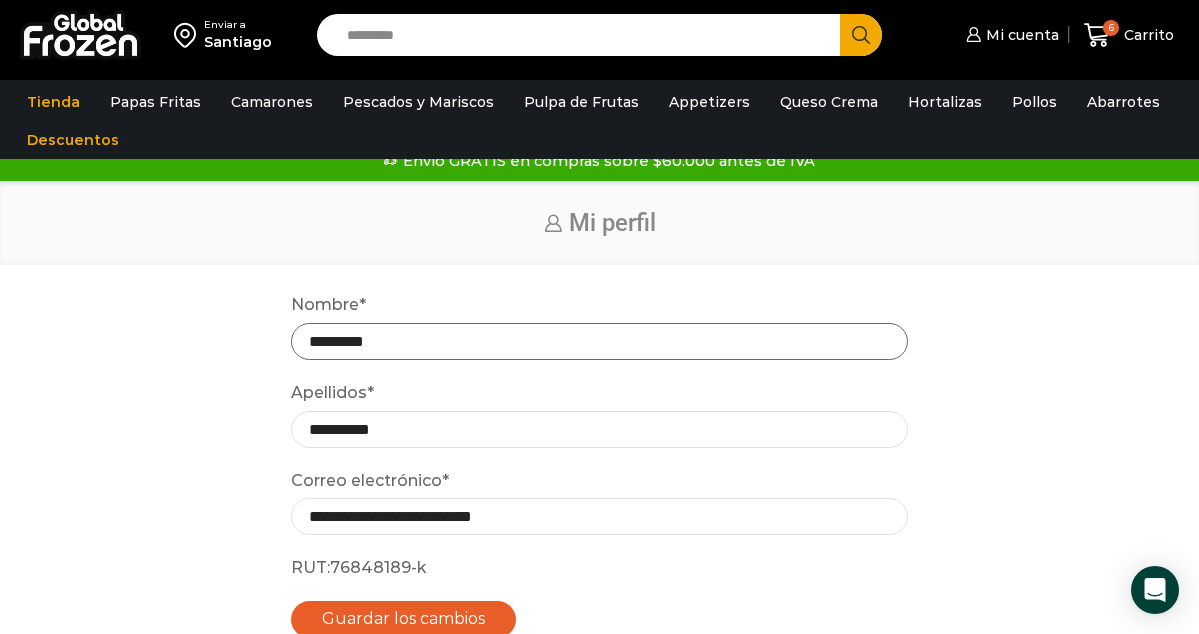 click on "*********" at bounding box center [599, 341] 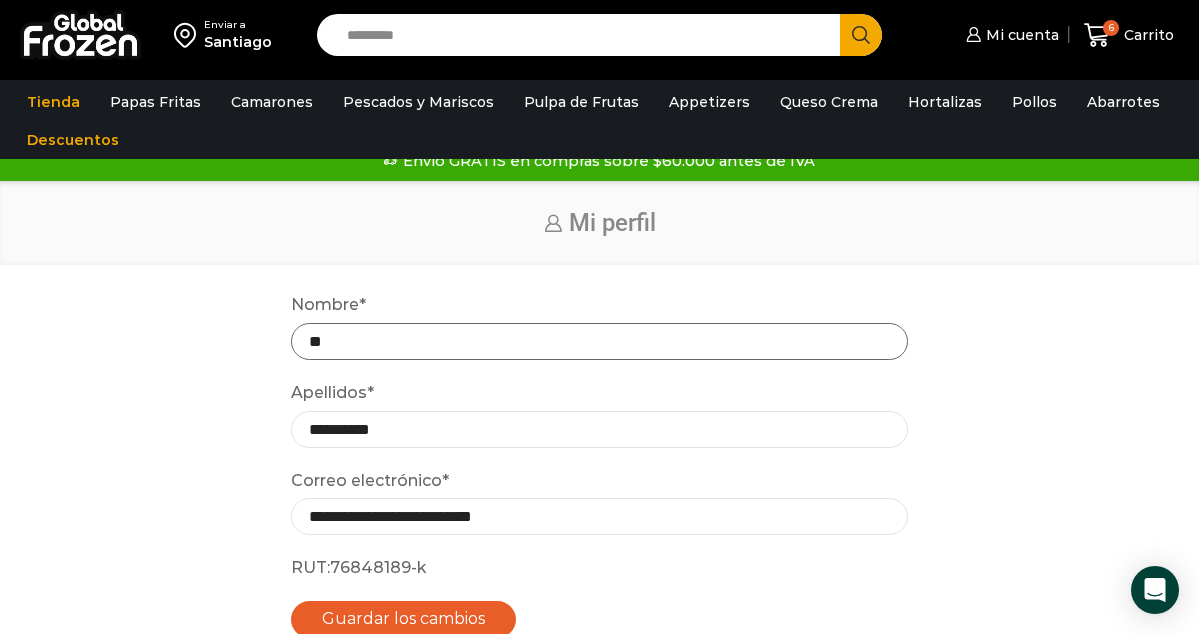 type on "*" 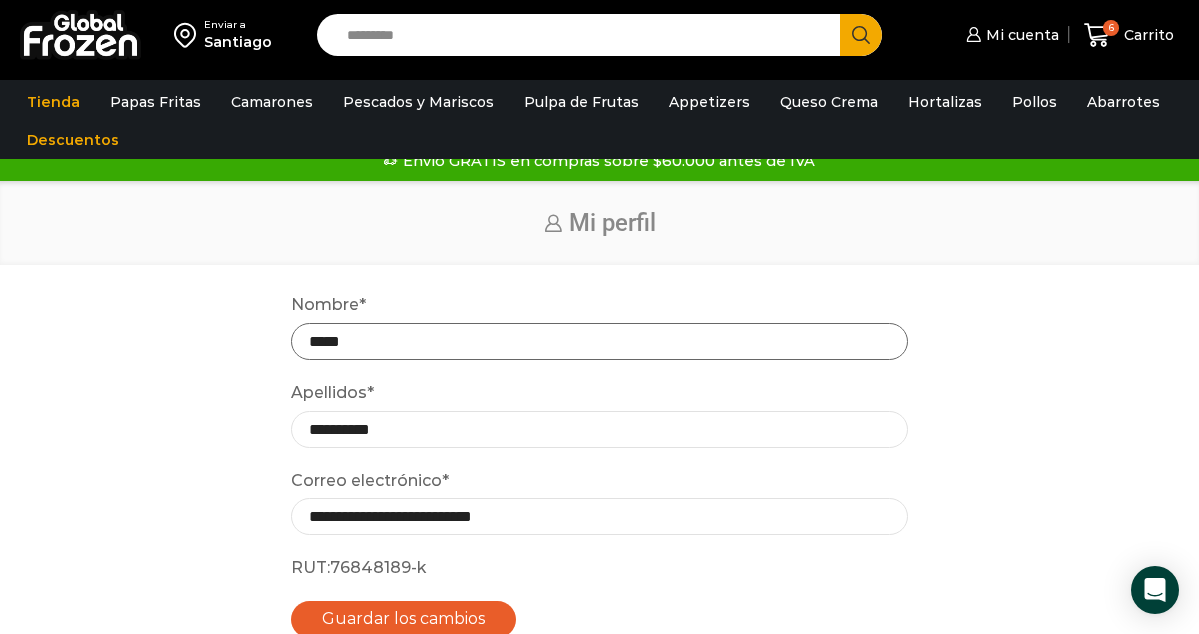 type on "*****" 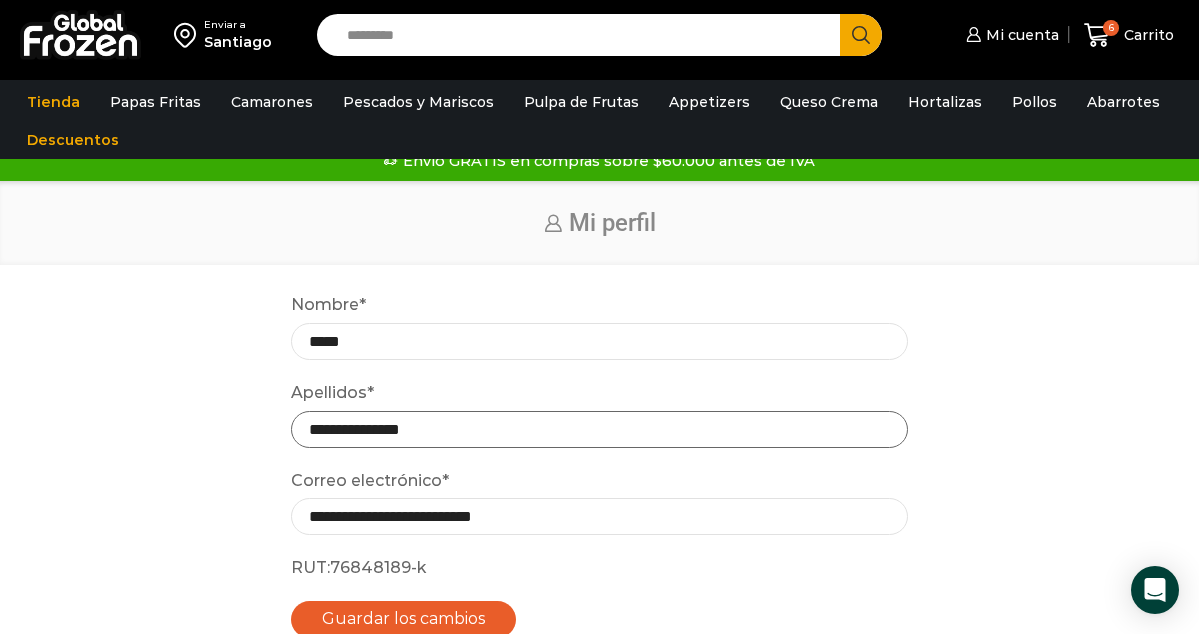 type on "**********" 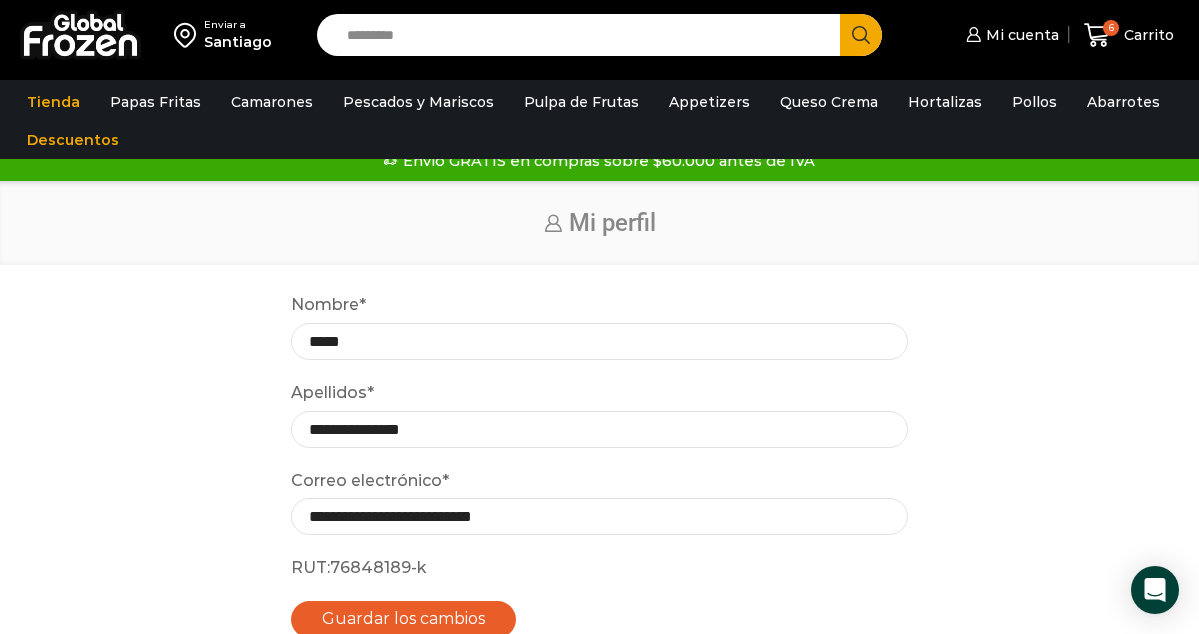 click on "**********" at bounding box center (600, 482) 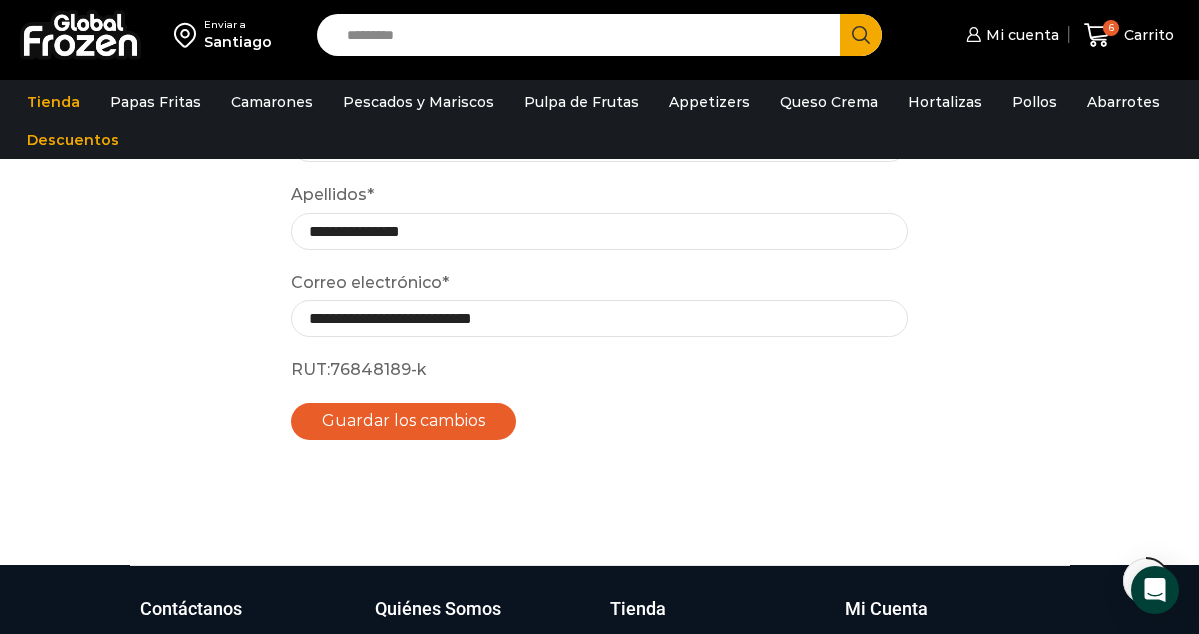 scroll, scrollTop: 218, scrollLeft: 0, axis: vertical 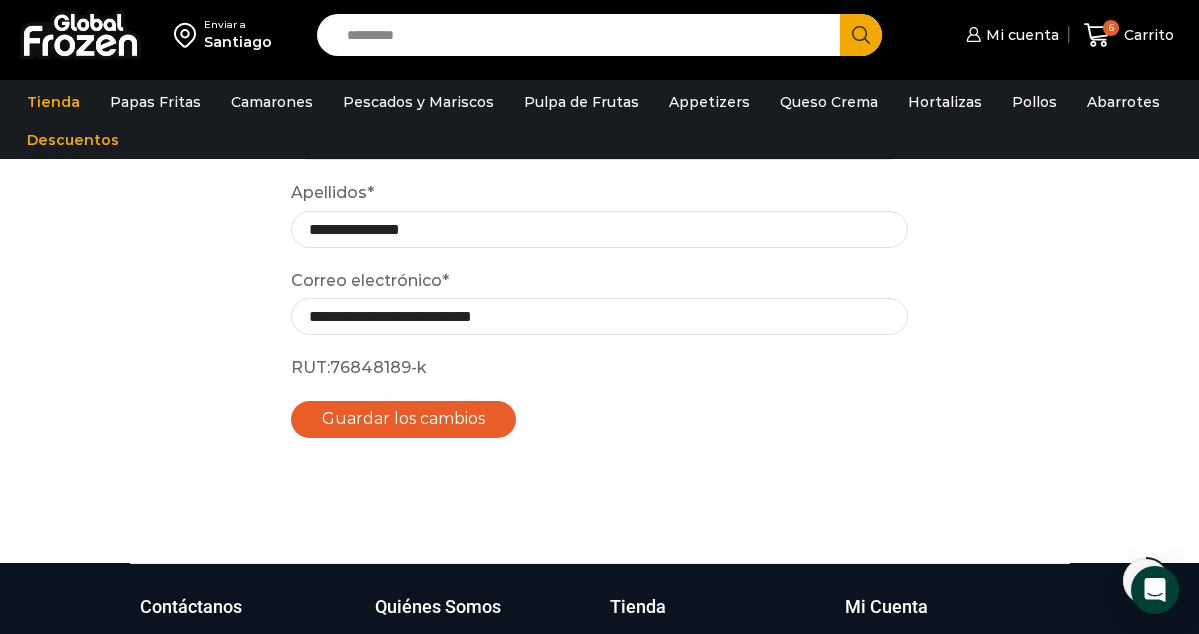 click on "Guardar los cambios" at bounding box center (403, 419) 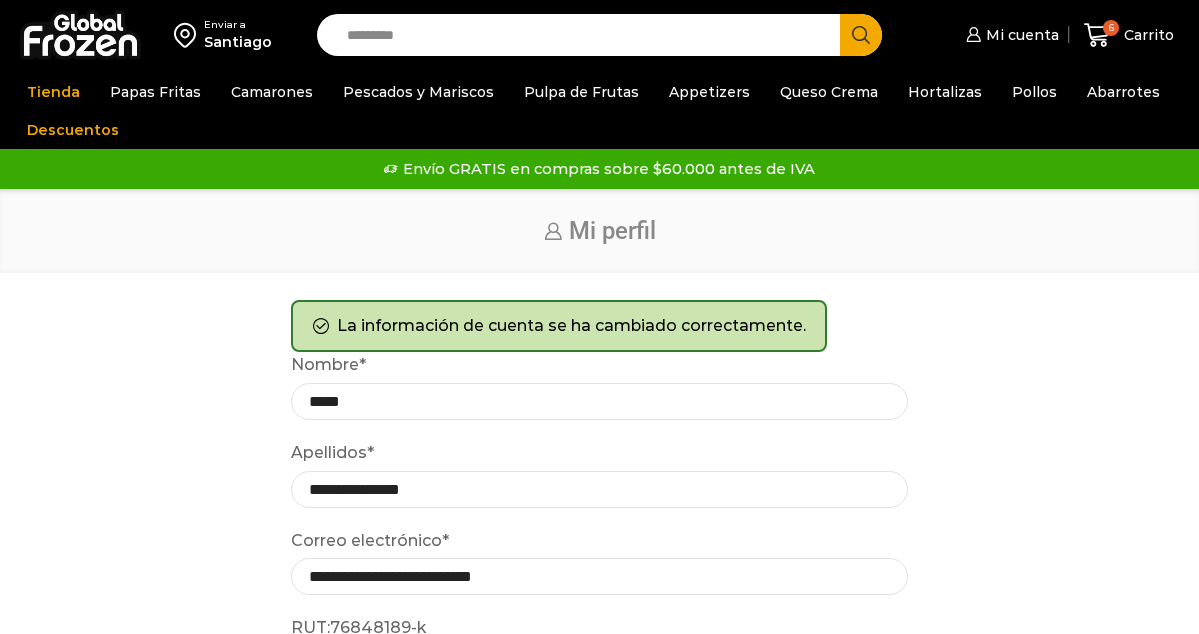 scroll, scrollTop: 0, scrollLeft: 0, axis: both 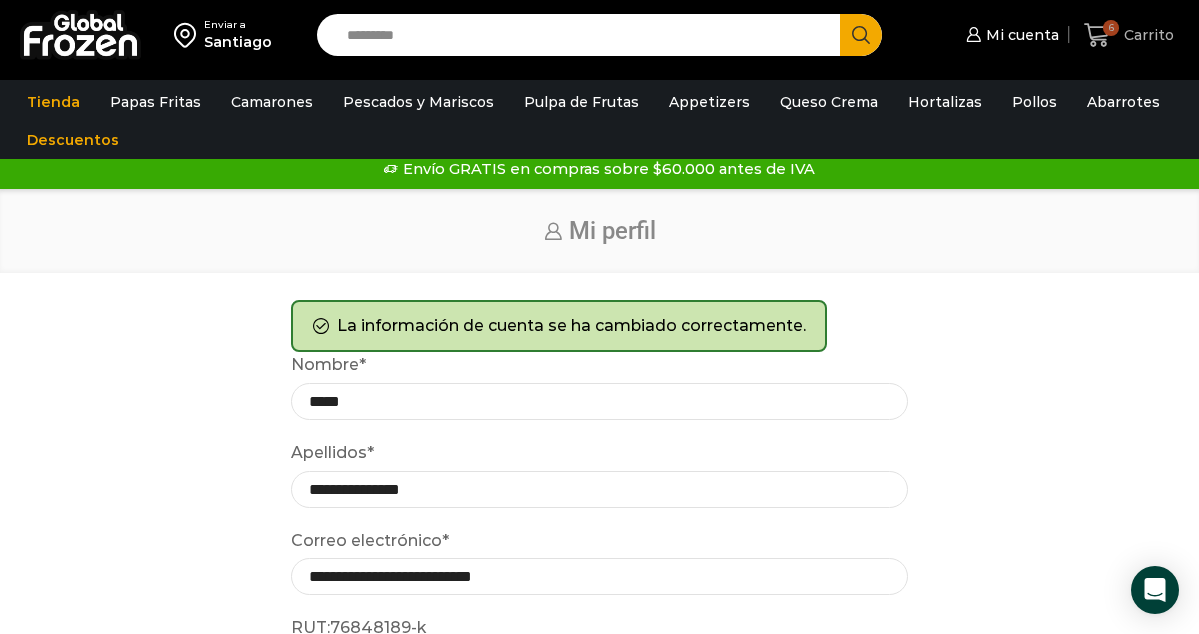click on "Carrito" at bounding box center [1146, 35] 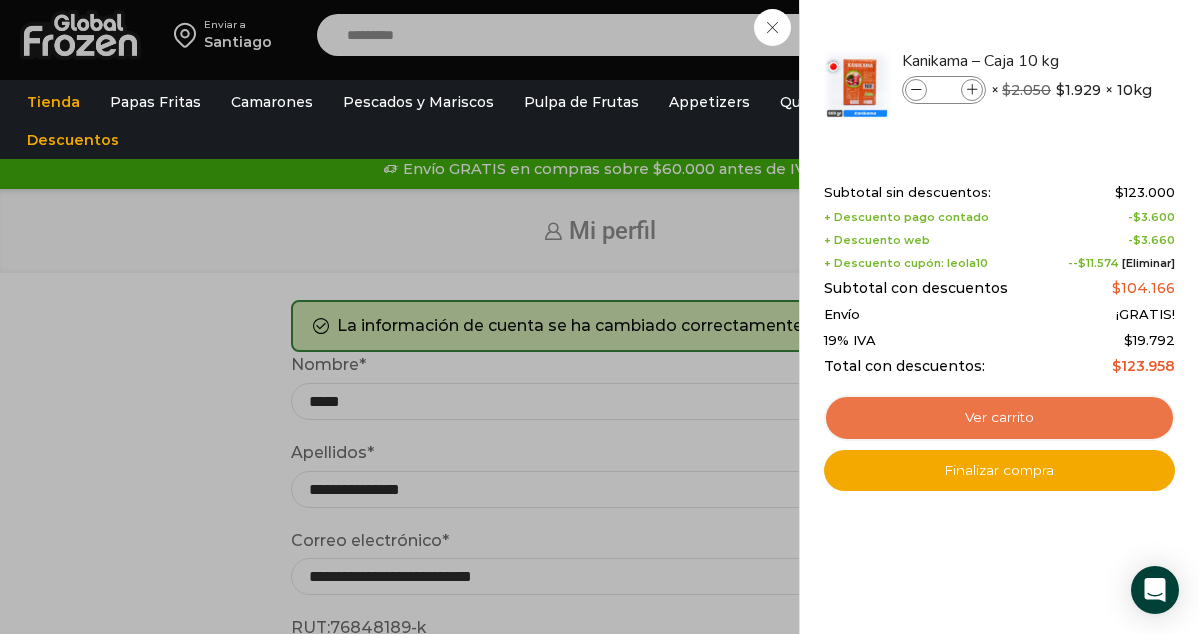 click on "Ver carrito" at bounding box center (999, 418) 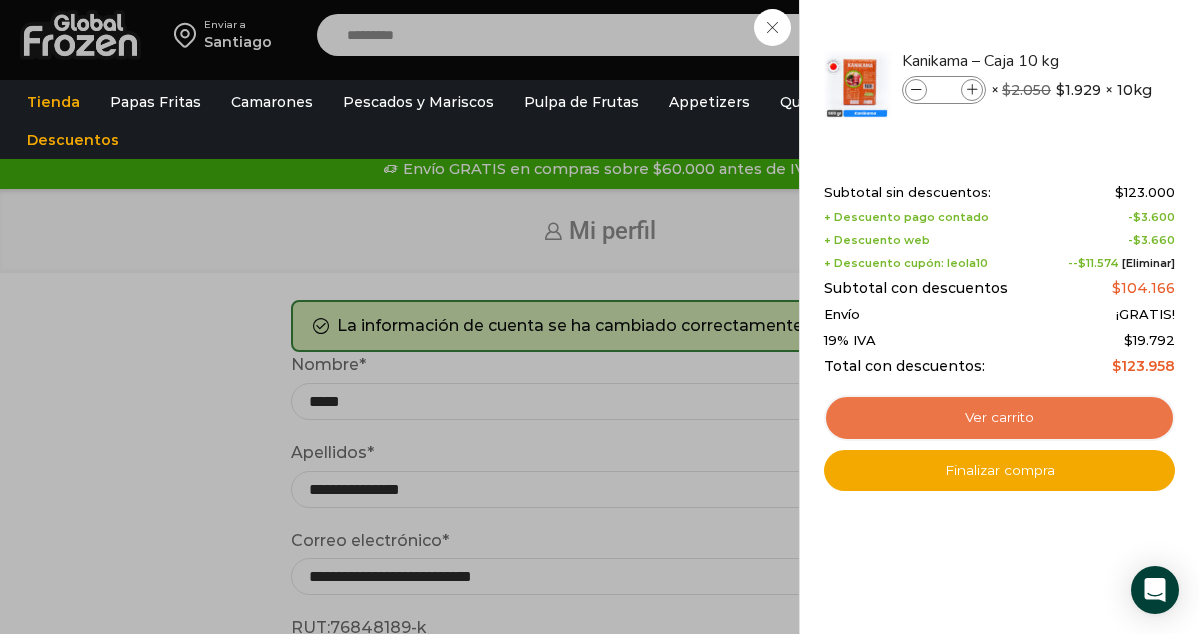 click on "Ver carrito" at bounding box center [999, 418] 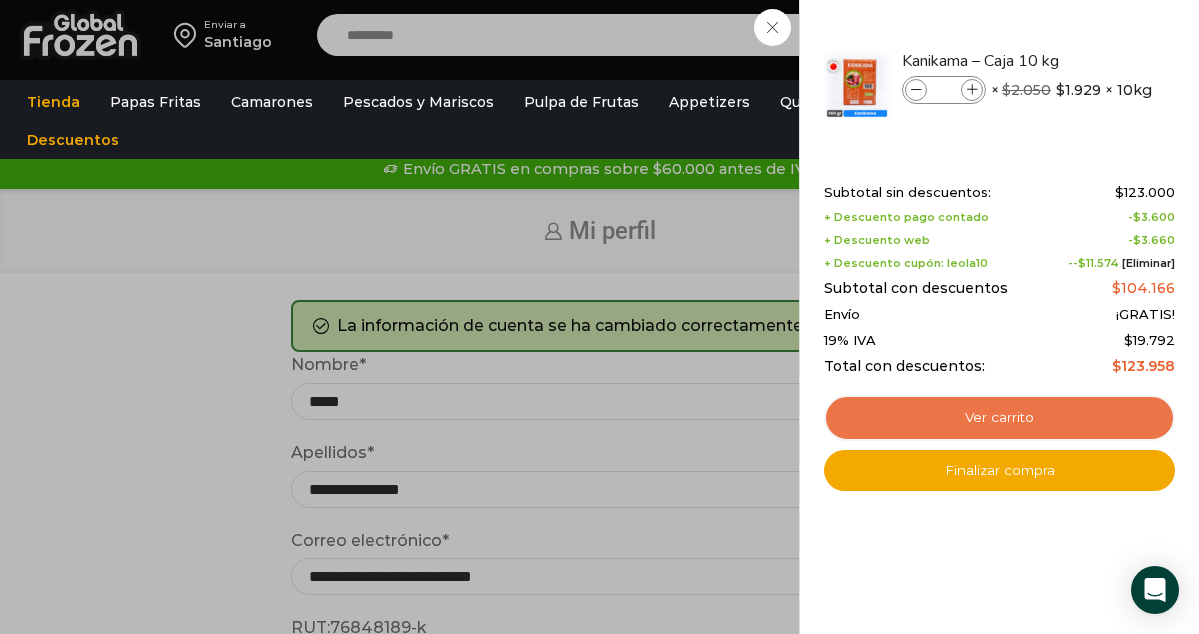click on "Ver carrito" at bounding box center [999, 418] 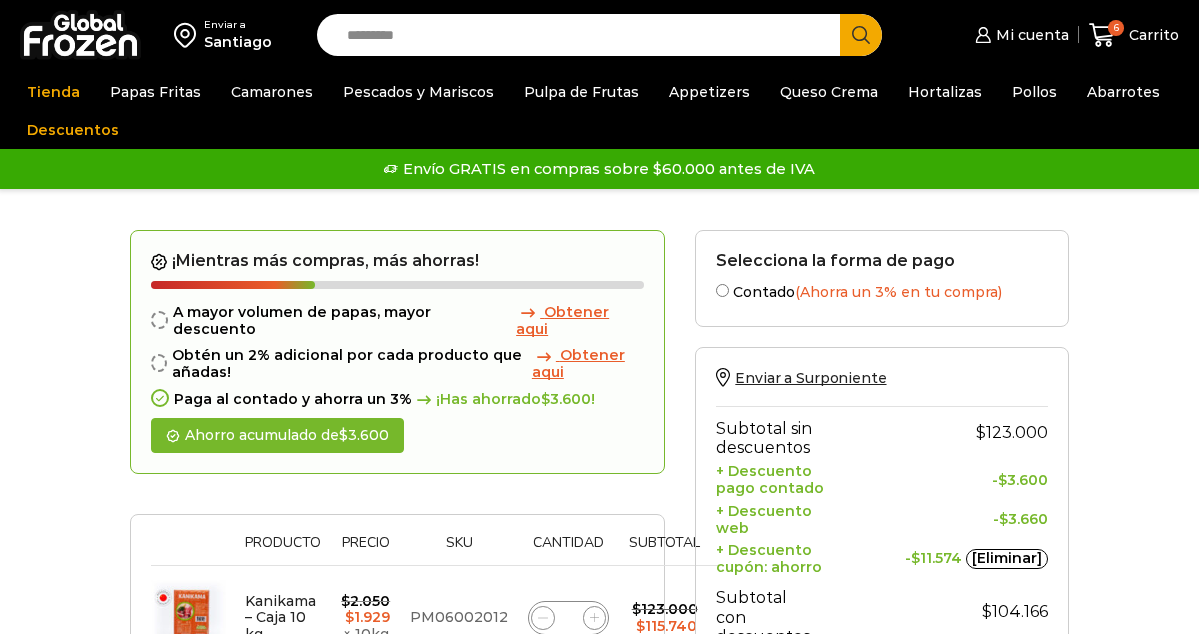 scroll, scrollTop: 0, scrollLeft: 0, axis: both 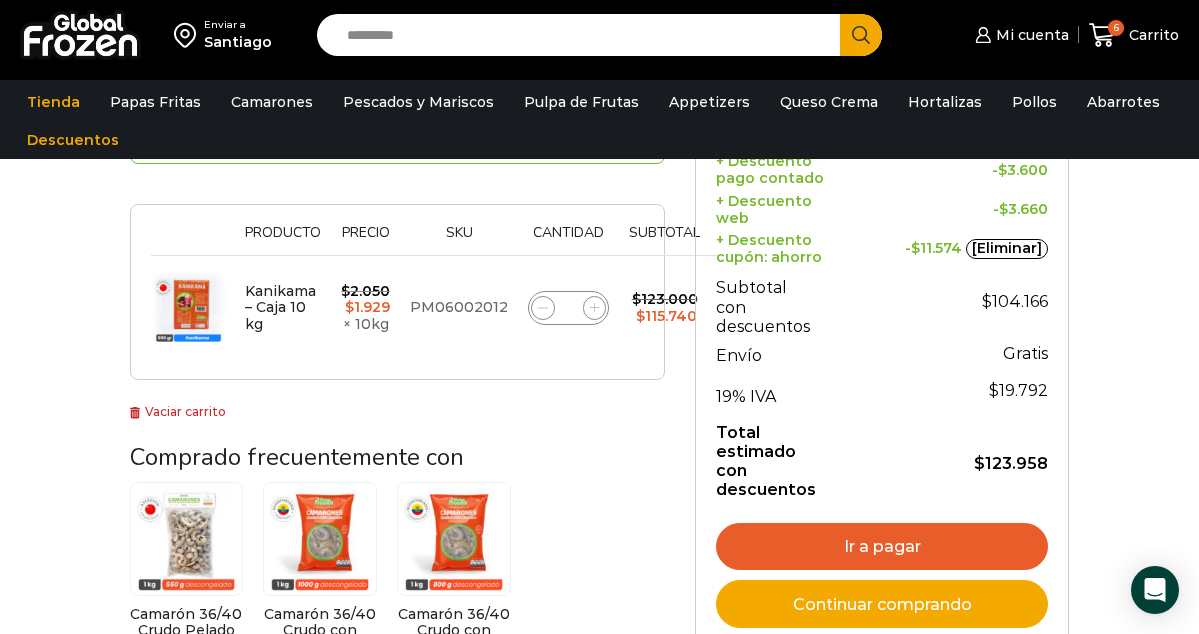 click on "Ir a pagar" at bounding box center [882, 547] 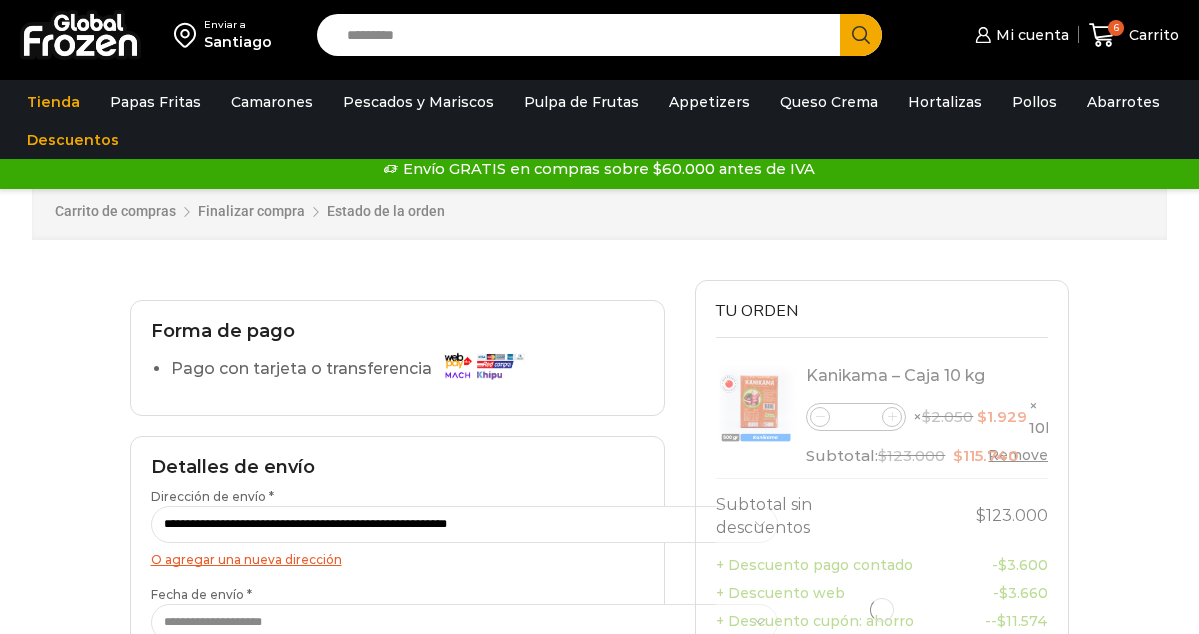 scroll, scrollTop: 0, scrollLeft: 0, axis: both 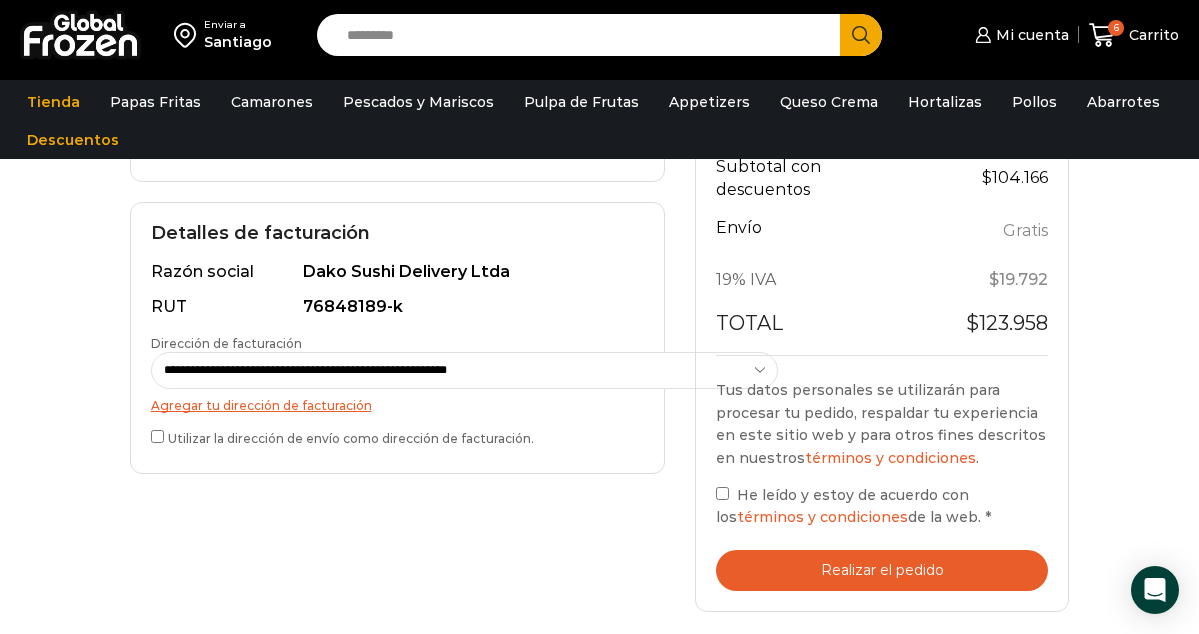 click on "Realizar el pedido" at bounding box center [882, 570] 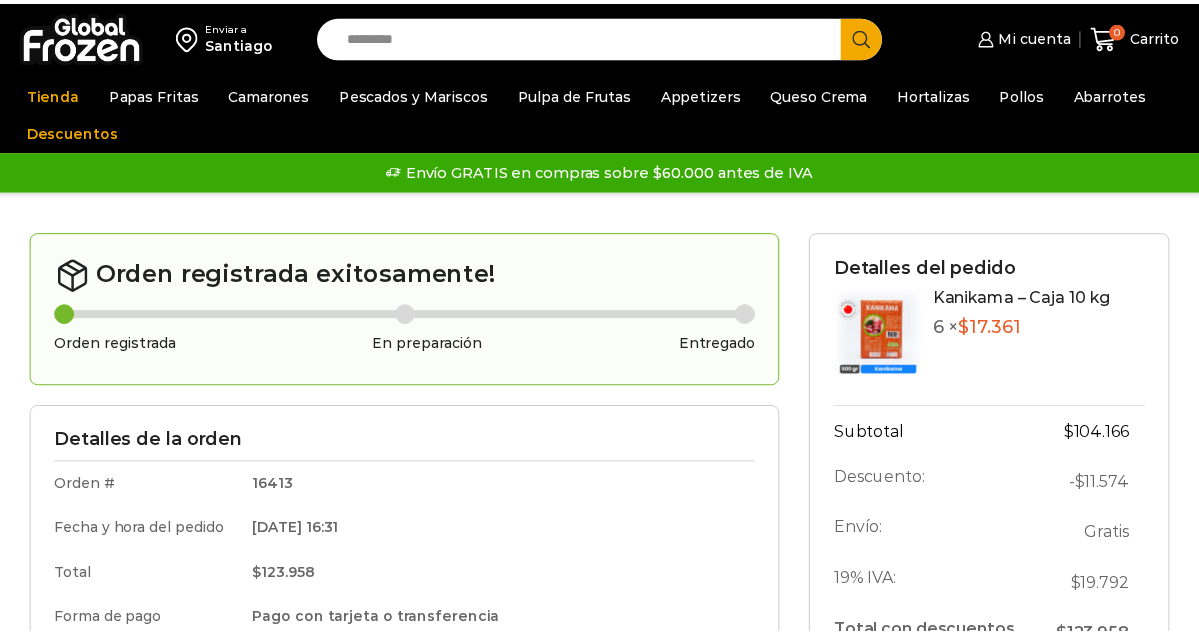 scroll, scrollTop: 0, scrollLeft: 0, axis: both 